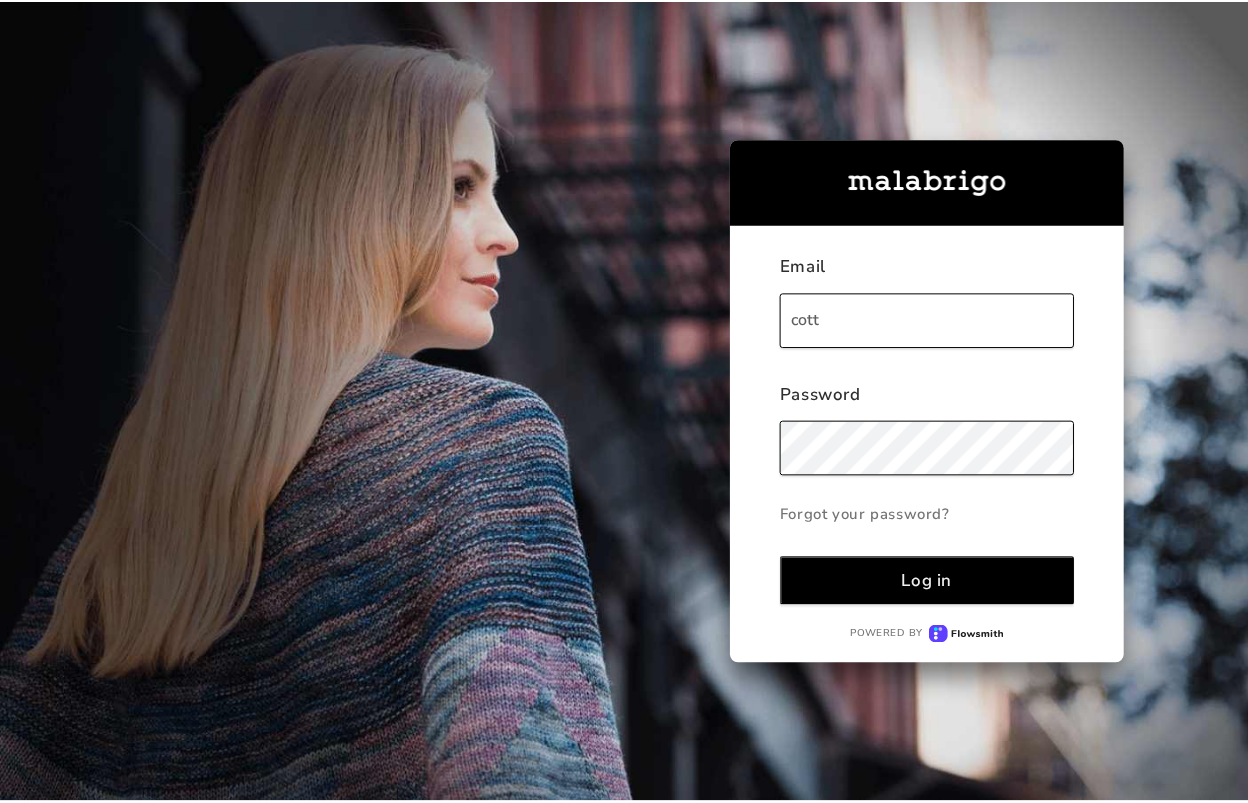 scroll, scrollTop: 0, scrollLeft: 0, axis: both 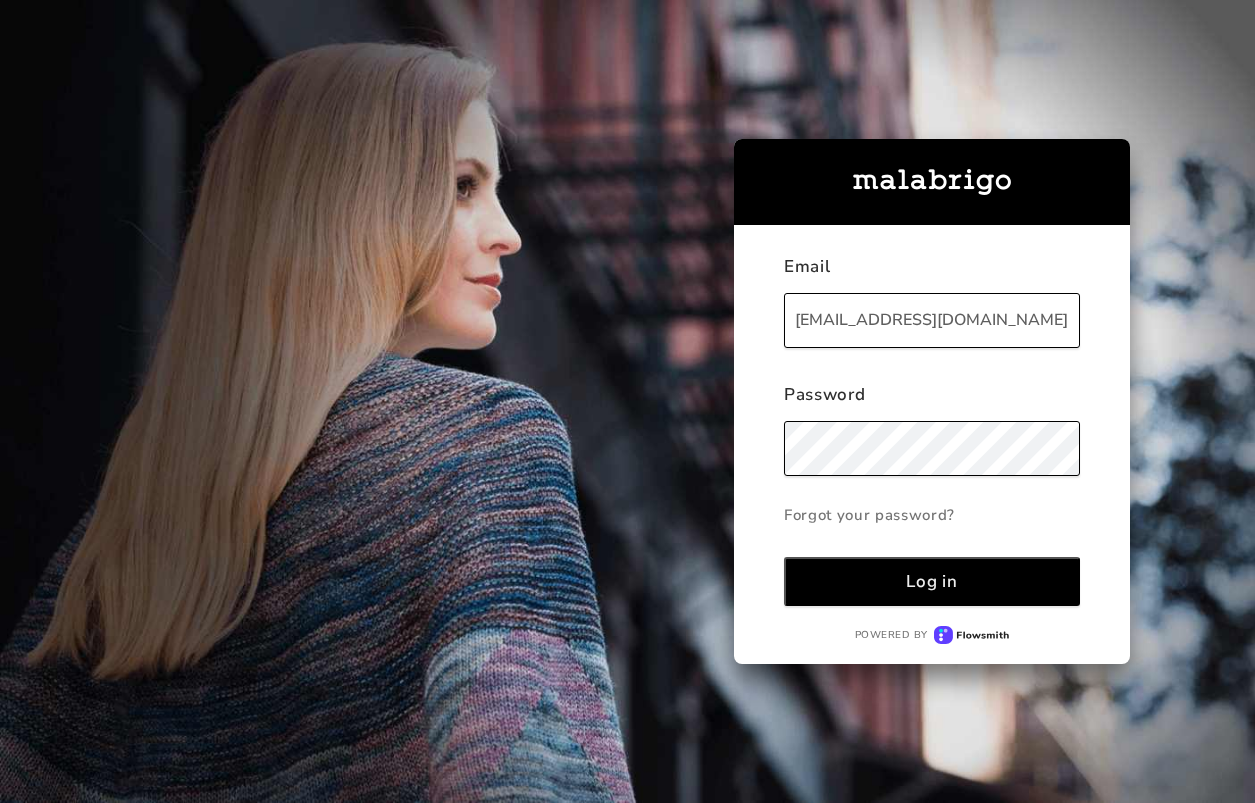 type on "[EMAIL_ADDRESS][DOMAIN_NAME]" 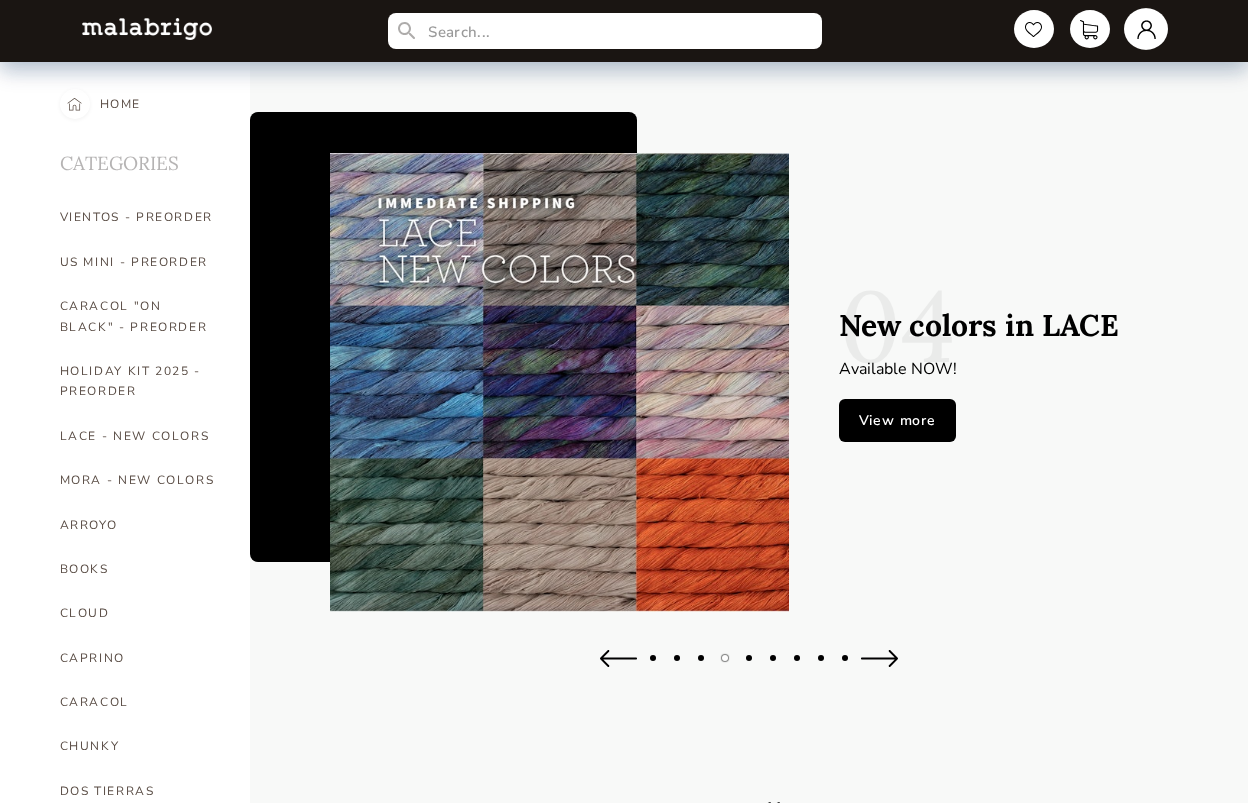 click at bounding box center [1146, 29] 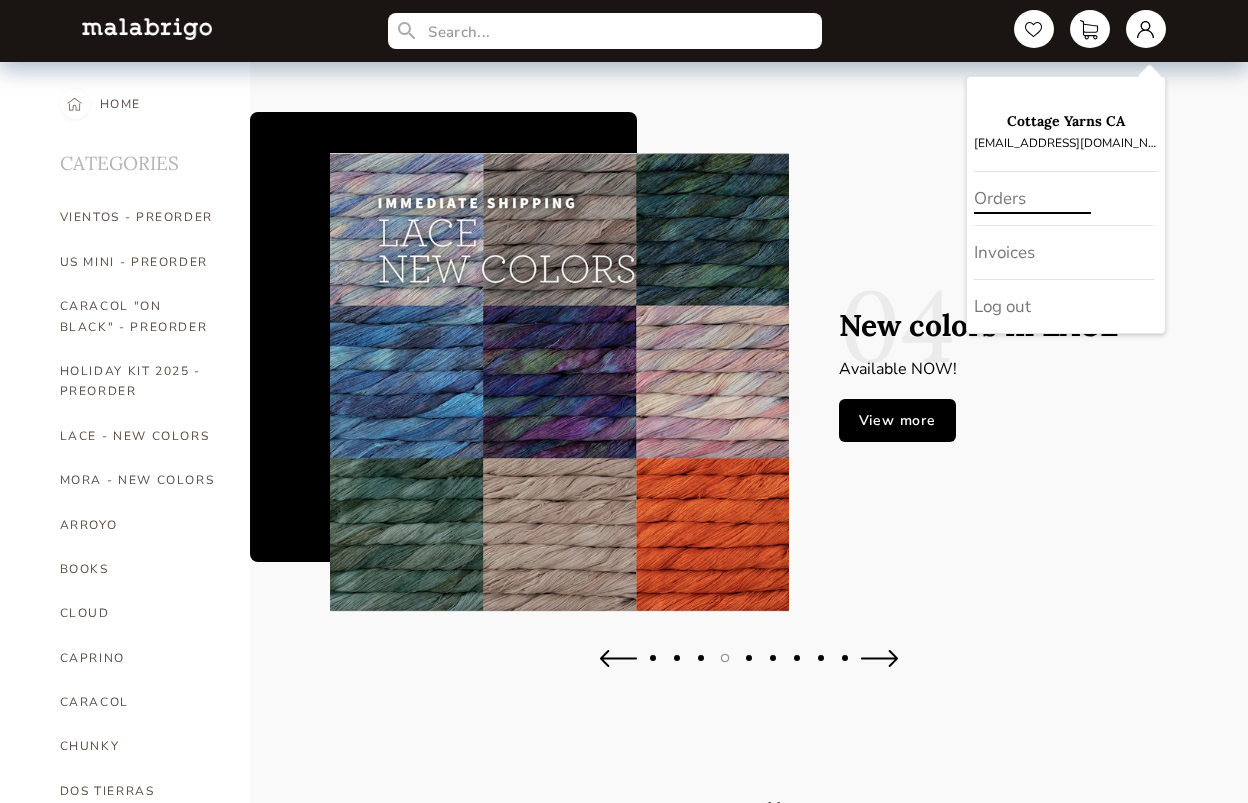 click on "Orders" at bounding box center [1064, 199] 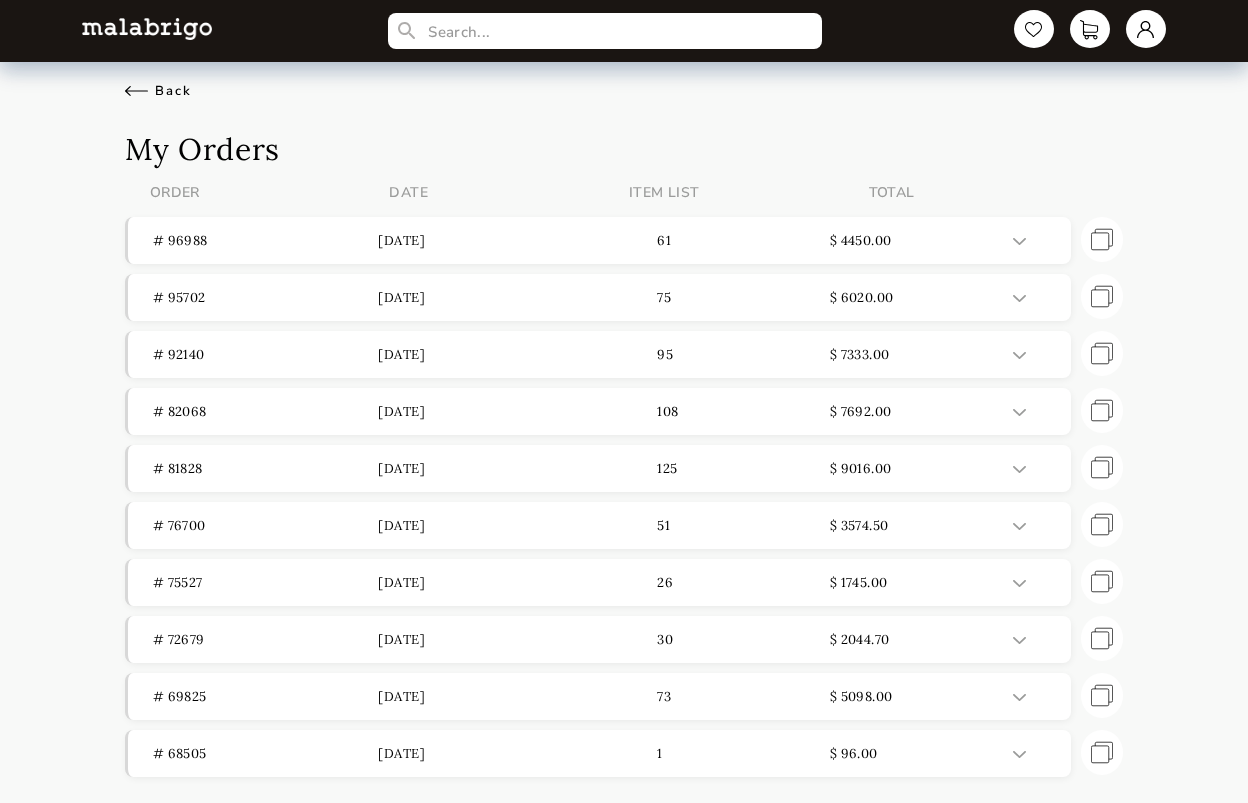 click on "Back" at bounding box center (158, 91) 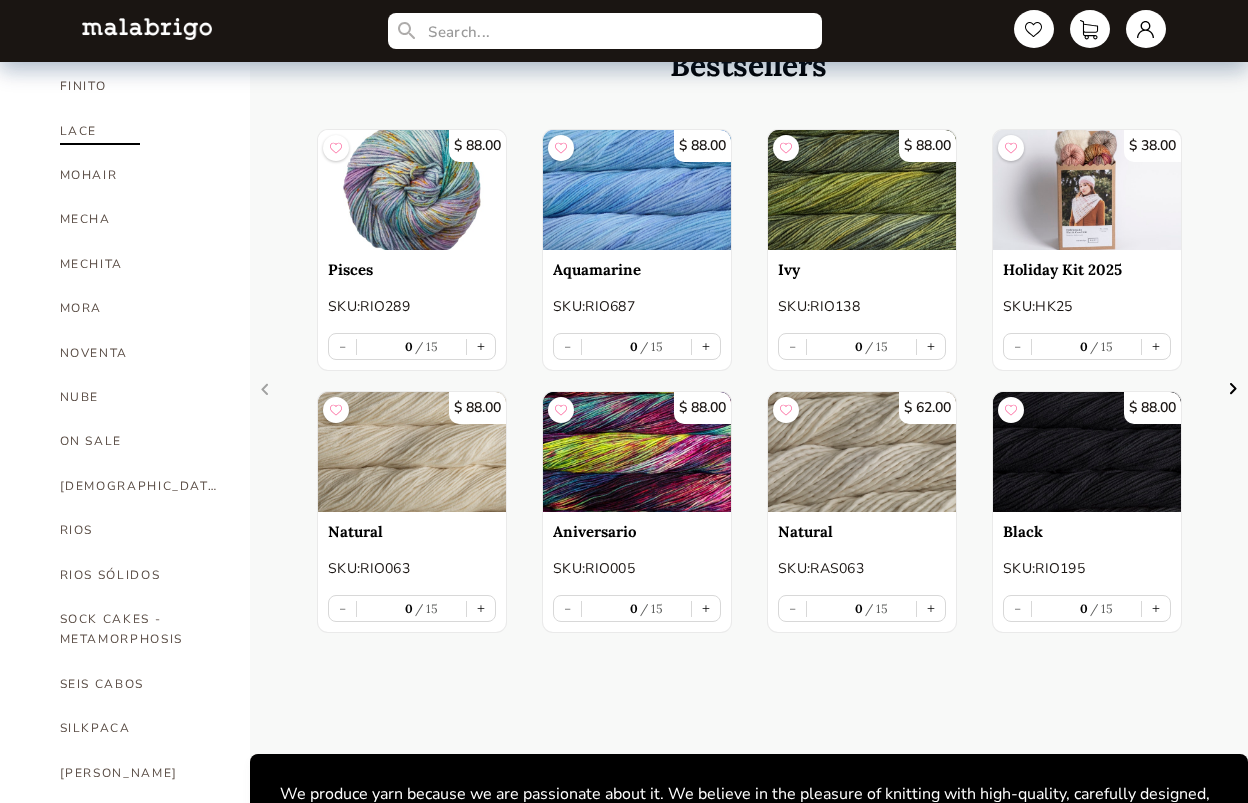 scroll, scrollTop: 802, scrollLeft: 0, axis: vertical 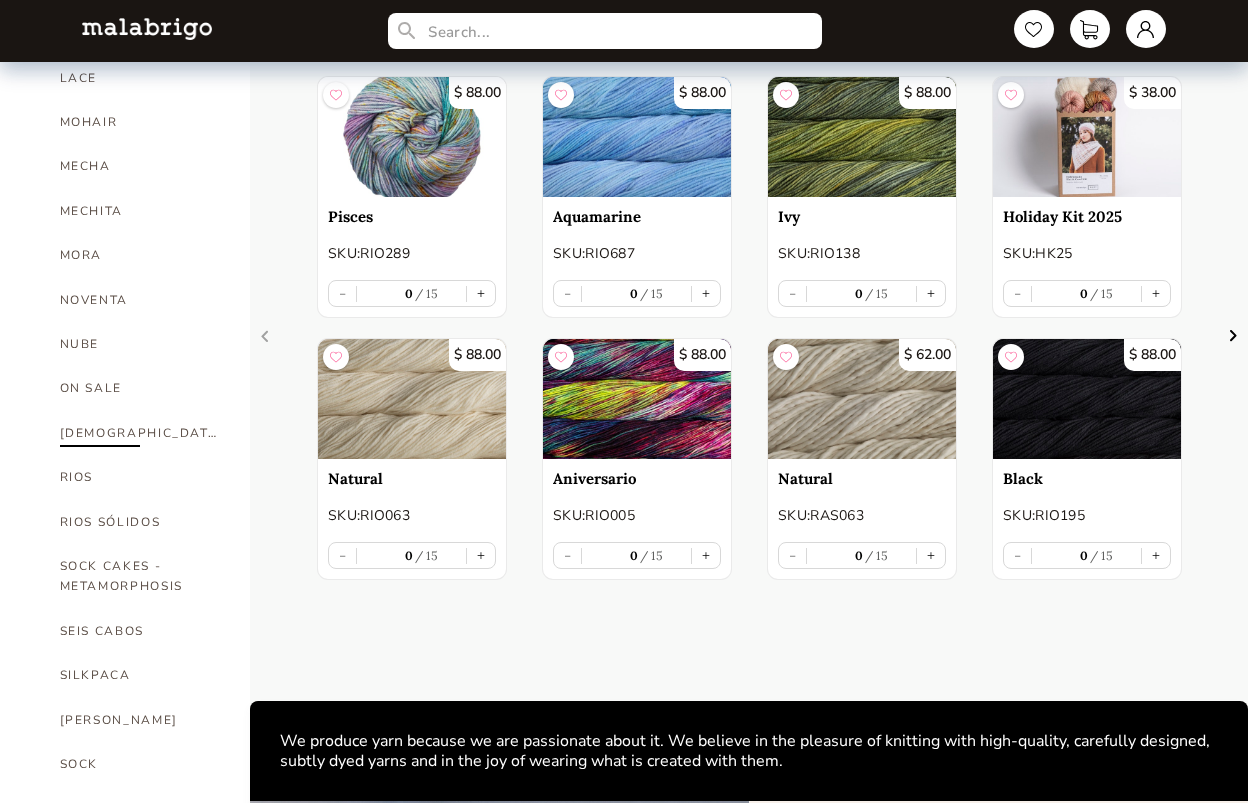 click on "[DEMOGRAPHIC_DATA]" at bounding box center (140, 433) 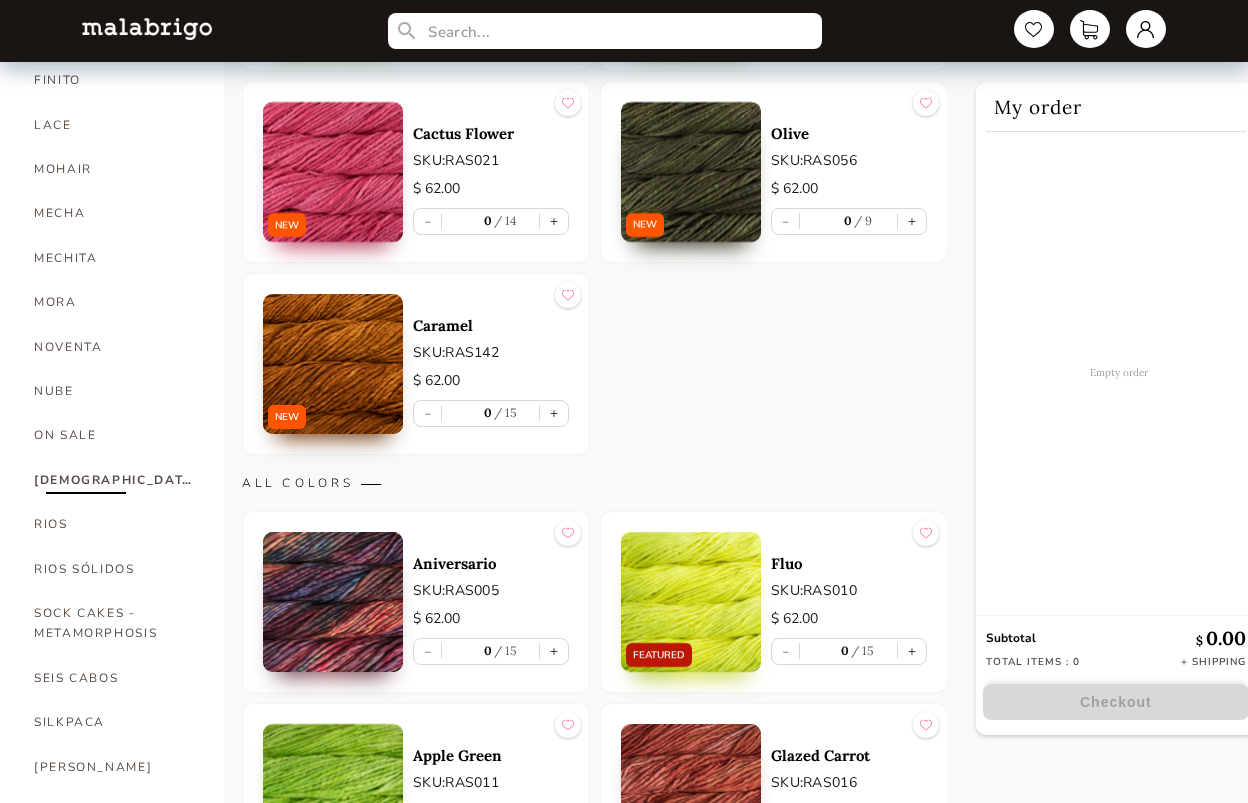 scroll, scrollTop: 202, scrollLeft: 0, axis: vertical 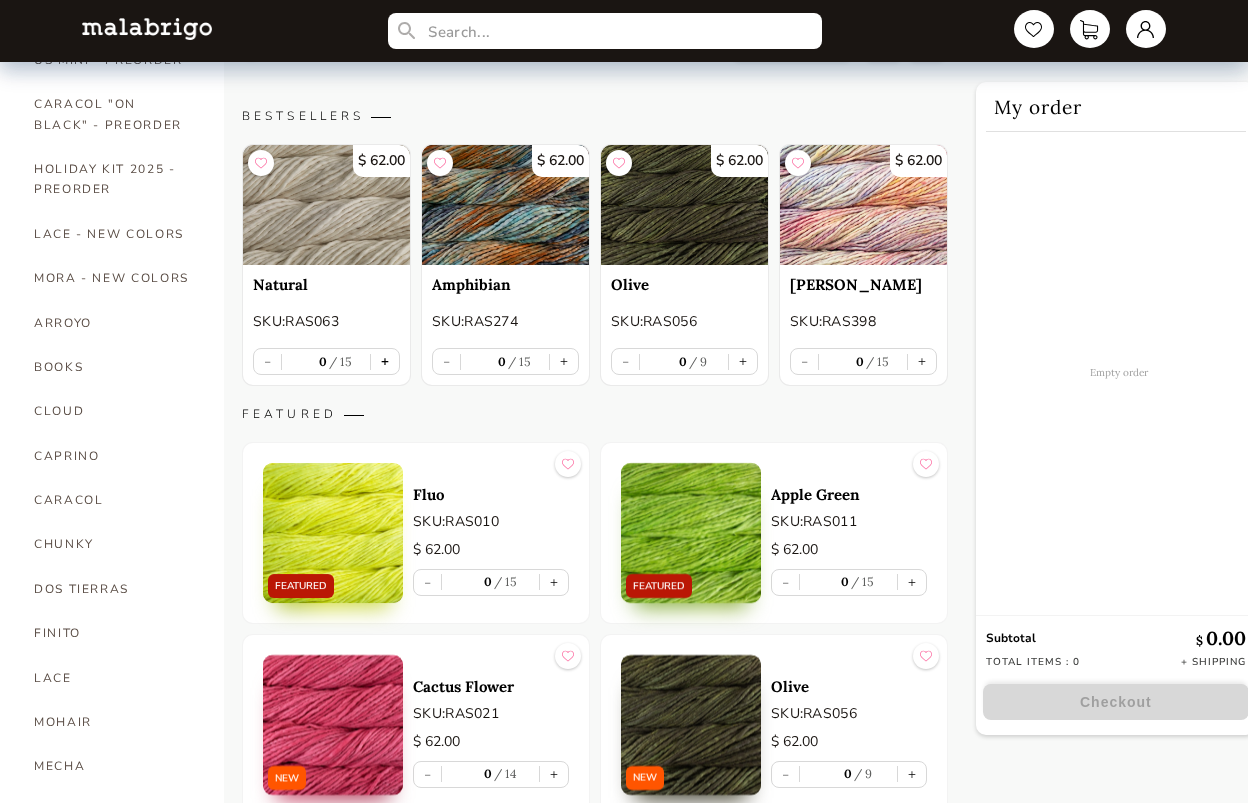 click on "+" at bounding box center [385, 361] 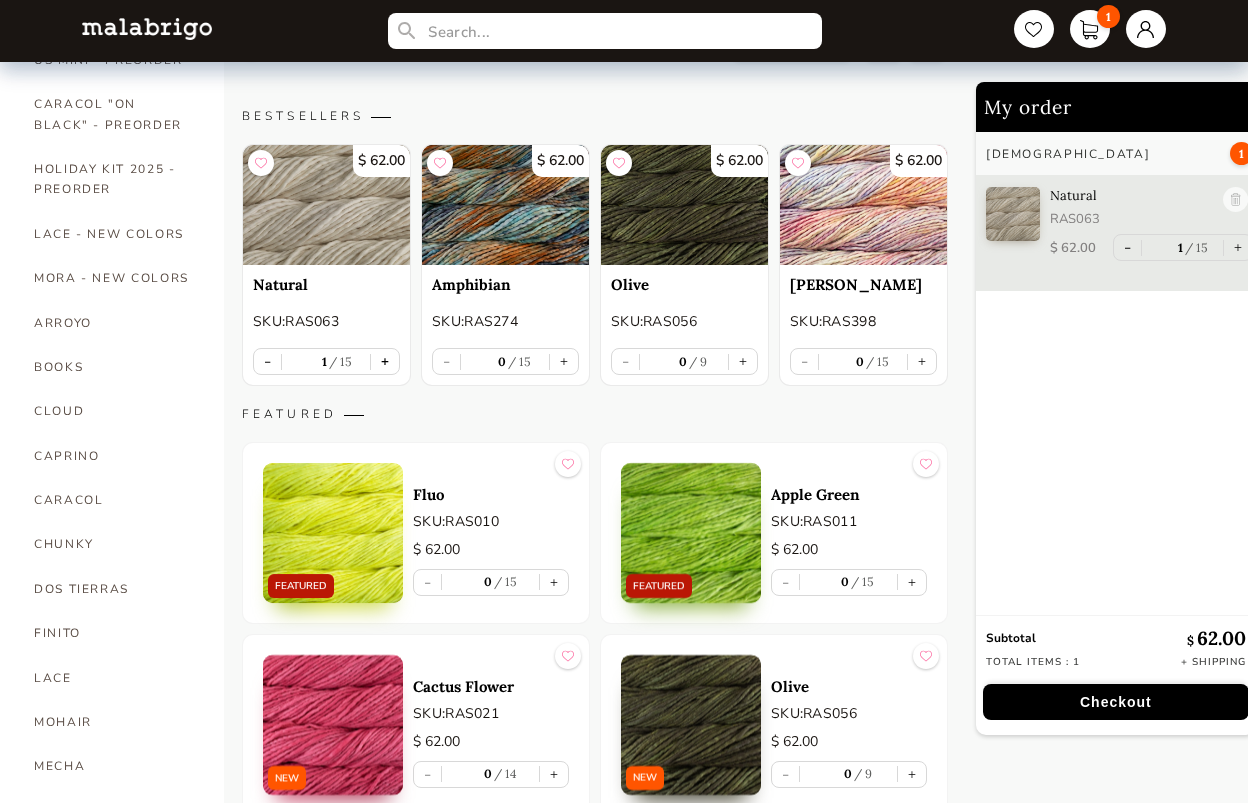 click on "+" at bounding box center [385, 361] 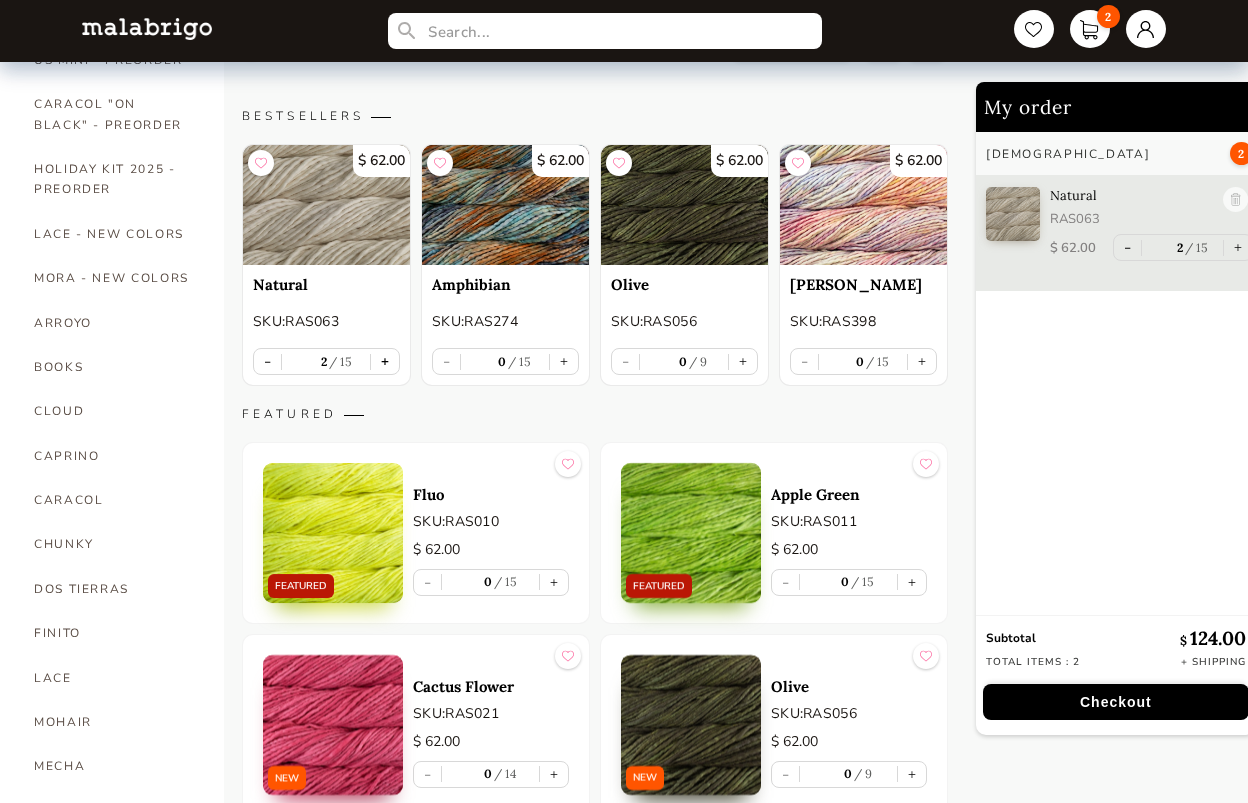 click on "+" at bounding box center [385, 361] 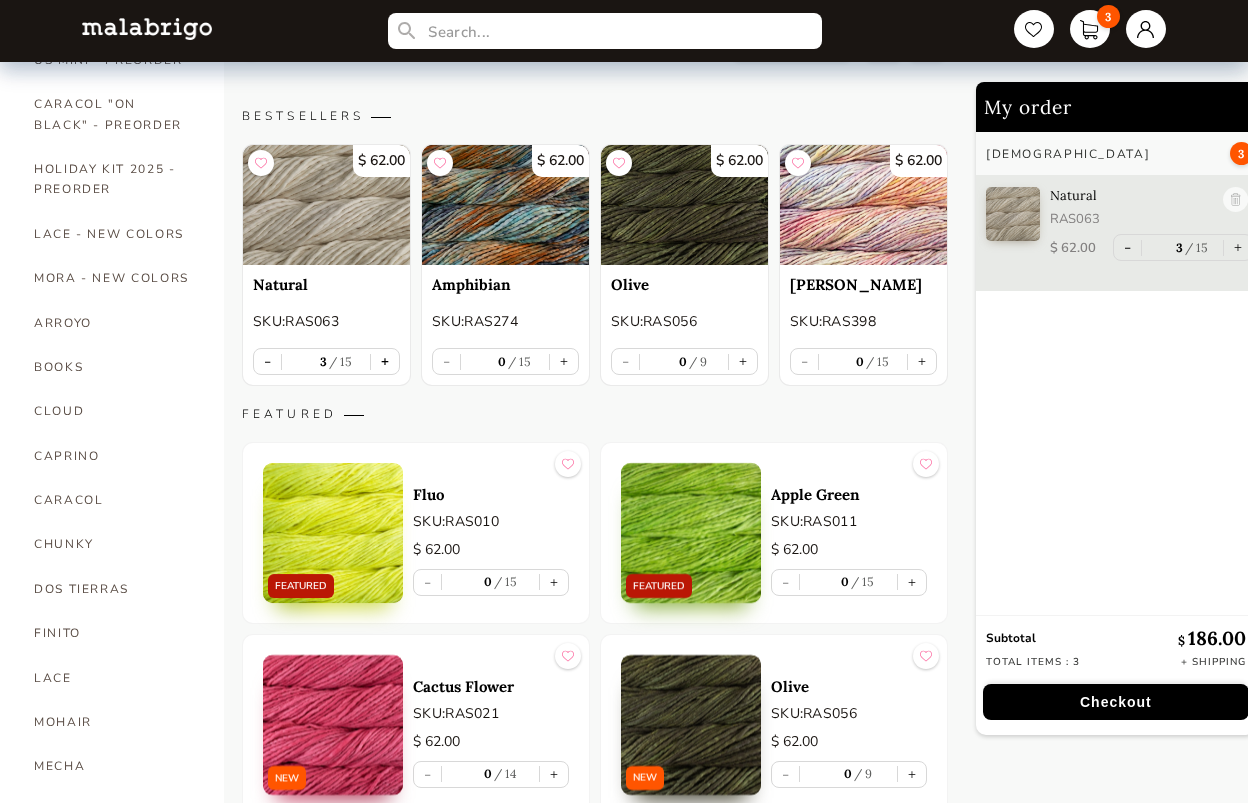 click on "+" at bounding box center (385, 361) 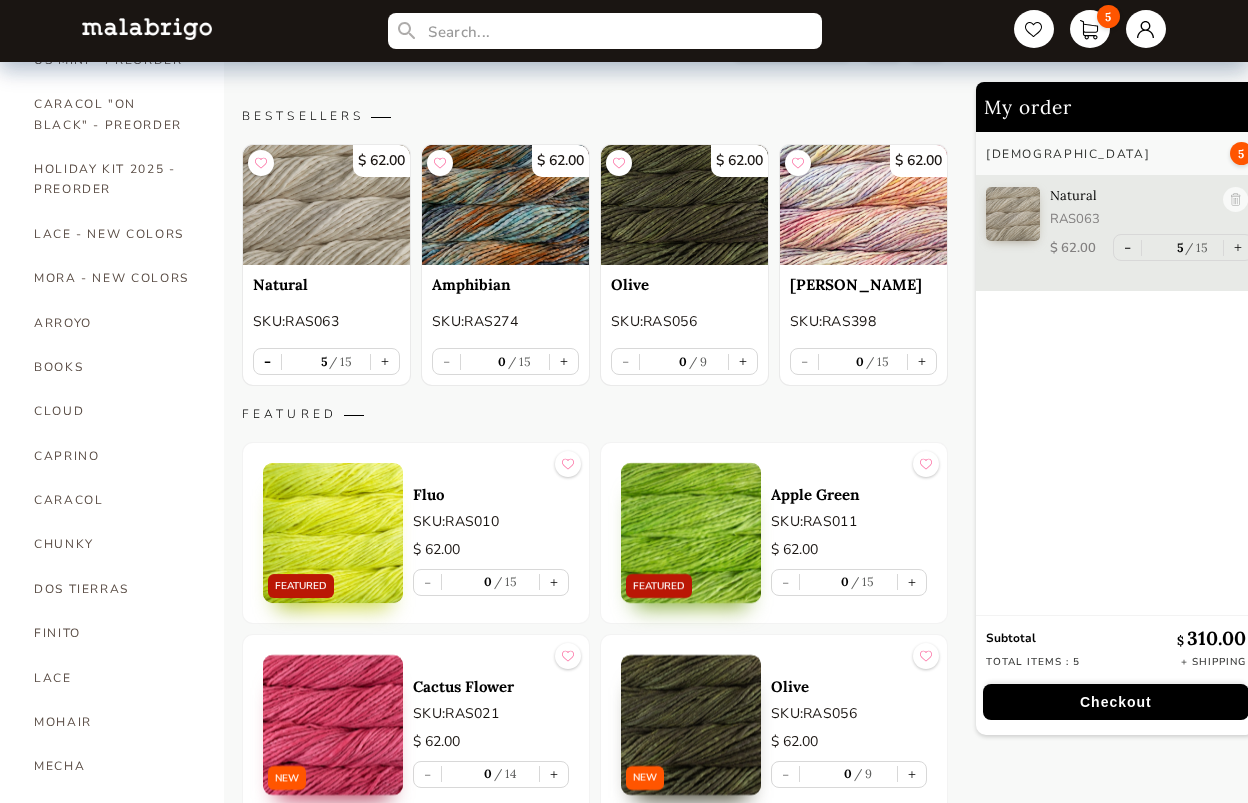 click on "-" at bounding box center [267, 361] 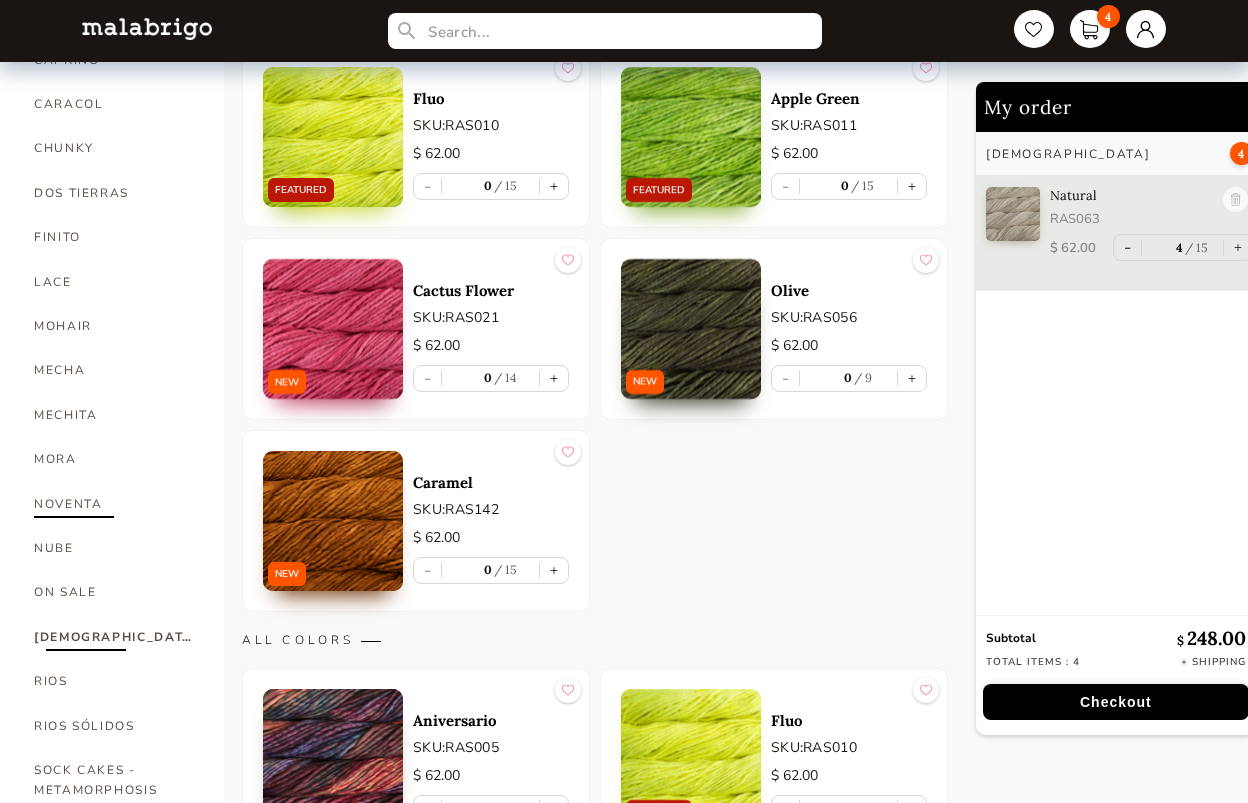 scroll, scrollTop: 702, scrollLeft: 0, axis: vertical 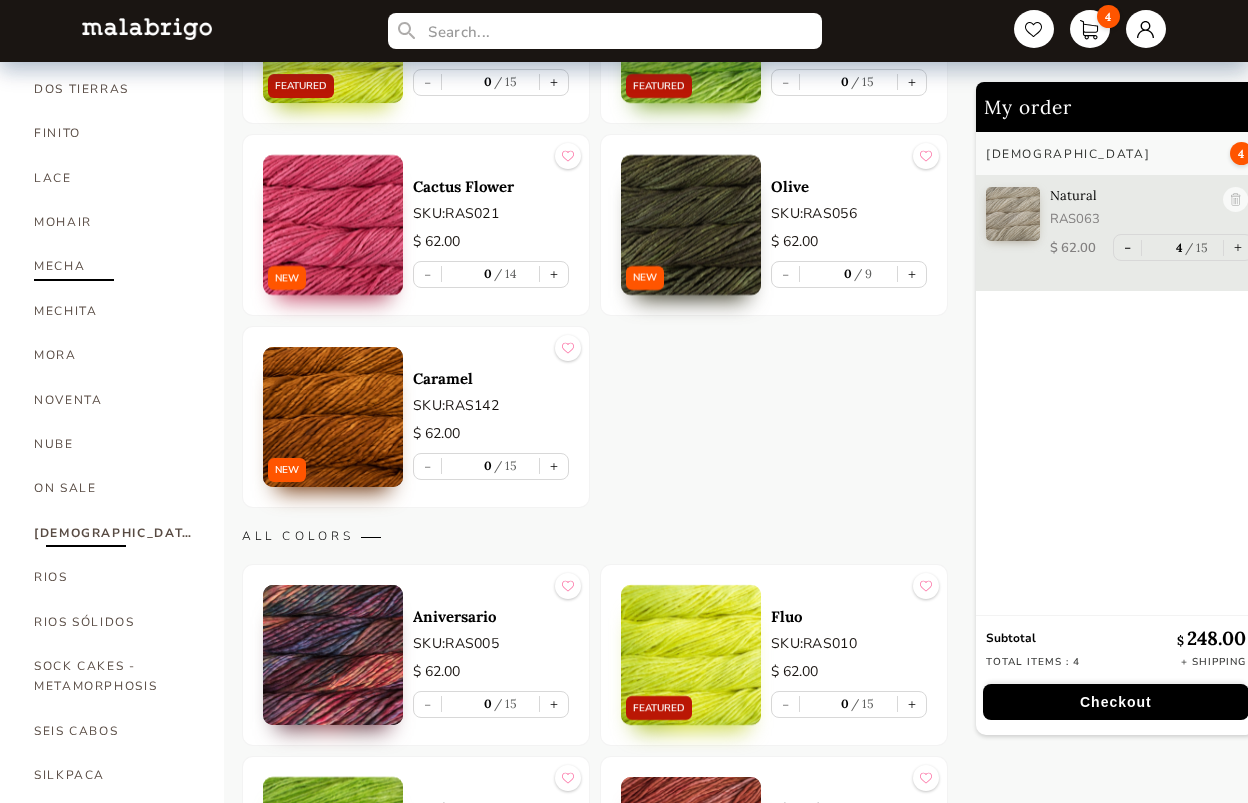 click on "MECHA" at bounding box center [114, 266] 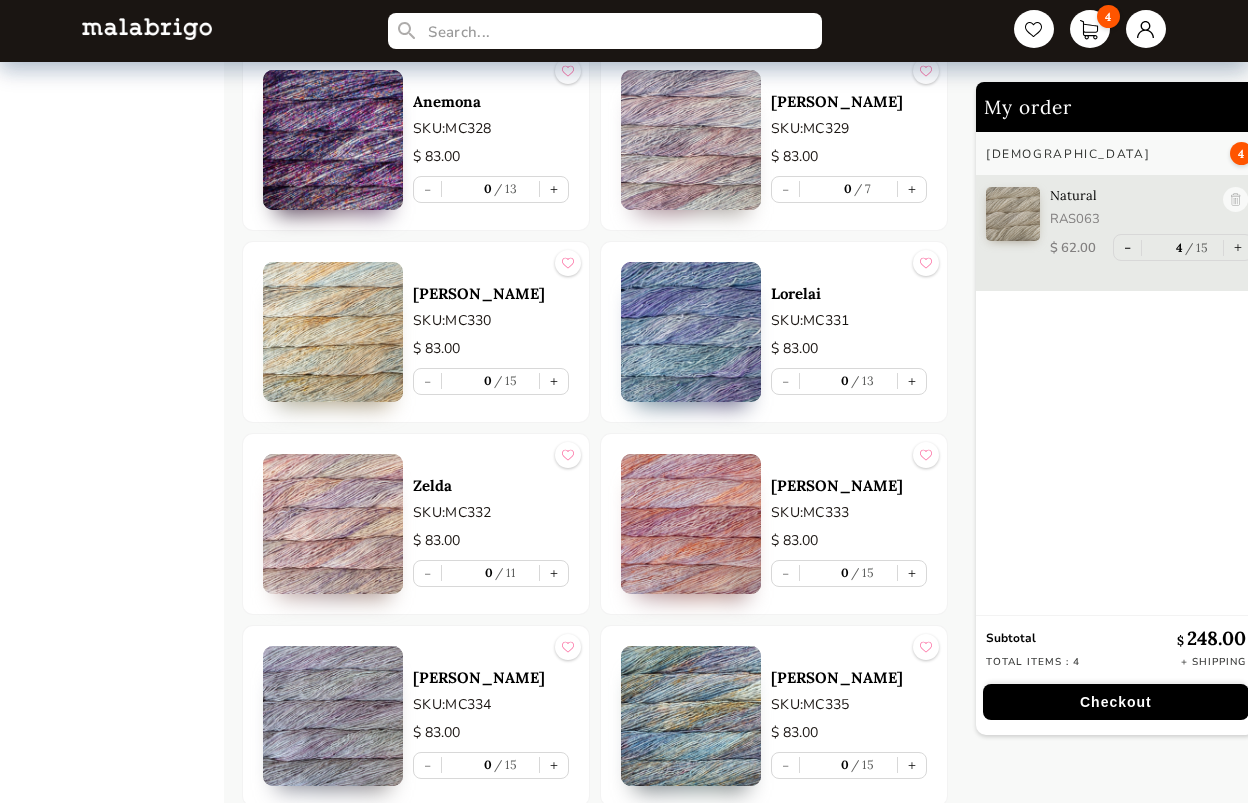 scroll, scrollTop: 3302, scrollLeft: 0, axis: vertical 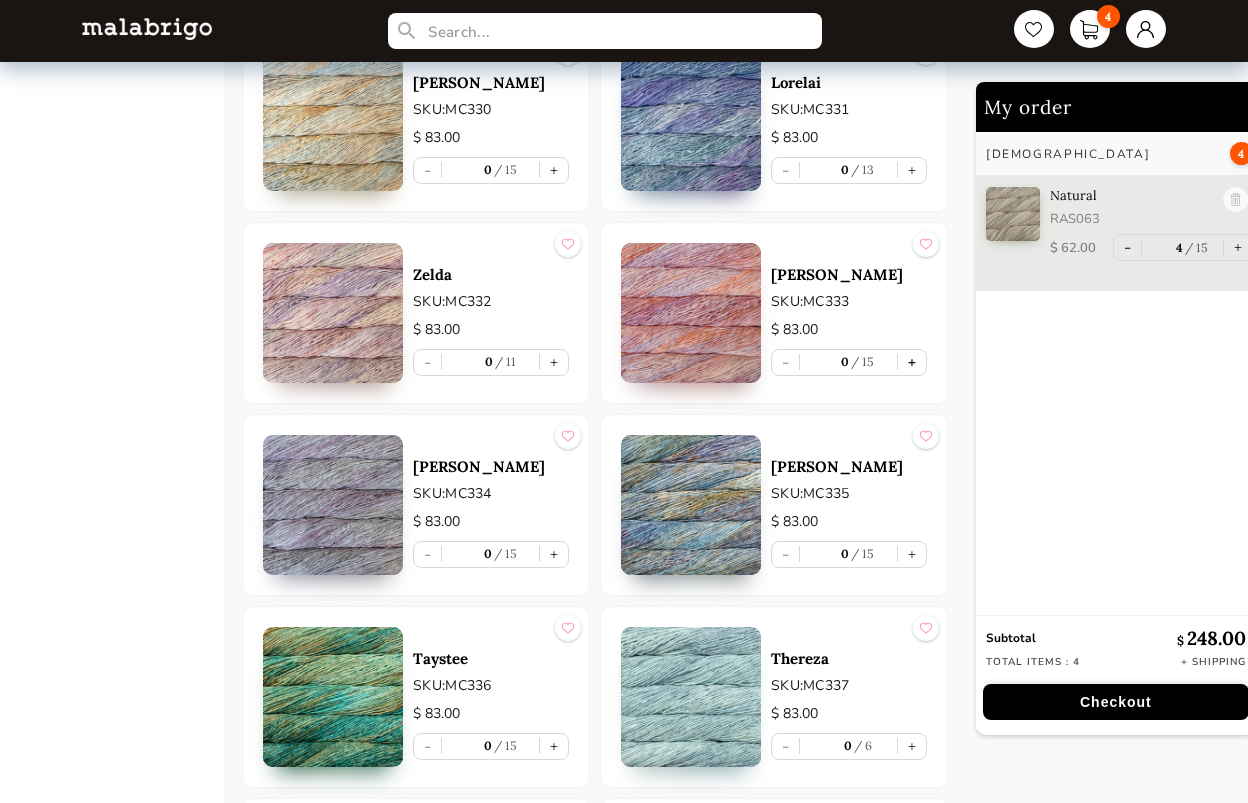 click on "+" at bounding box center (912, 362) 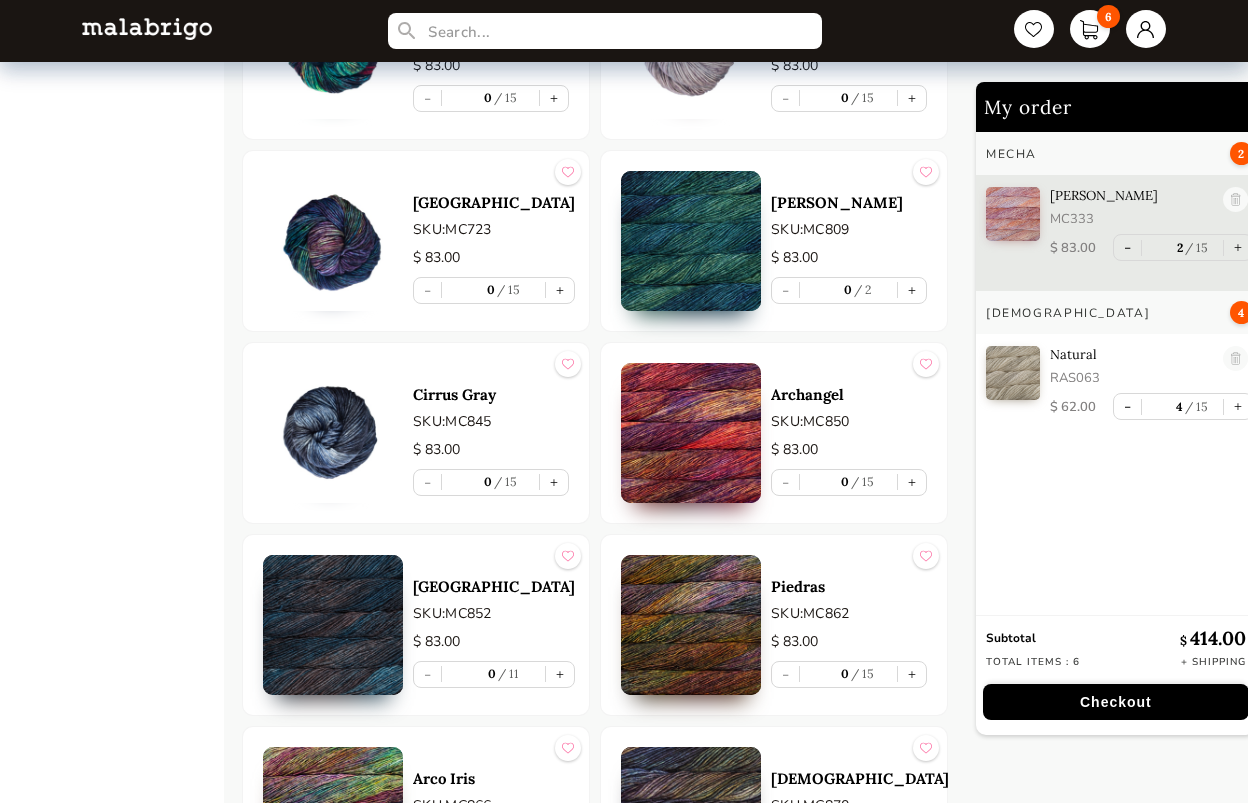 scroll, scrollTop: 4702, scrollLeft: 0, axis: vertical 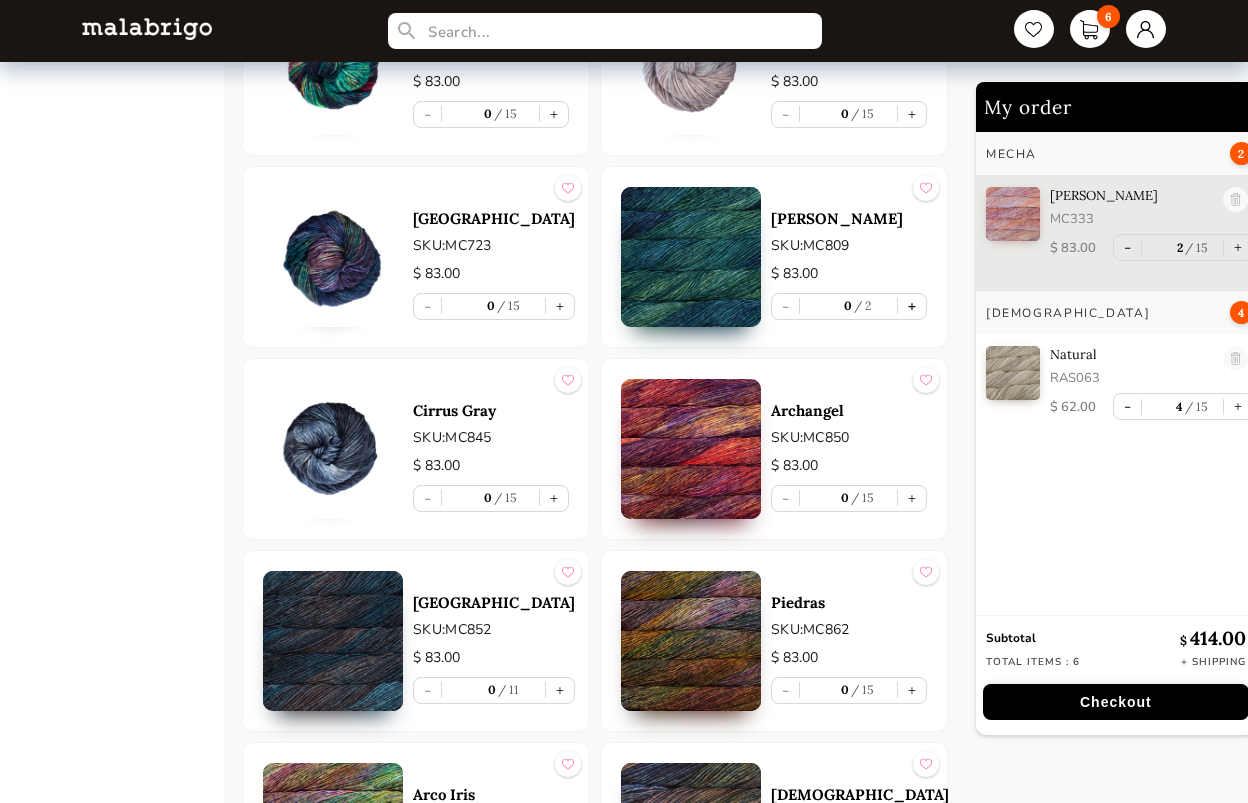 click on "+" at bounding box center (912, 306) 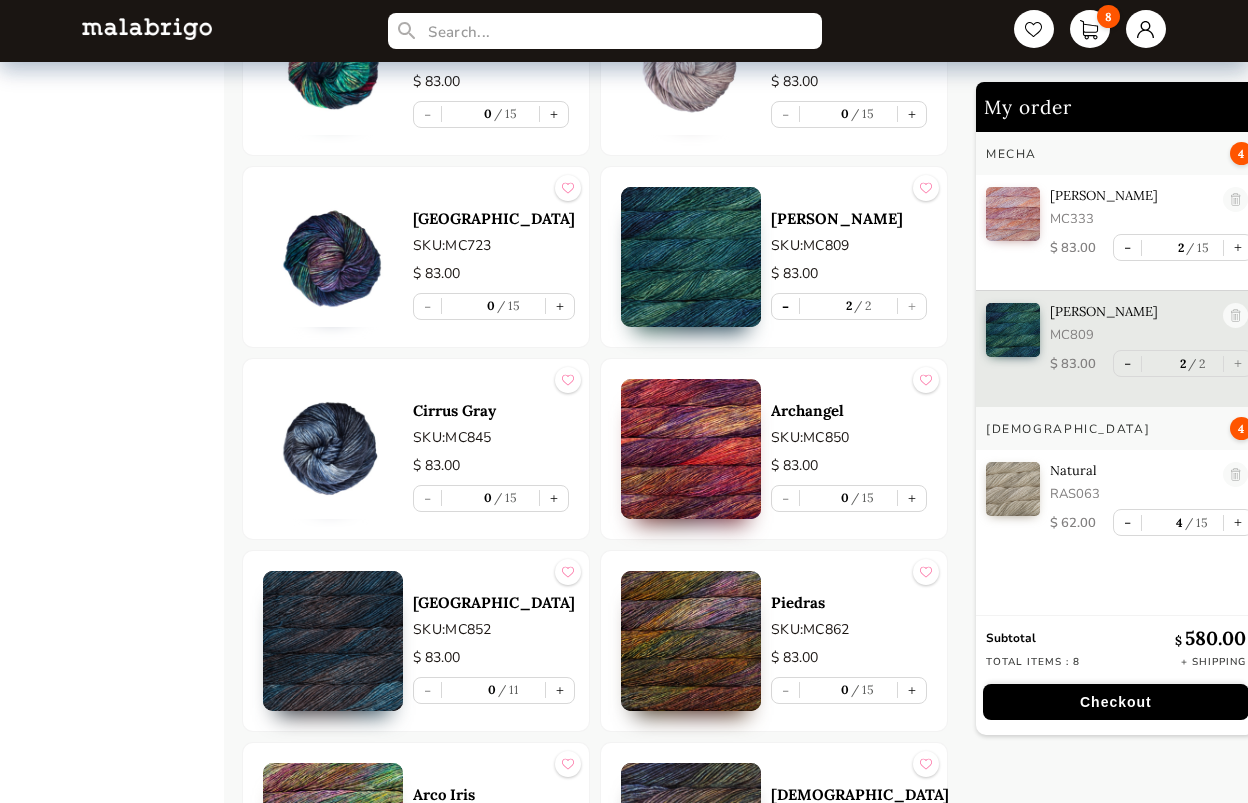 click on "-" at bounding box center [785, 306] 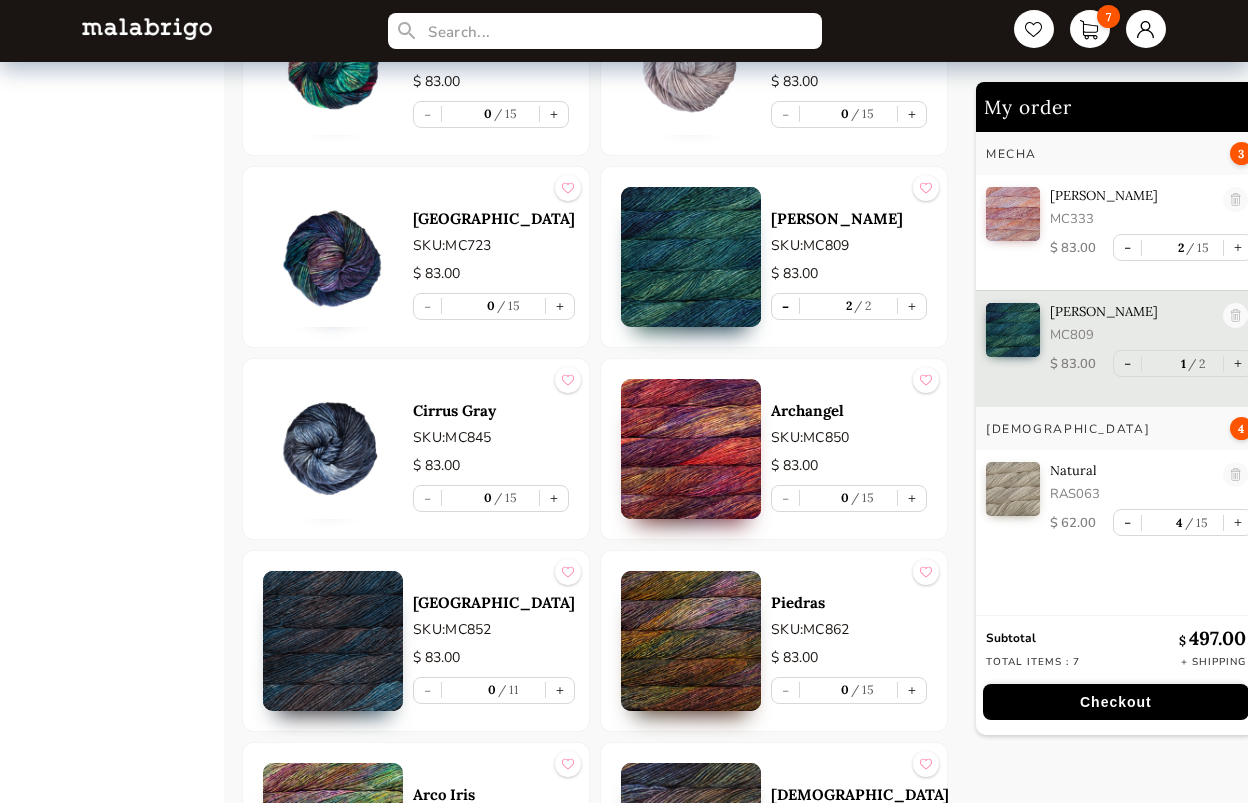 type on "1" 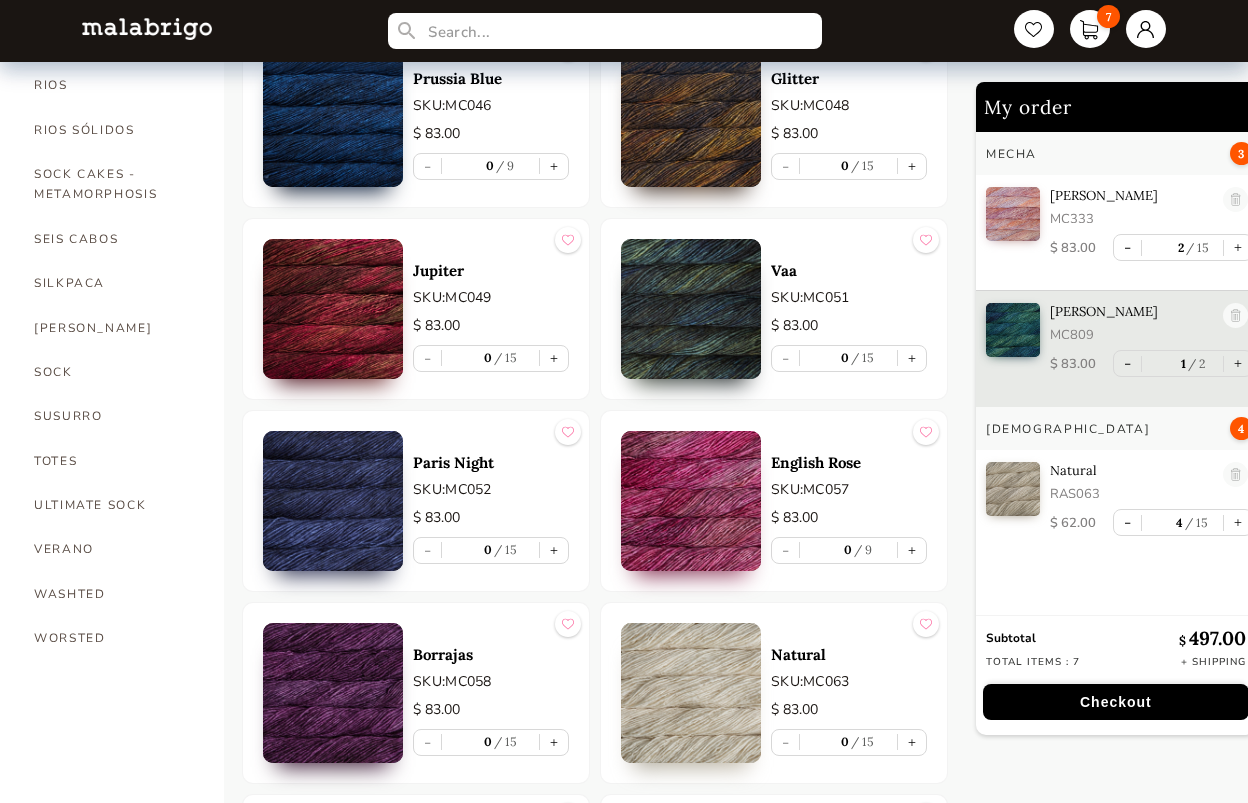 scroll, scrollTop: 1202, scrollLeft: 0, axis: vertical 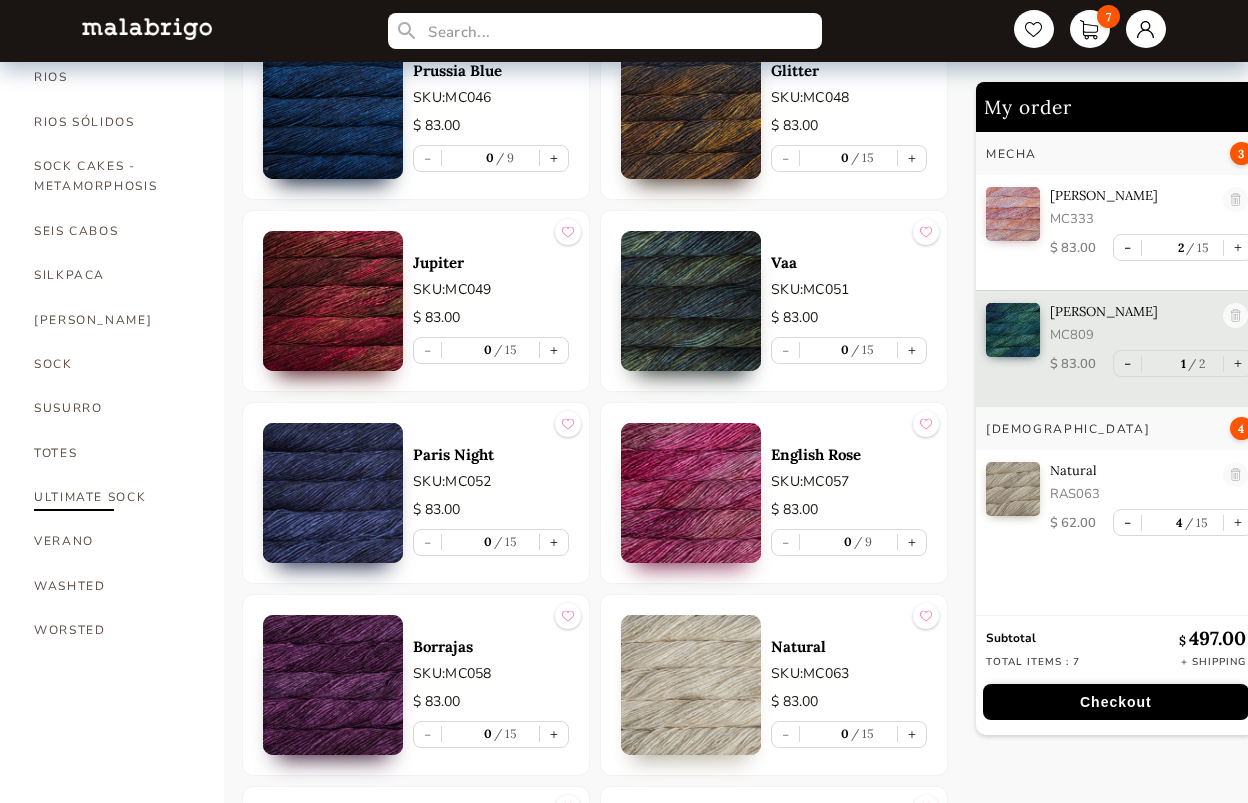 click on "ULTIMATE SOCK" at bounding box center (114, 497) 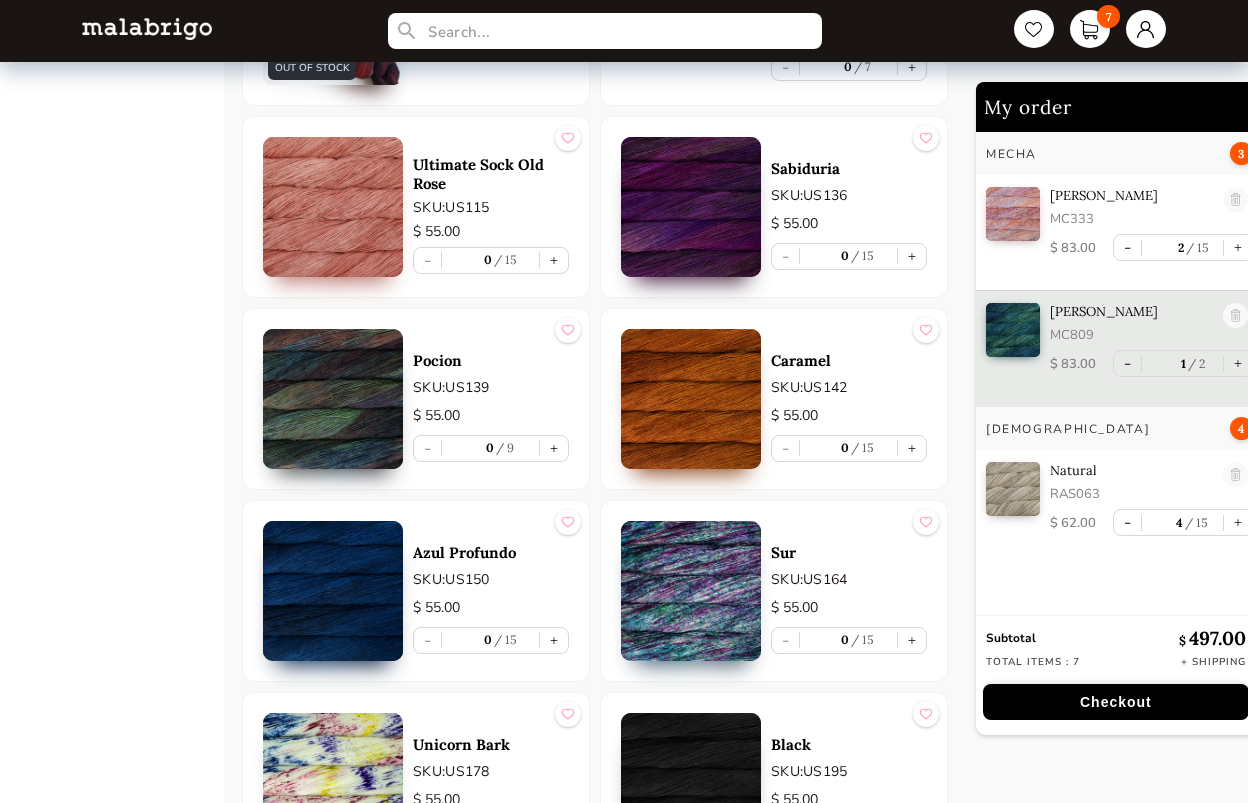 scroll, scrollTop: 2102, scrollLeft: 0, axis: vertical 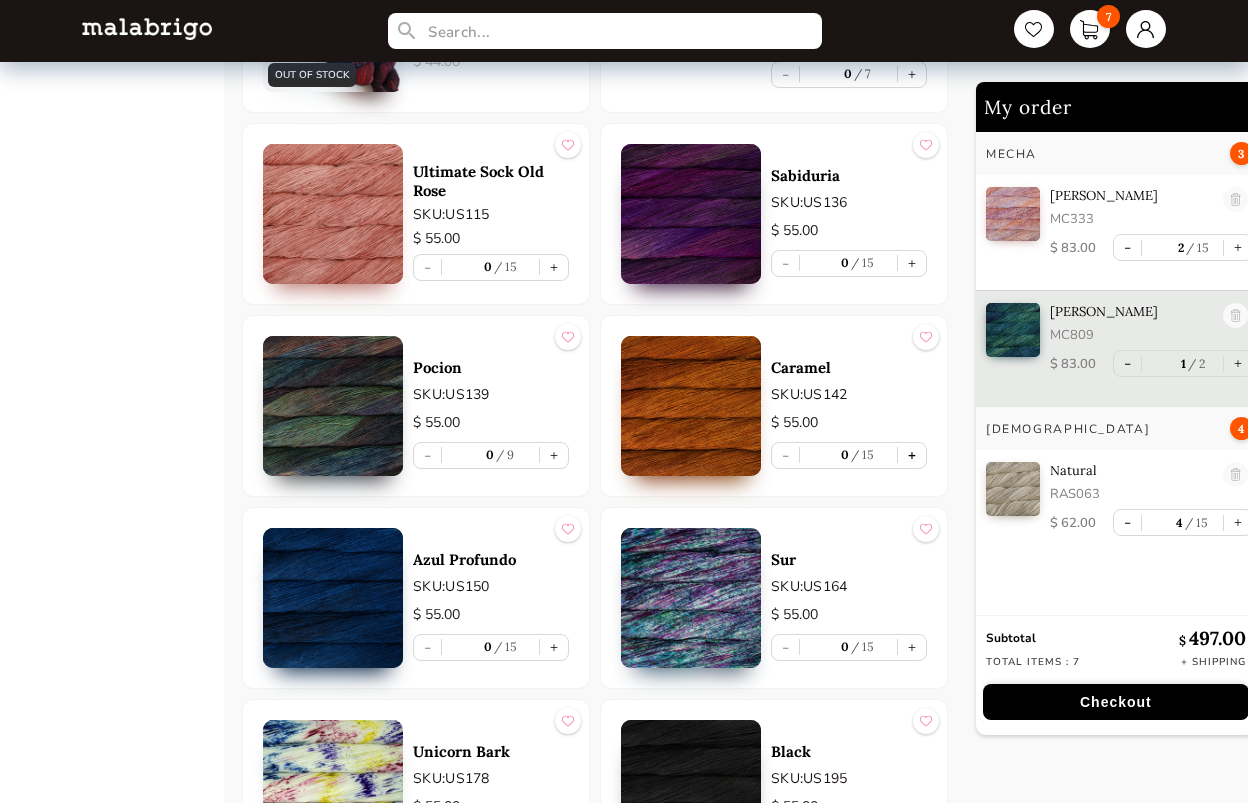 click on "+" at bounding box center (912, 455) 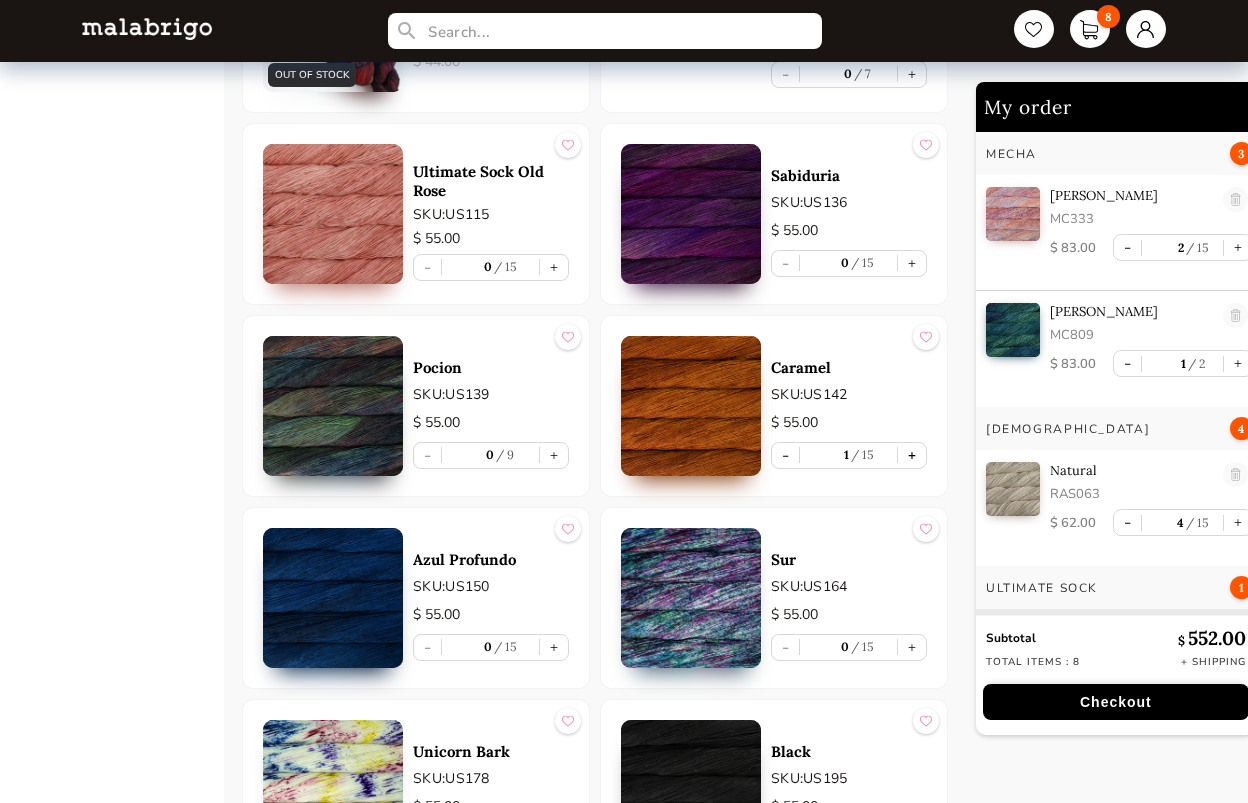 scroll, scrollTop: 7, scrollLeft: 0, axis: vertical 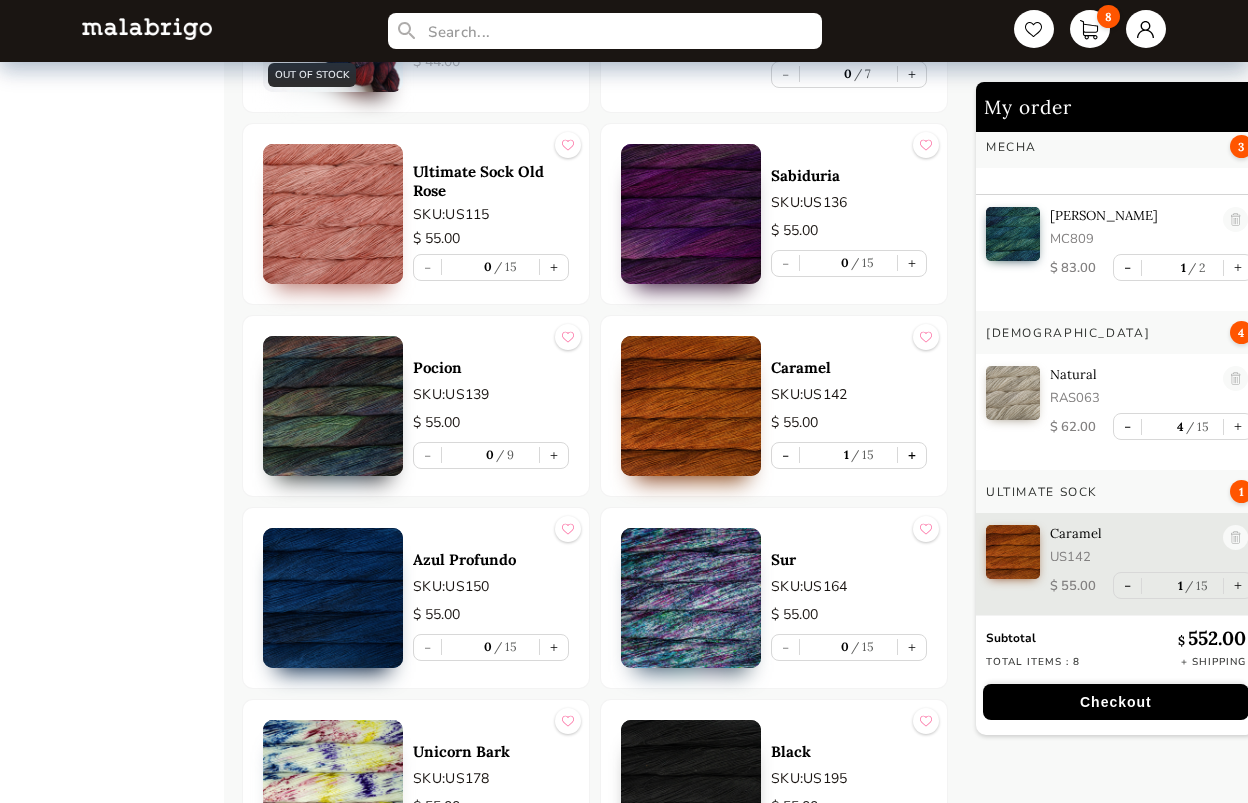 click on "+" at bounding box center (912, 455) 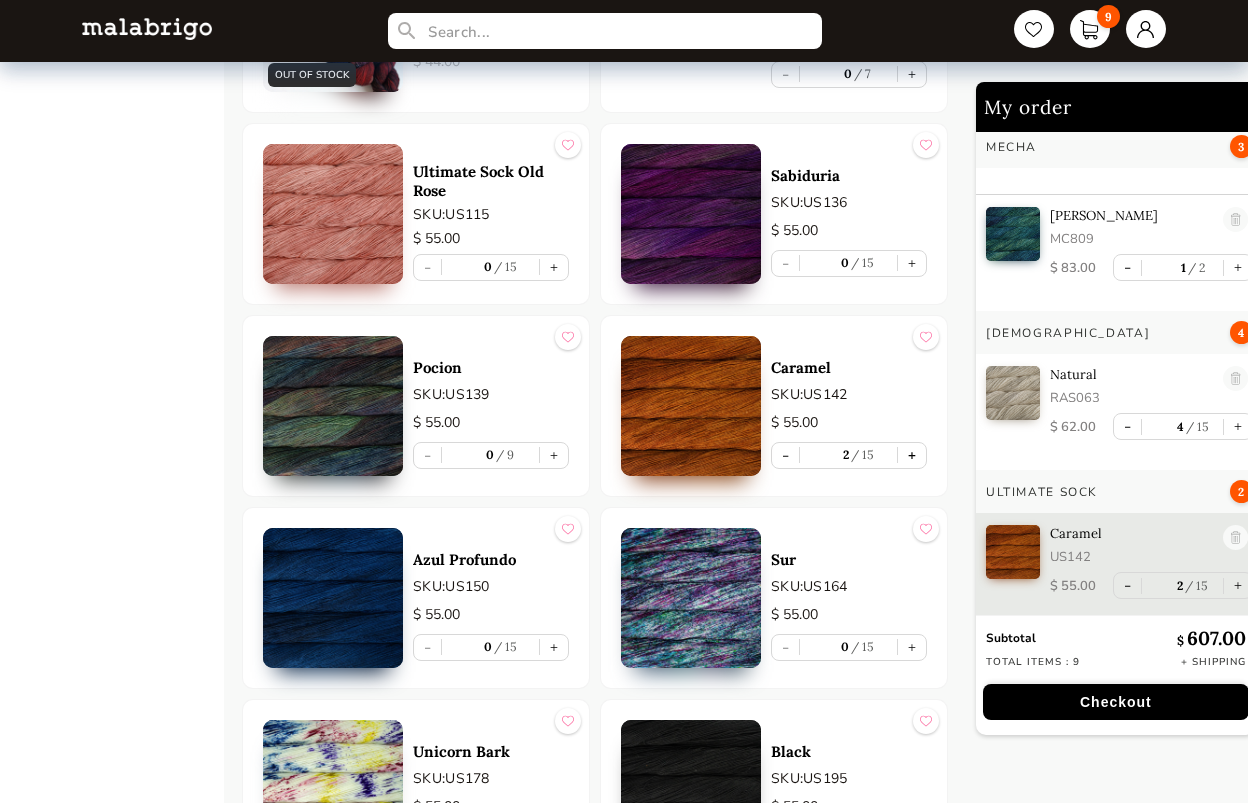 scroll, scrollTop: 103, scrollLeft: 0, axis: vertical 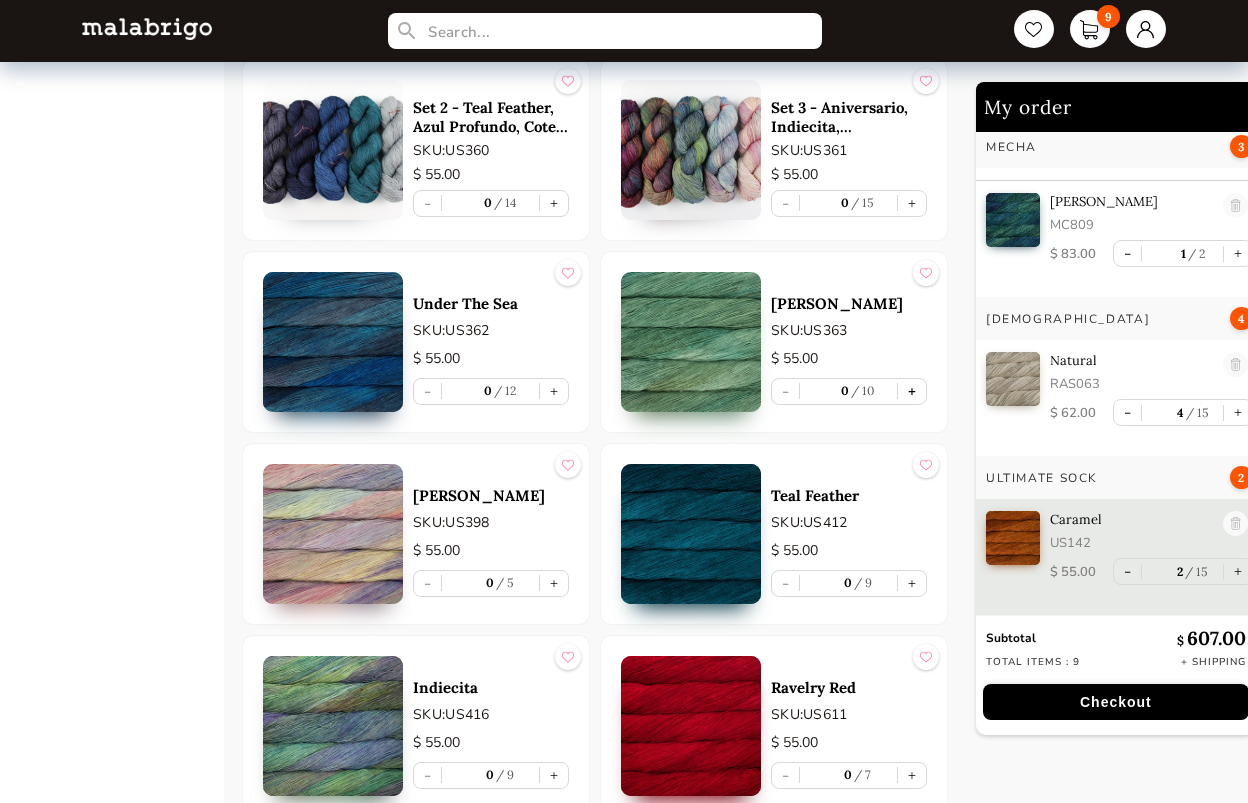 click on "+" at bounding box center [912, 391] 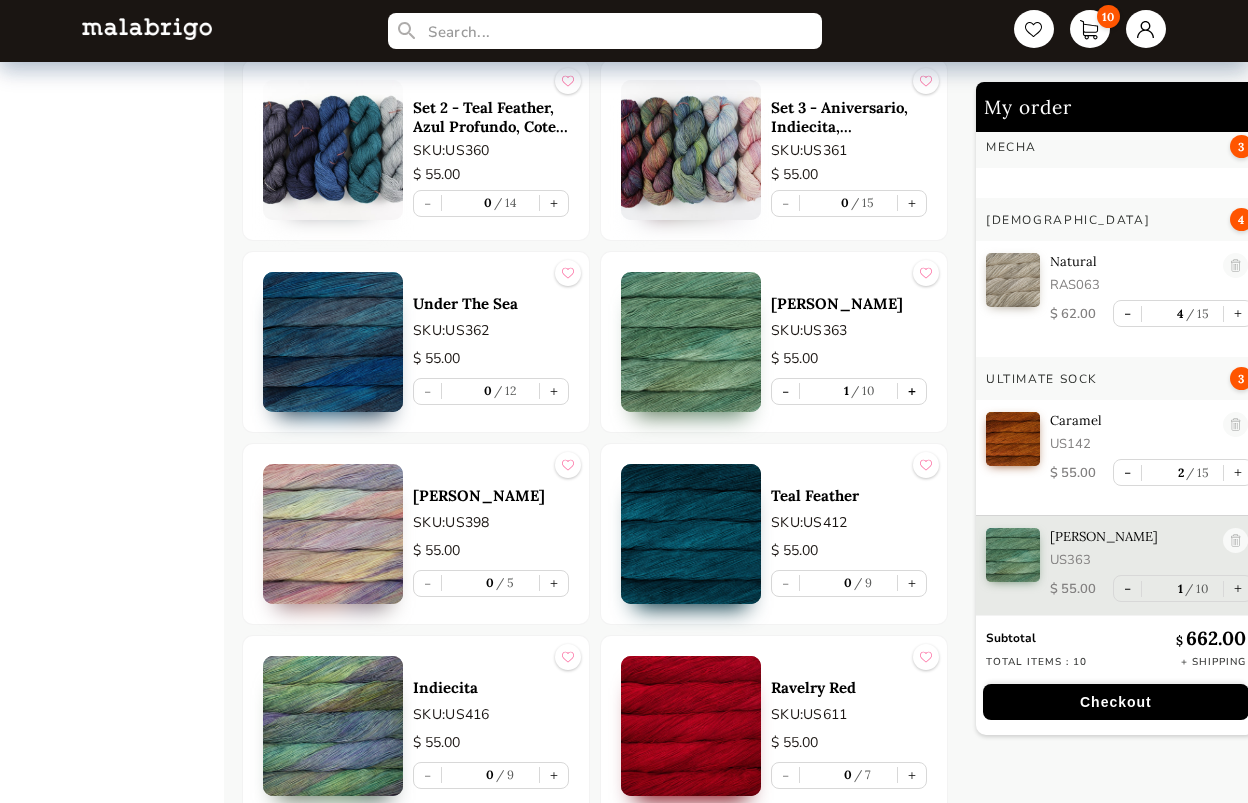 click on "+" at bounding box center (912, 391) 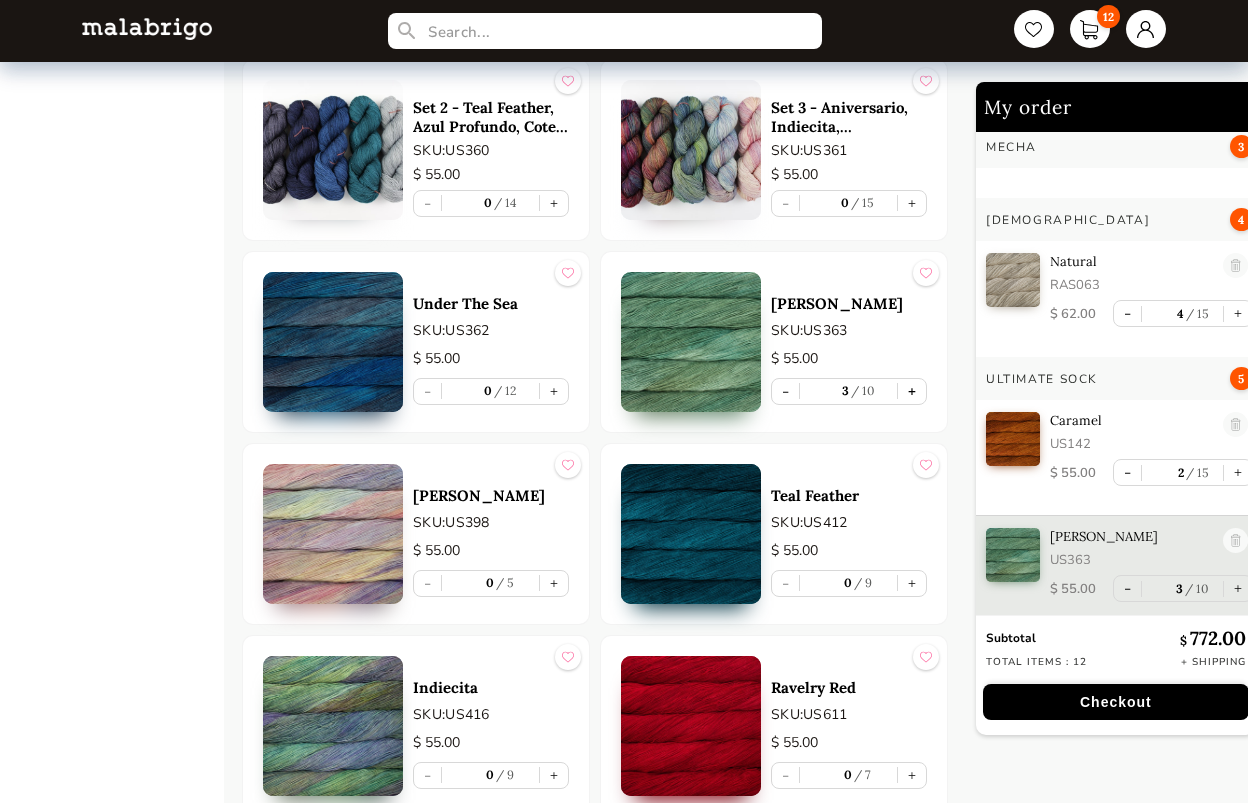 scroll, scrollTop: 219, scrollLeft: 0, axis: vertical 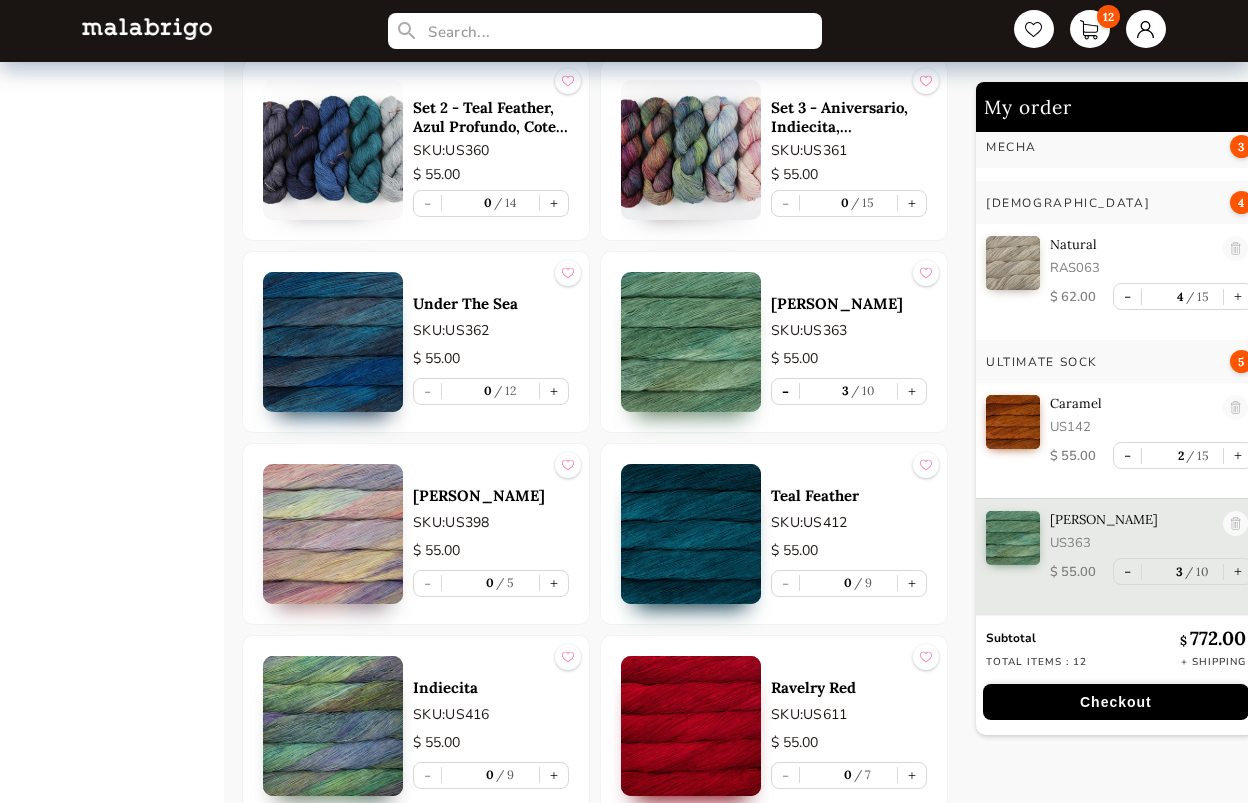 click on "-" at bounding box center (785, 391) 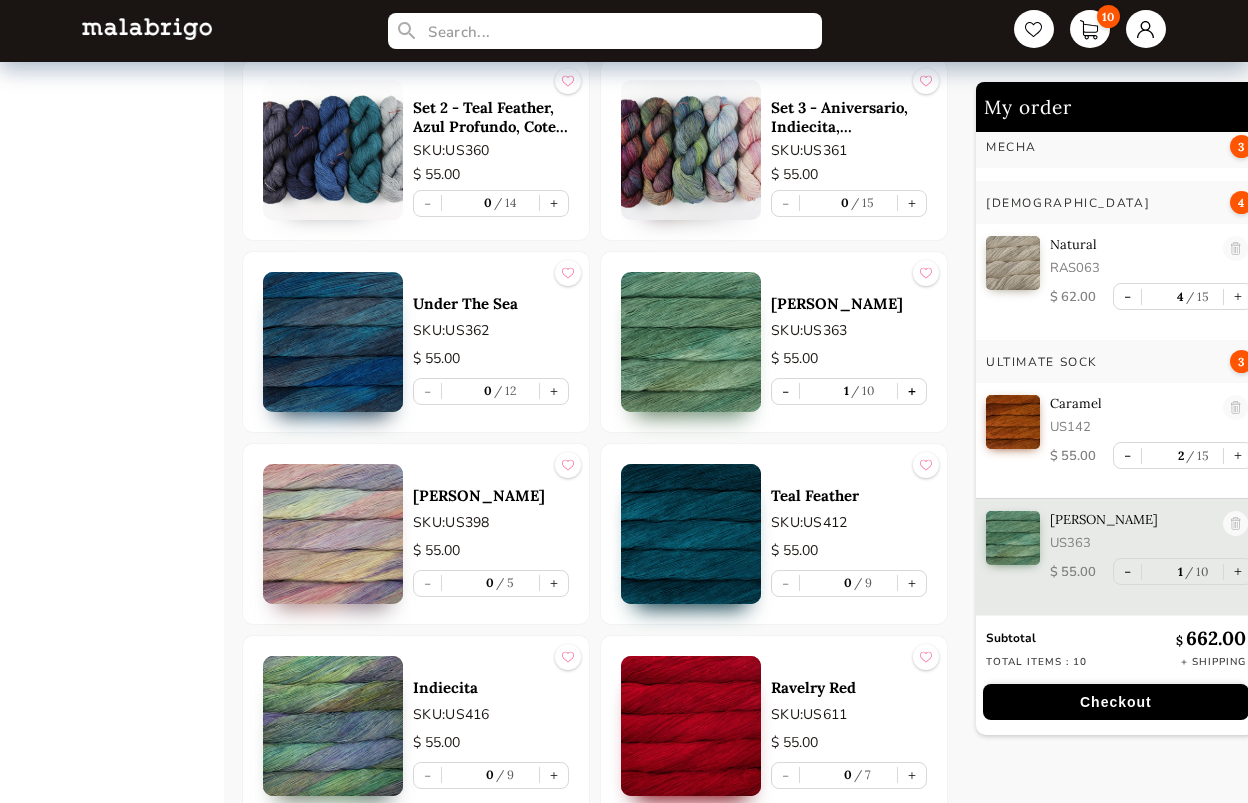 click on "+" at bounding box center [912, 391] 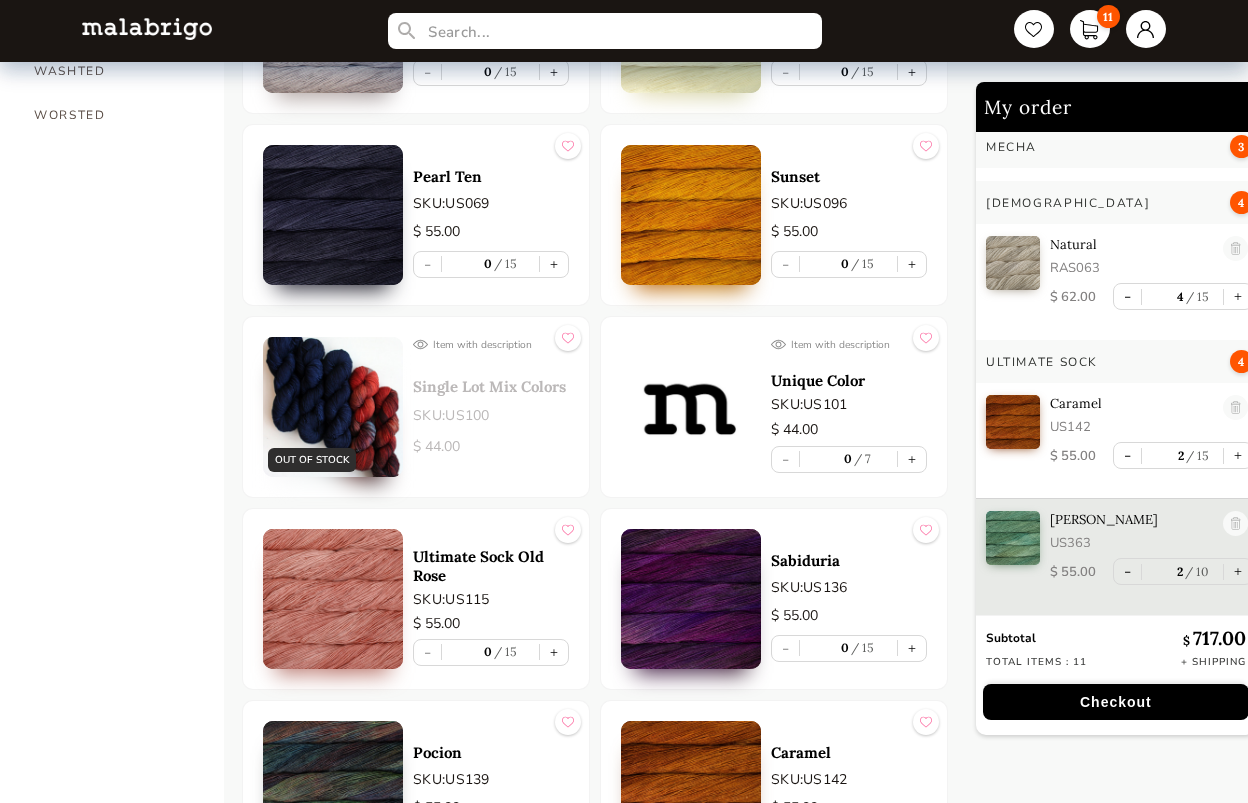 scroll, scrollTop: 1716, scrollLeft: 0, axis: vertical 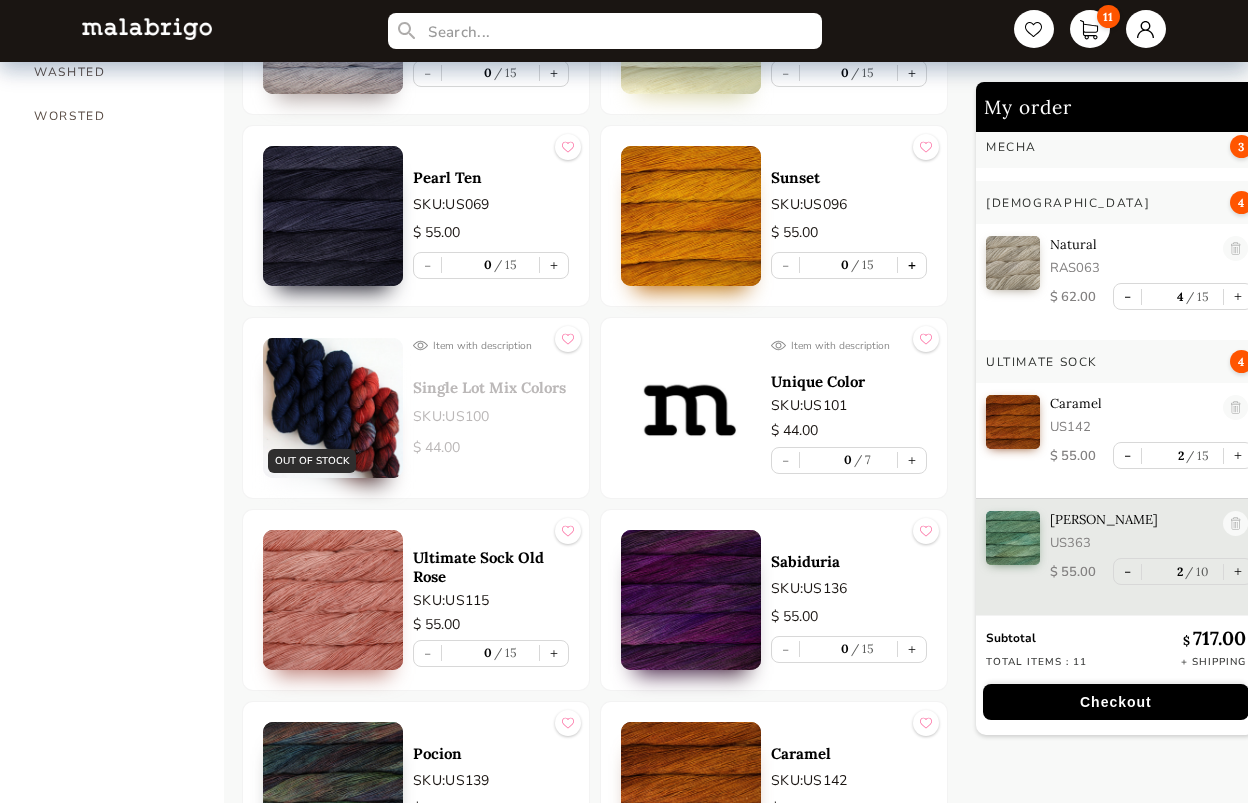 click on "+" at bounding box center (912, 265) 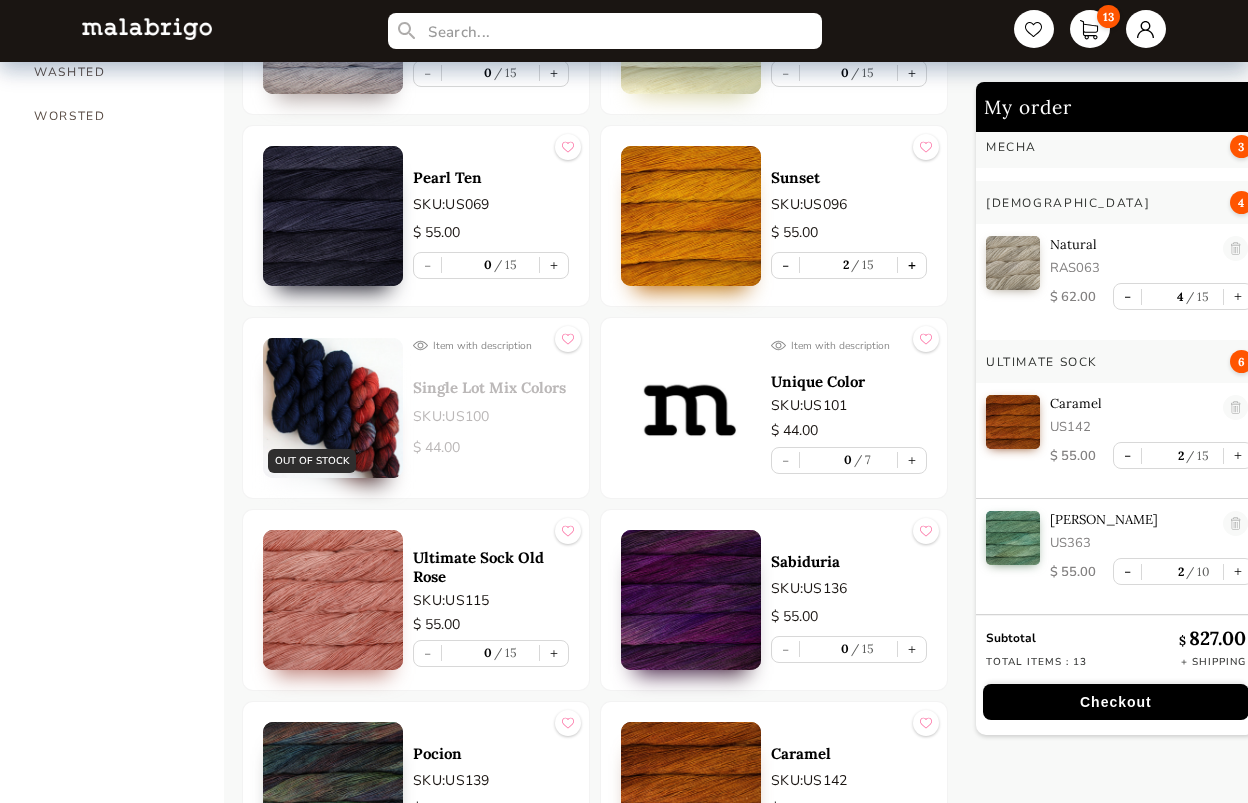 scroll, scrollTop: 332, scrollLeft: 0, axis: vertical 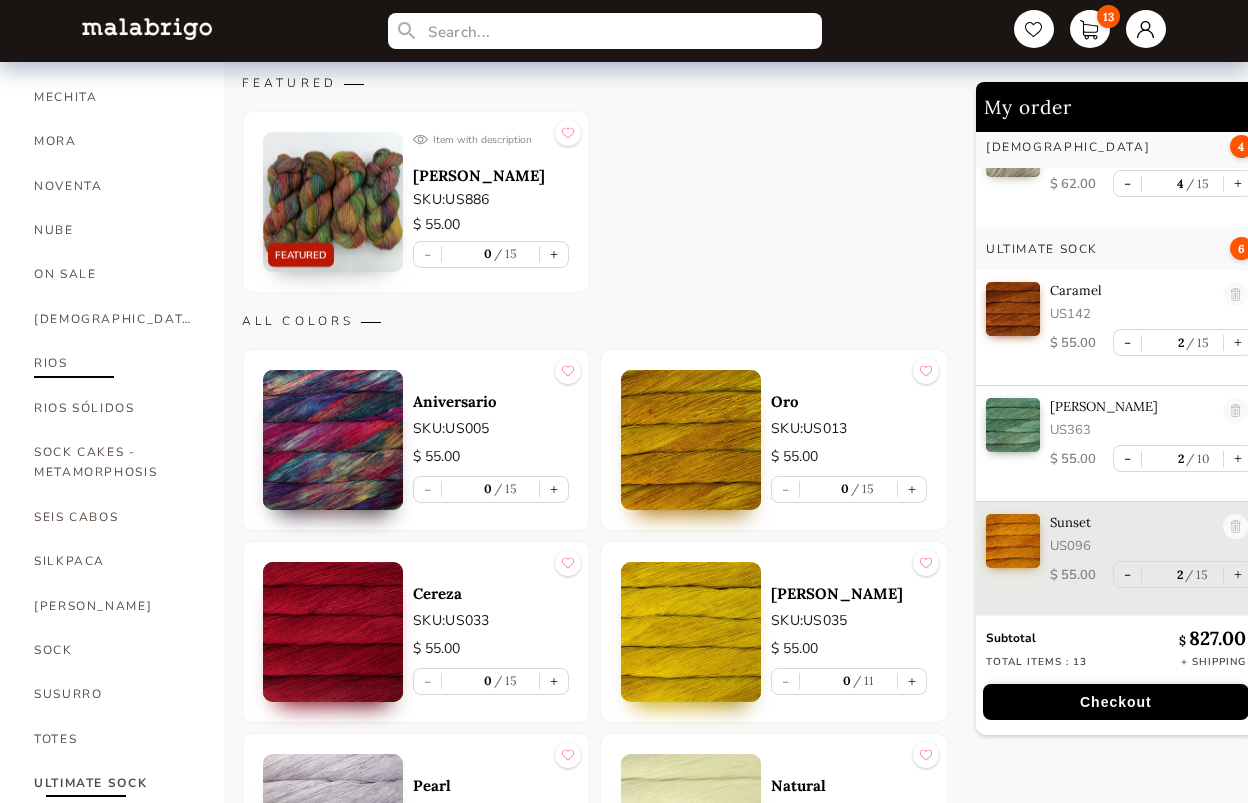 click on "RIOS" at bounding box center [114, 363] 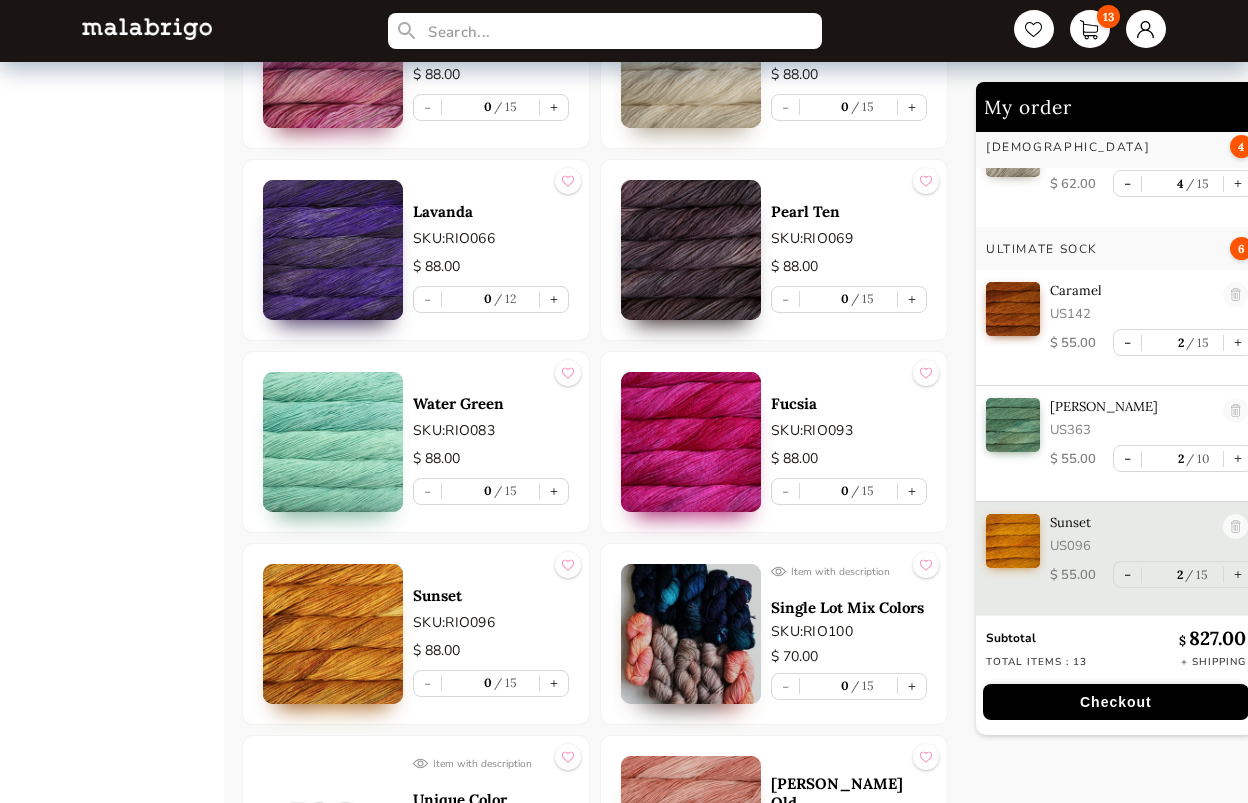 scroll, scrollTop: 2016, scrollLeft: 0, axis: vertical 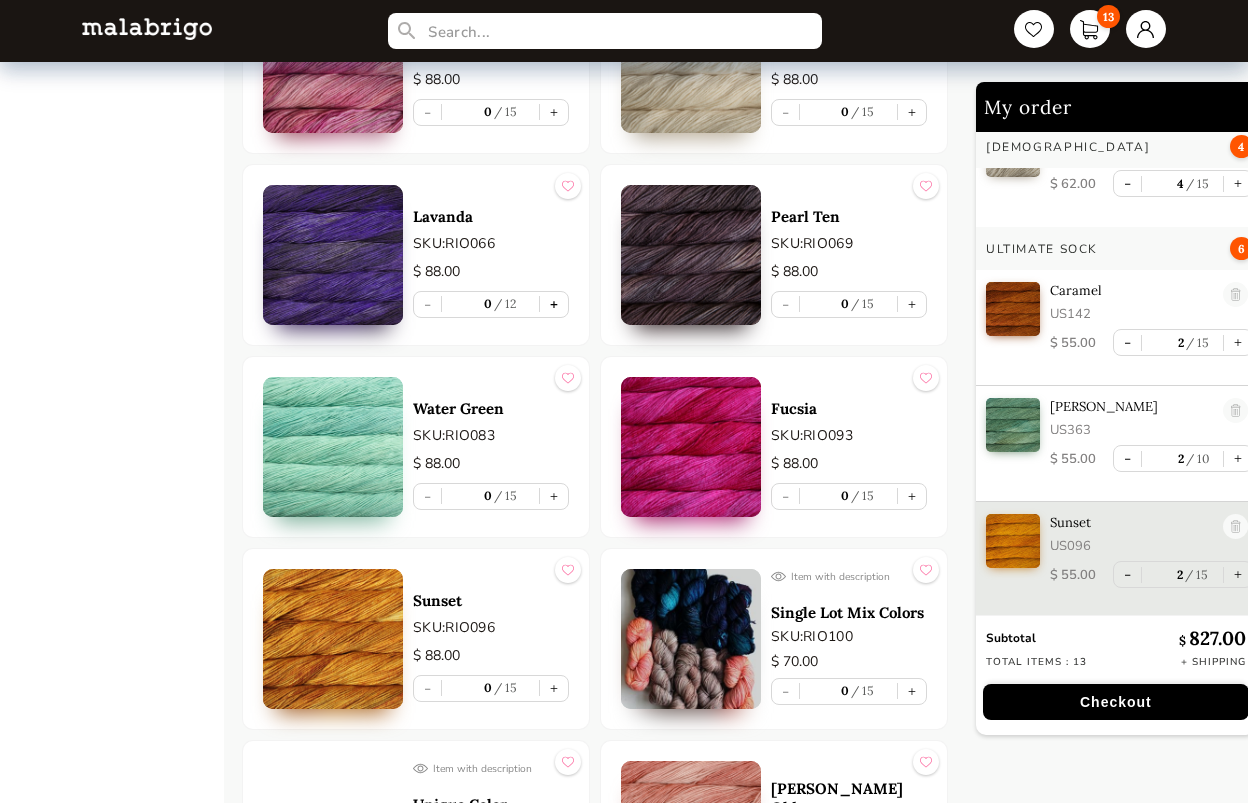 click on "+" at bounding box center (554, 304) 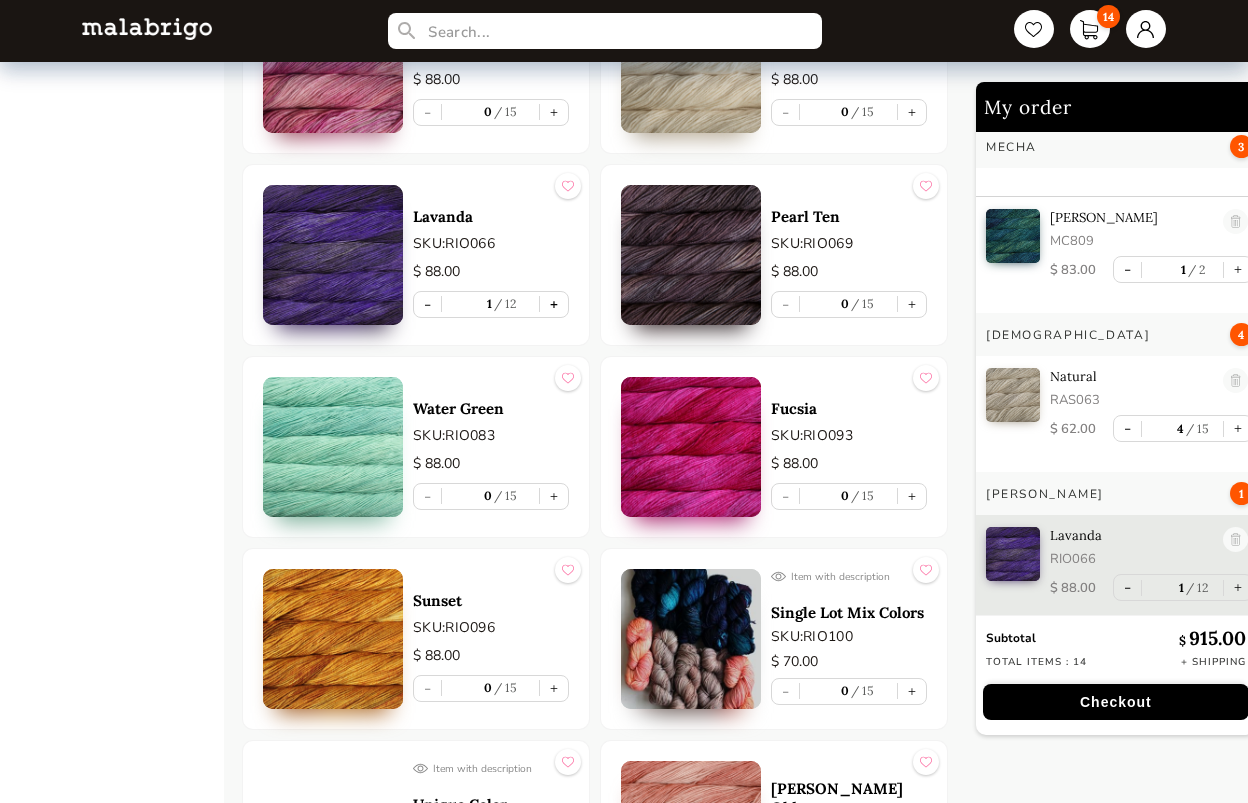 scroll, scrollTop: 86, scrollLeft: 0, axis: vertical 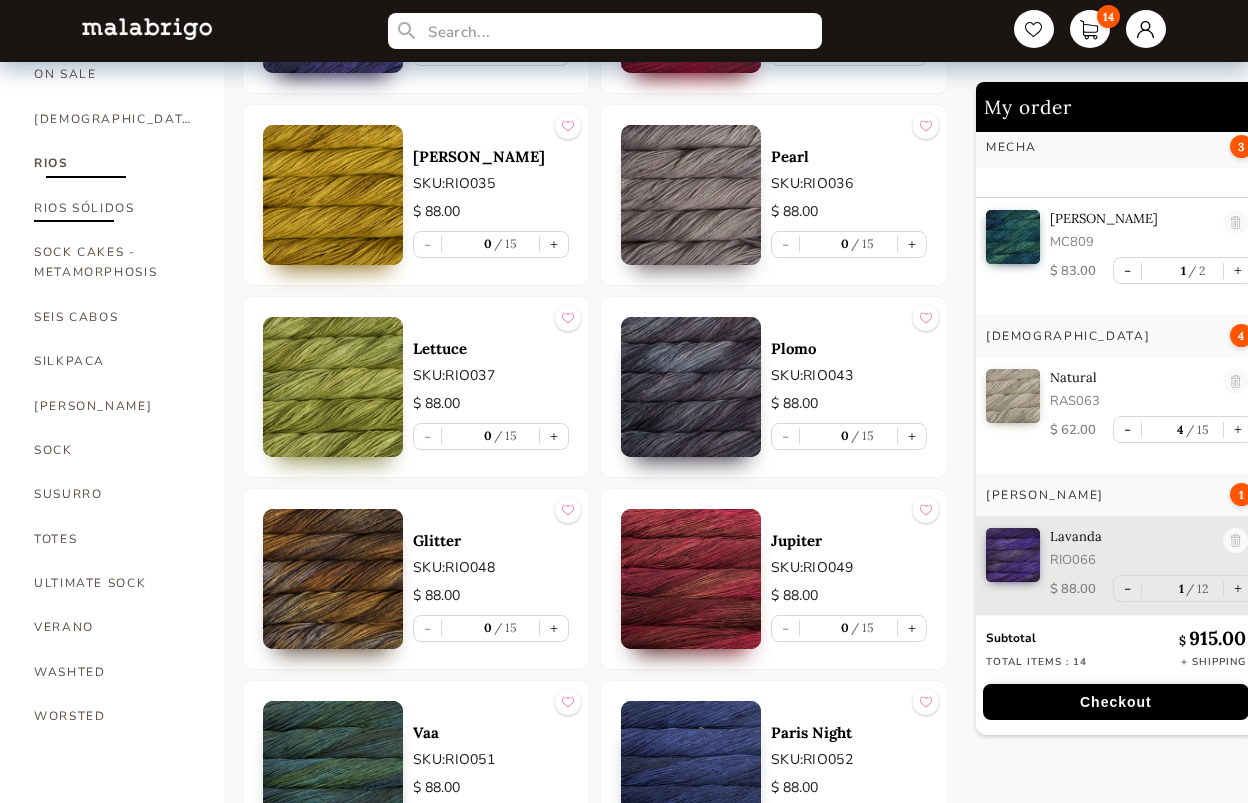 click on "RIOS SÓLIDOS" at bounding box center (114, 208) 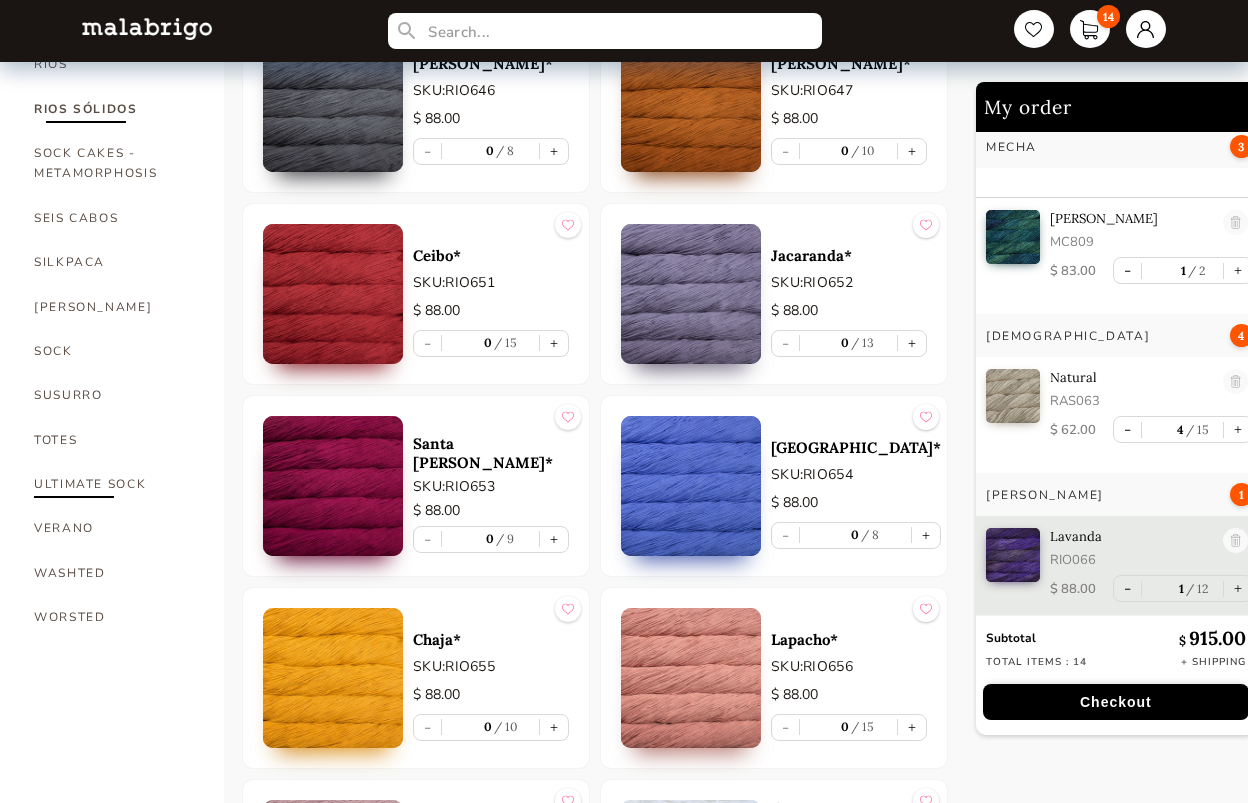 scroll, scrollTop: 1115, scrollLeft: 0, axis: vertical 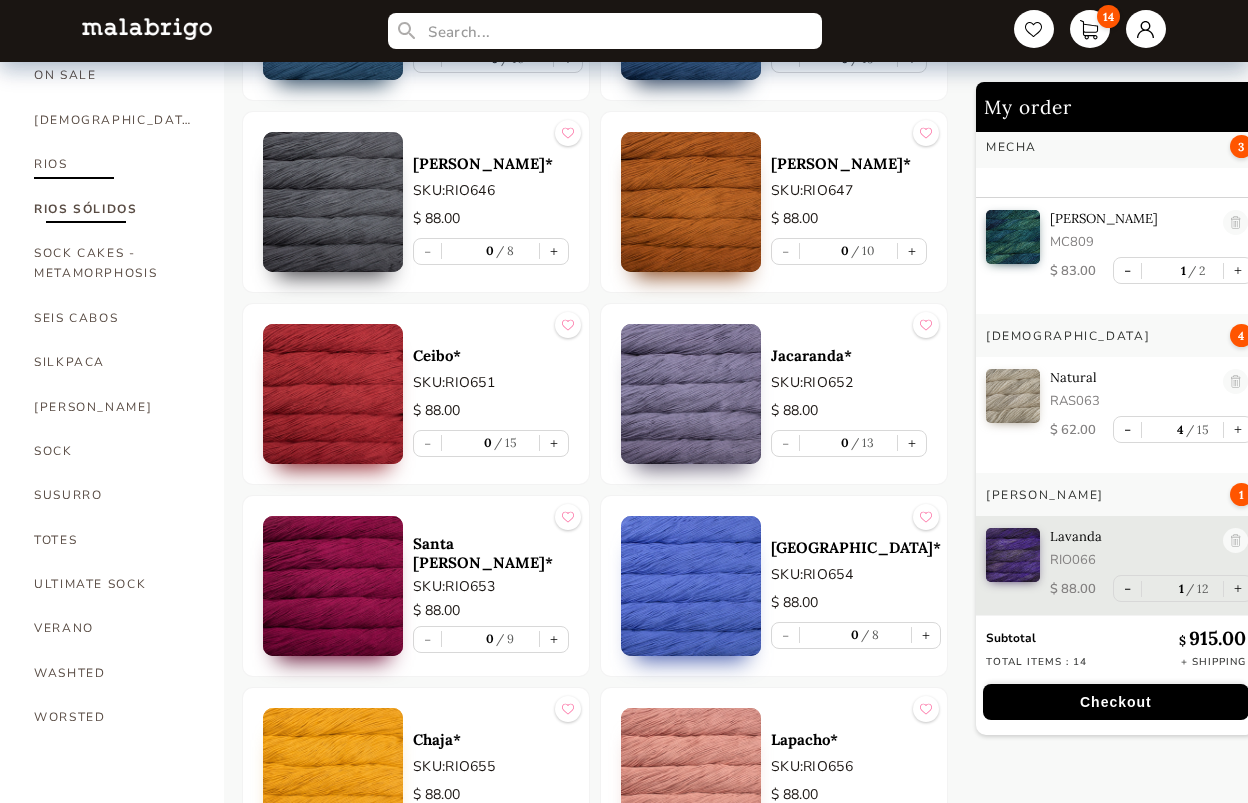 click on "RIOS" at bounding box center [114, 164] 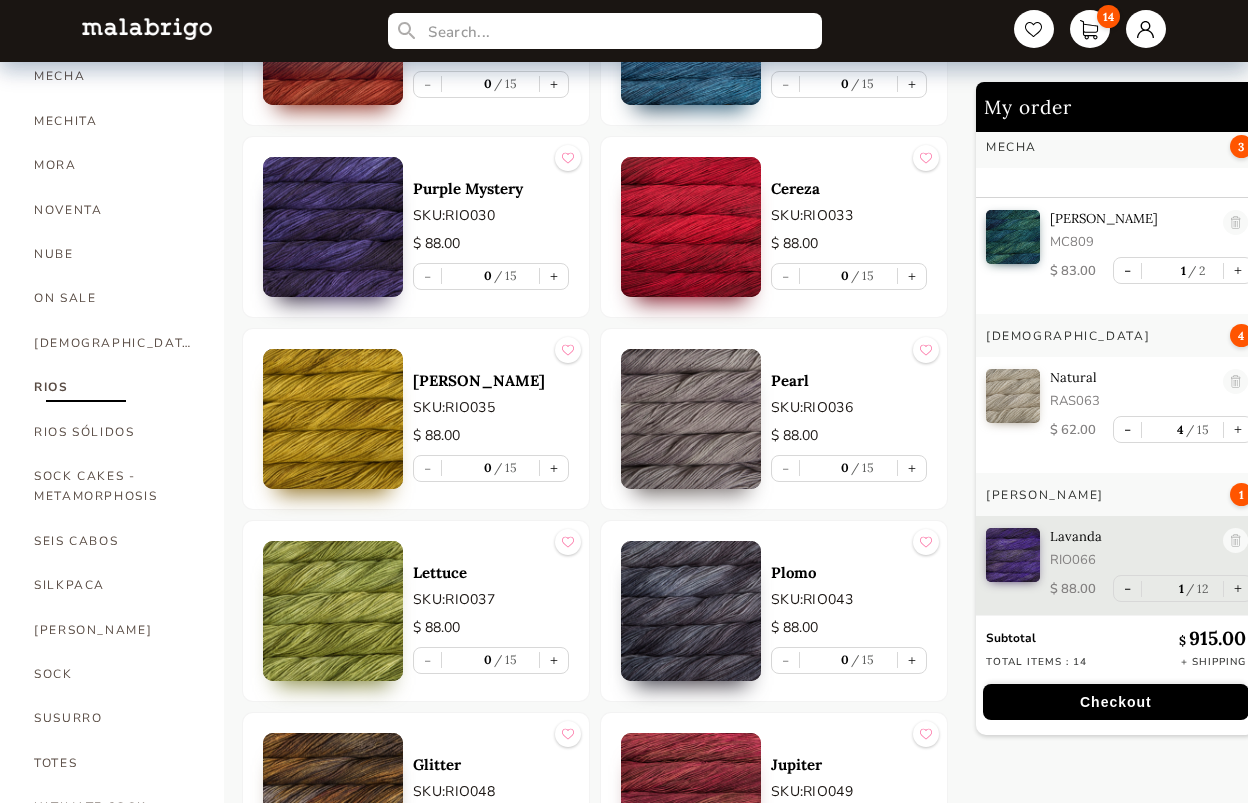 scroll, scrollTop: 900, scrollLeft: 0, axis: vertical 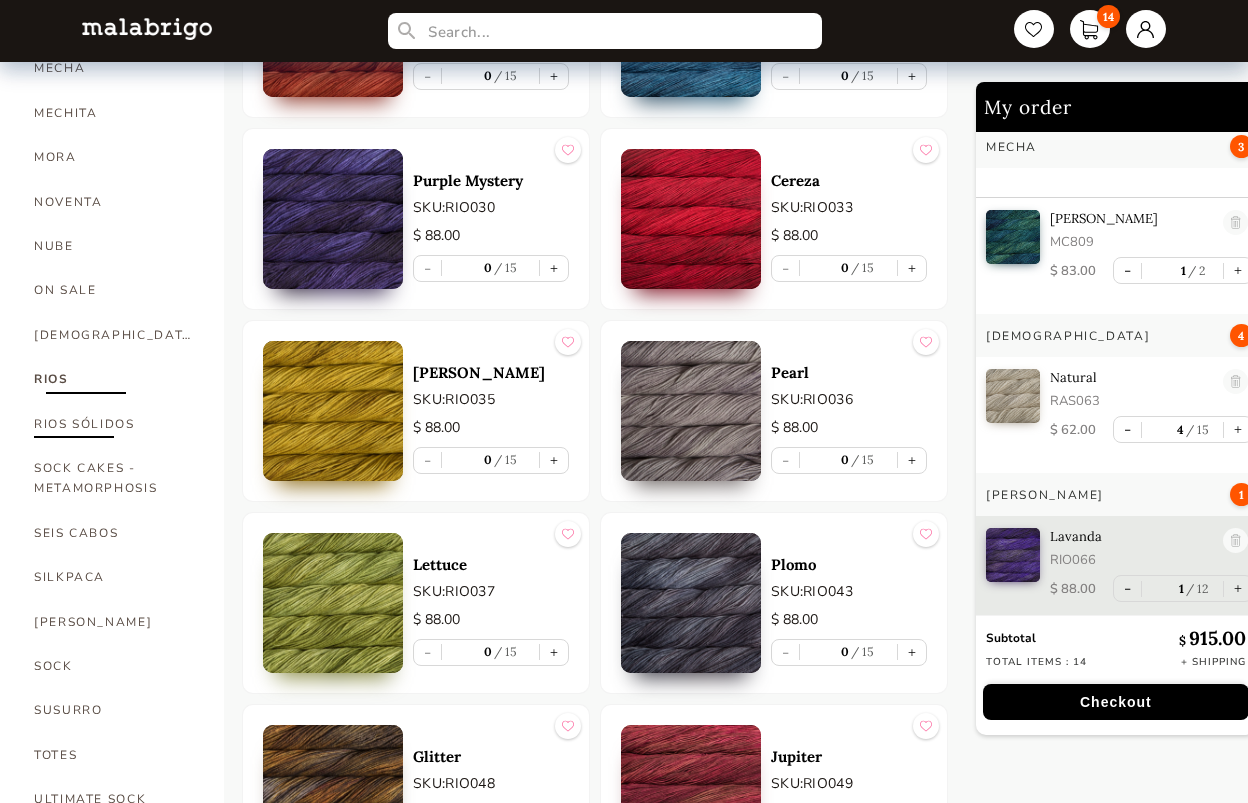 click on "RIOS SÓLIDOS" at bounding box center [114, 424] 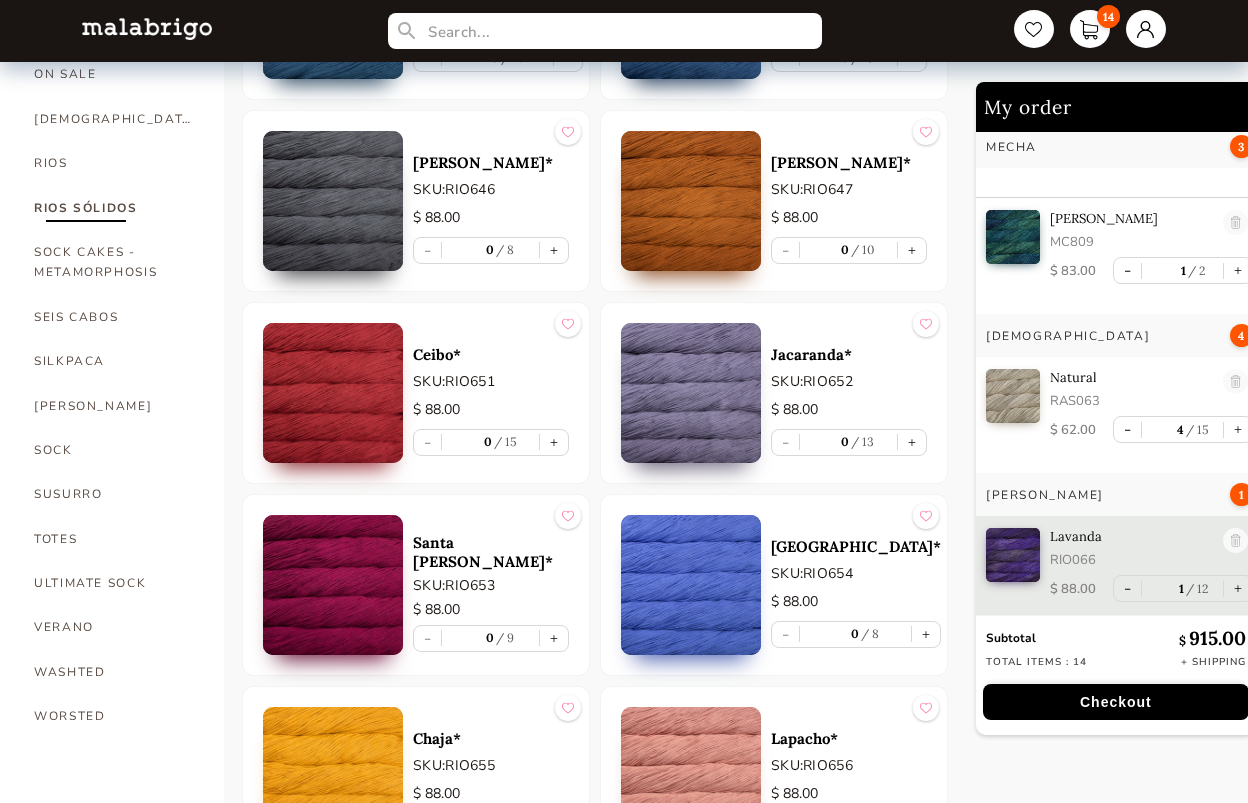 scroll, scrollTop: 1115, scrollLeft: 0, axis: vertical 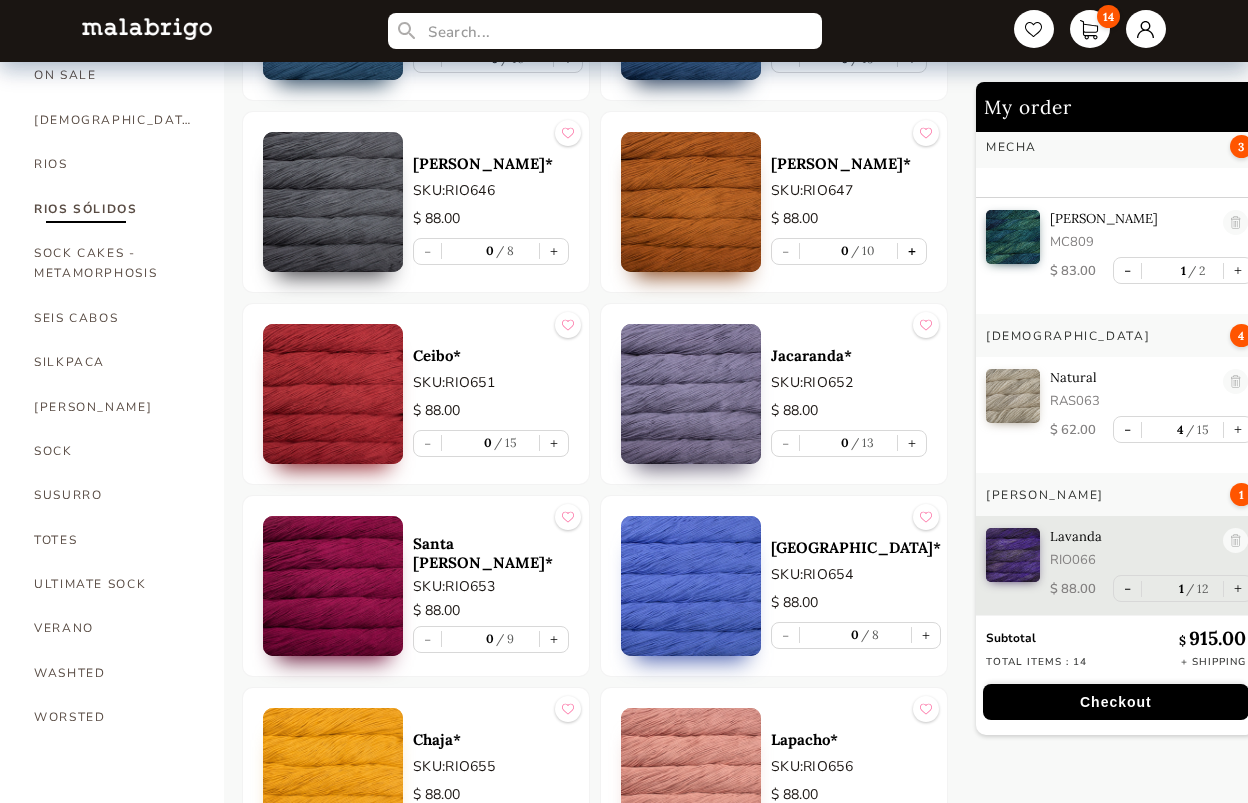 click on "+" at bounding box center (912, 251) 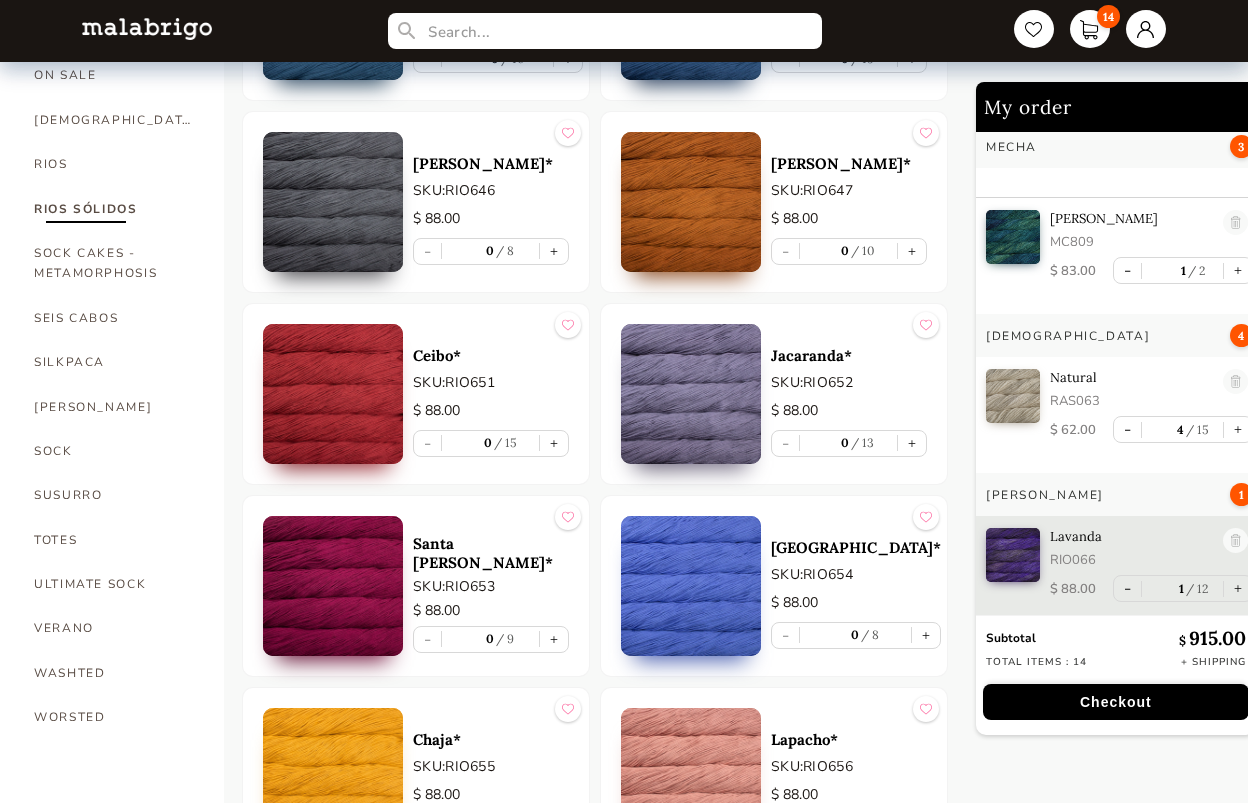 type on "1" 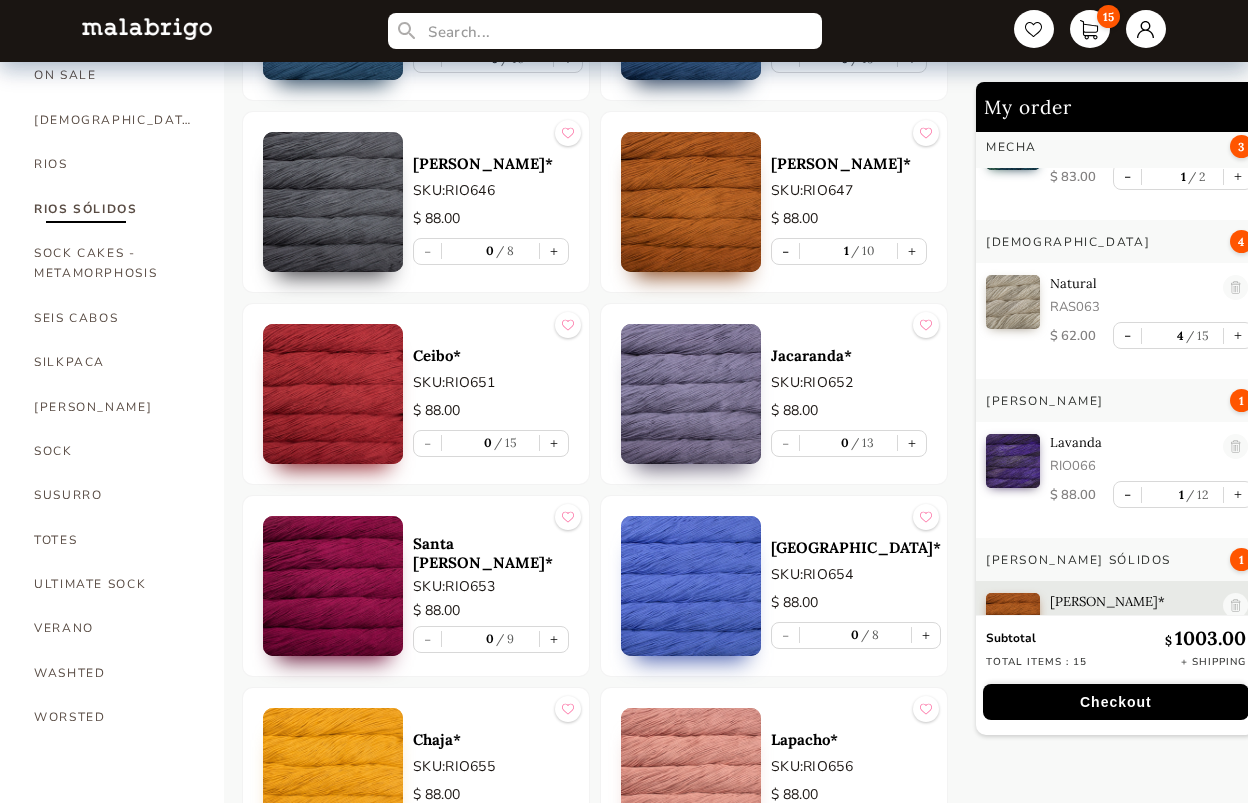 scroll, scrollTop: 245, scrollLeft: 0, axis: vertical 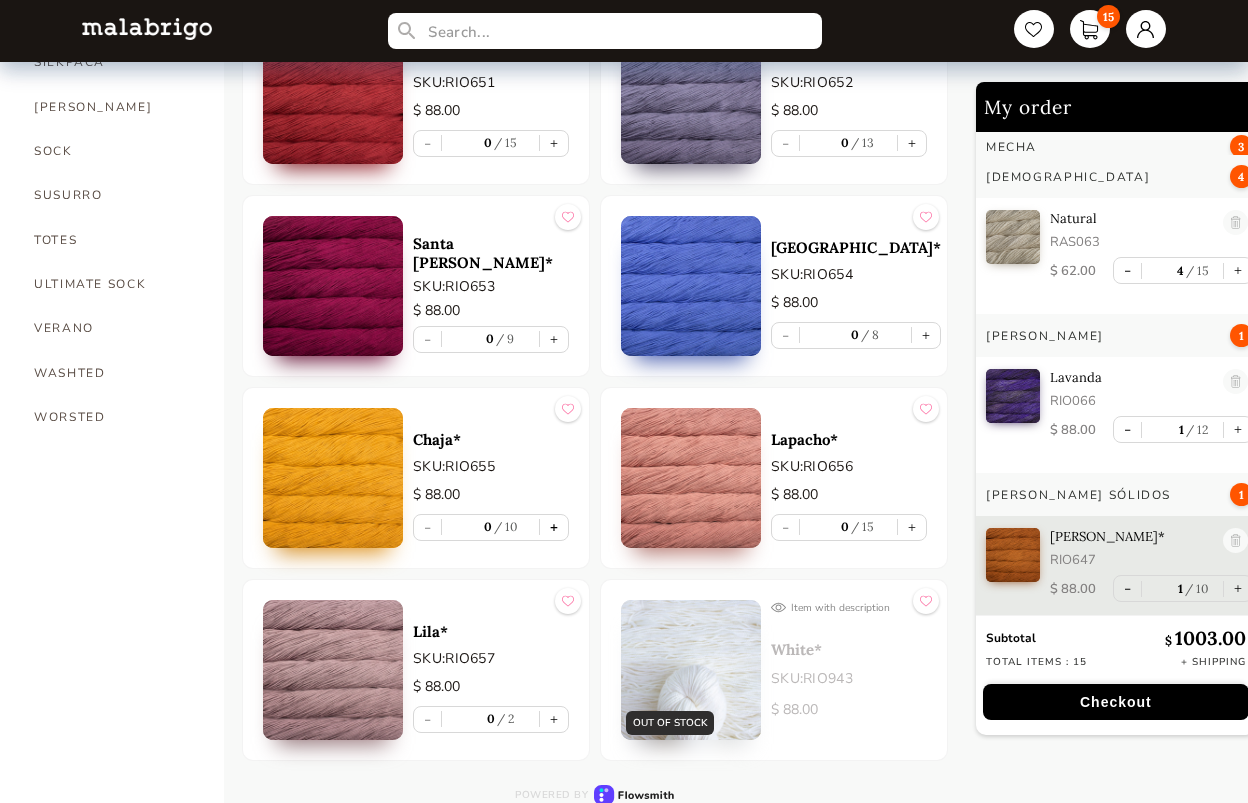 click on "+" at bounding box center (554, 527) 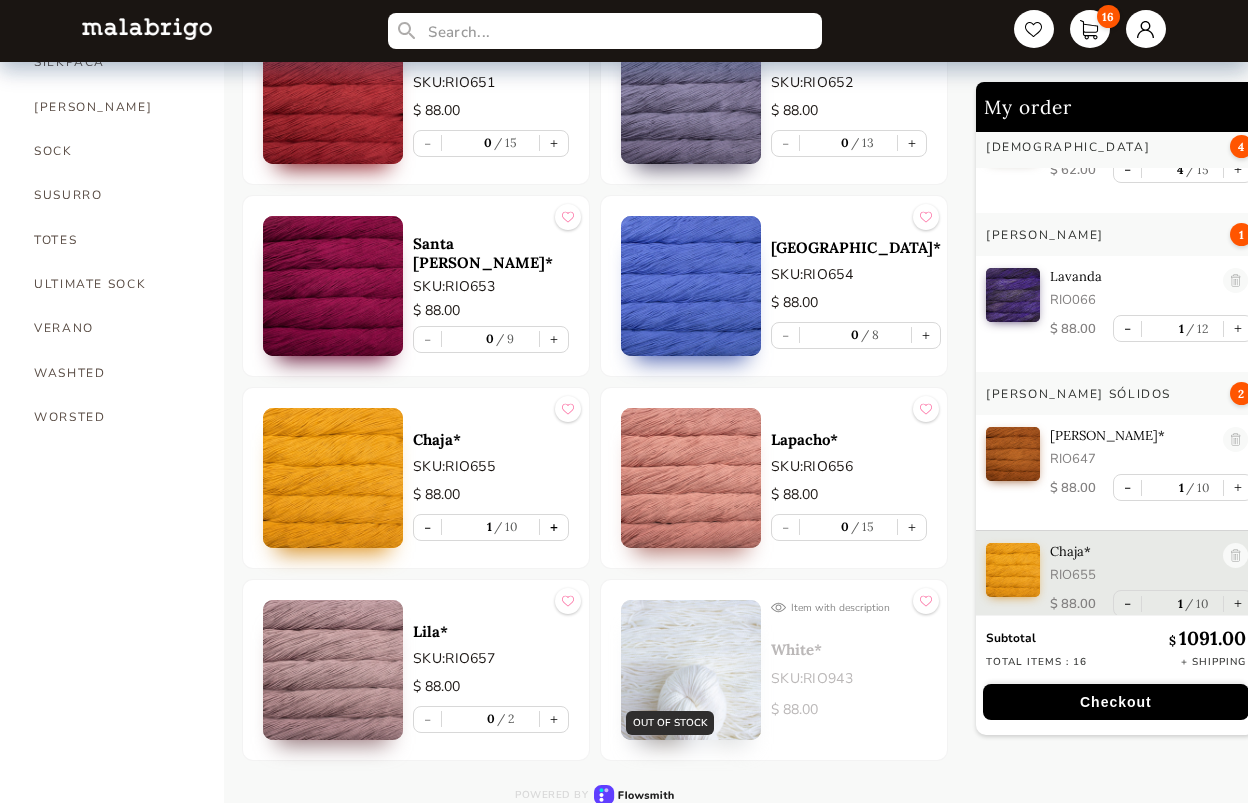 scroll, scrollTop: 364, scrollLeft: 0, axis: vertical 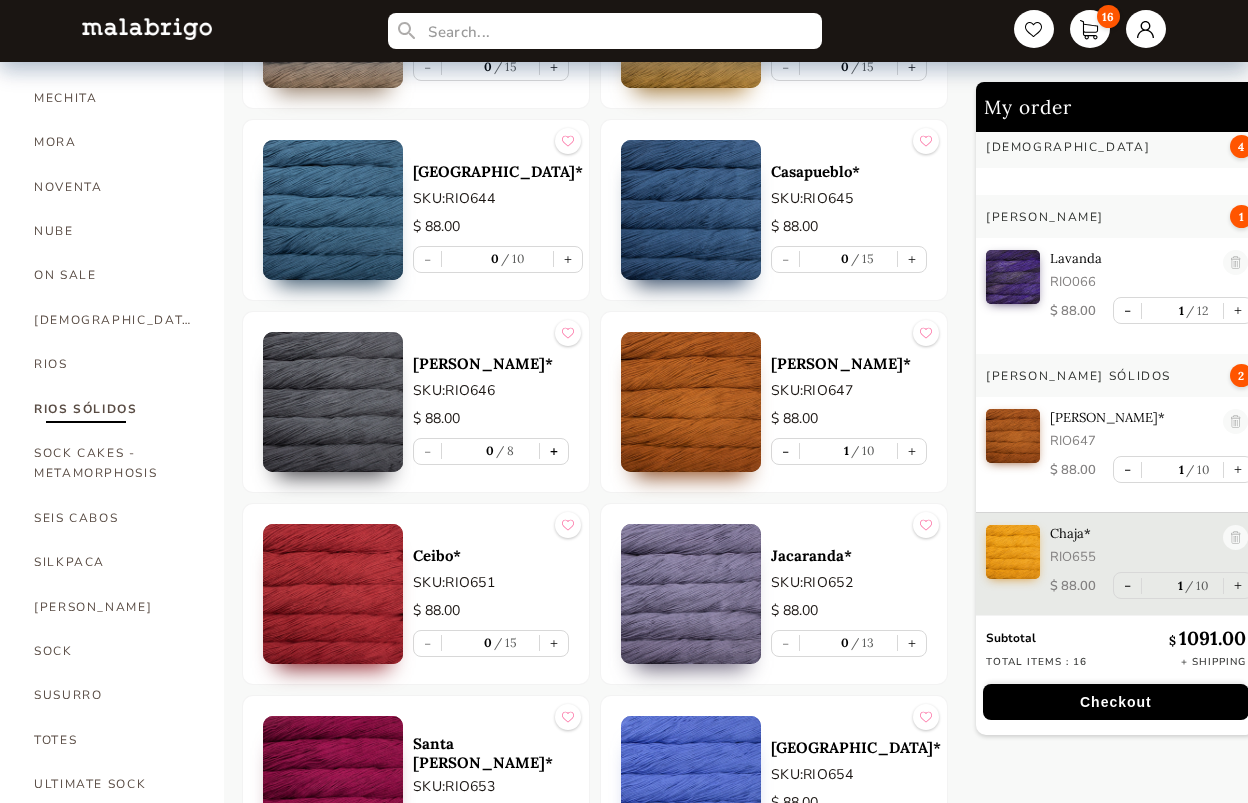click on "+" at bounding box center [554, 451] 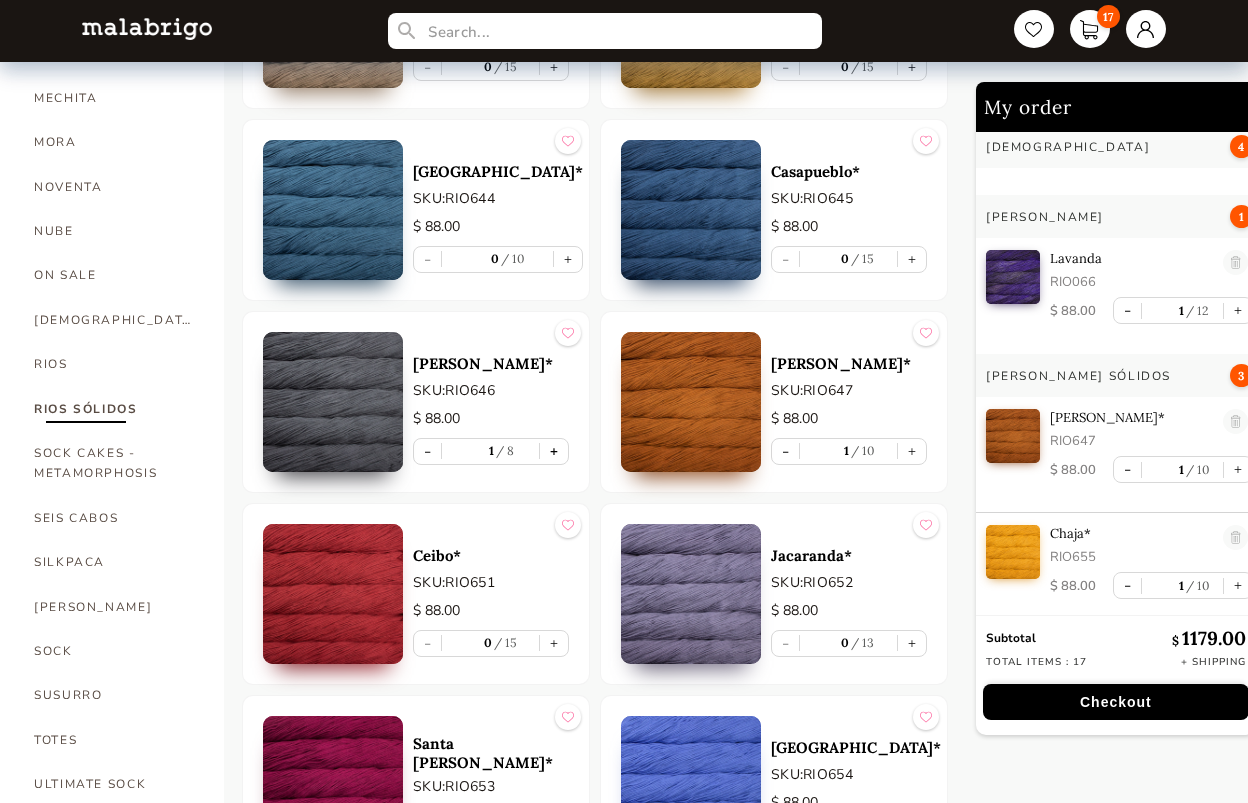 scroll, scrollTop: 477, scrollLeft: 0, axis: vertical 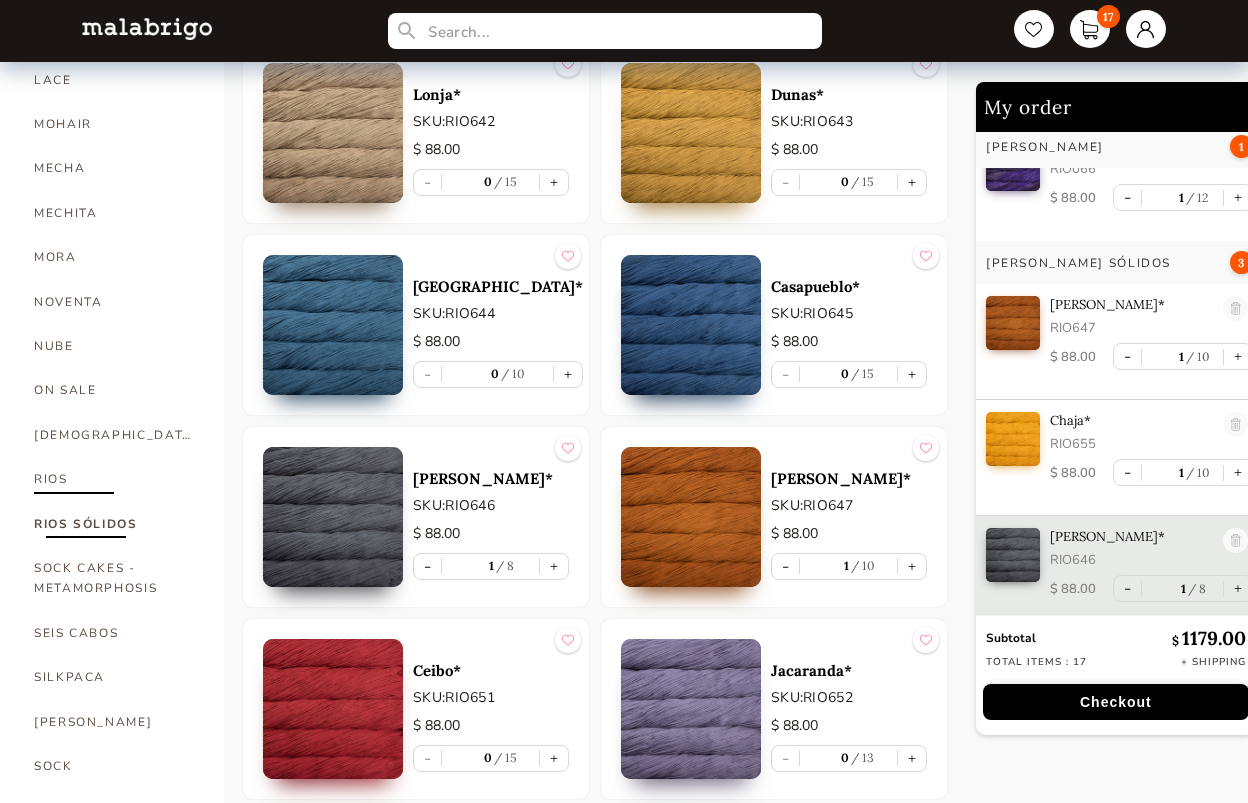 click on "RIOS" at bounding box center (114, 479) 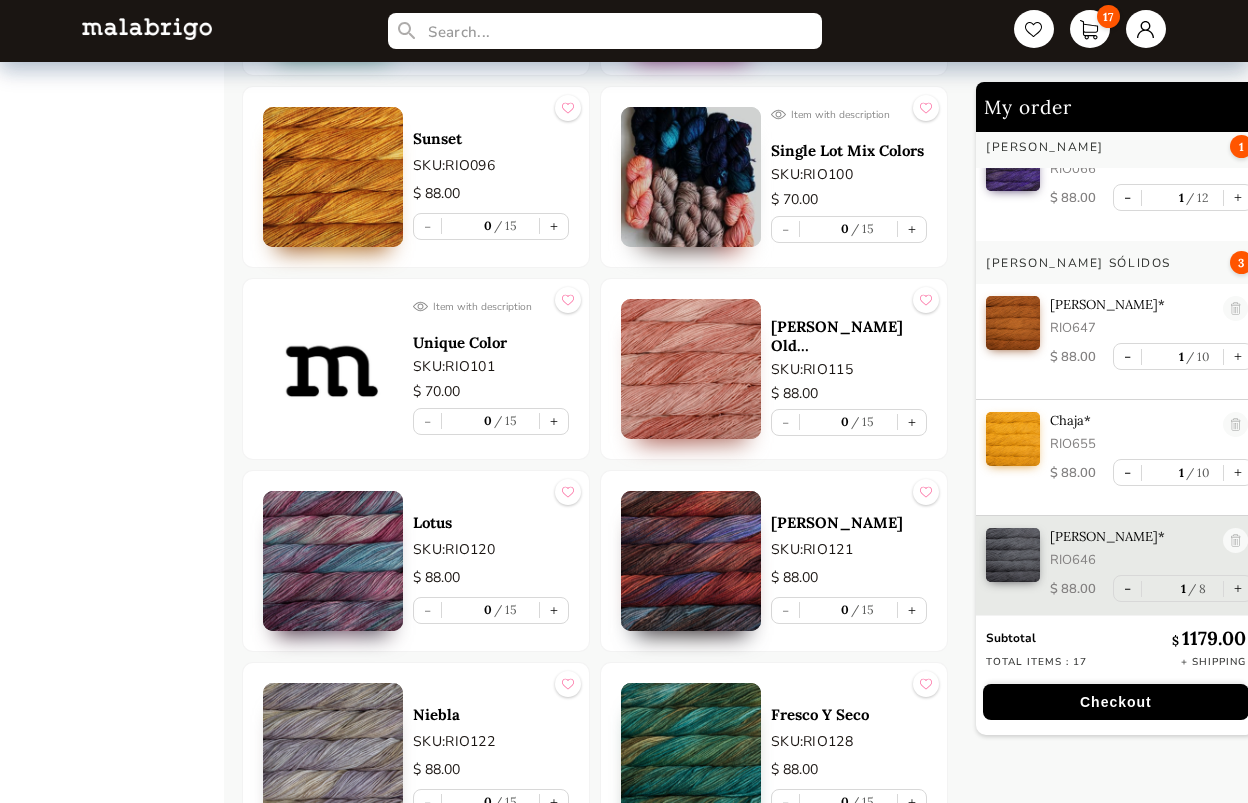 scroll, scrollTop: 2500, scrollLeft: 0, axis: vertical 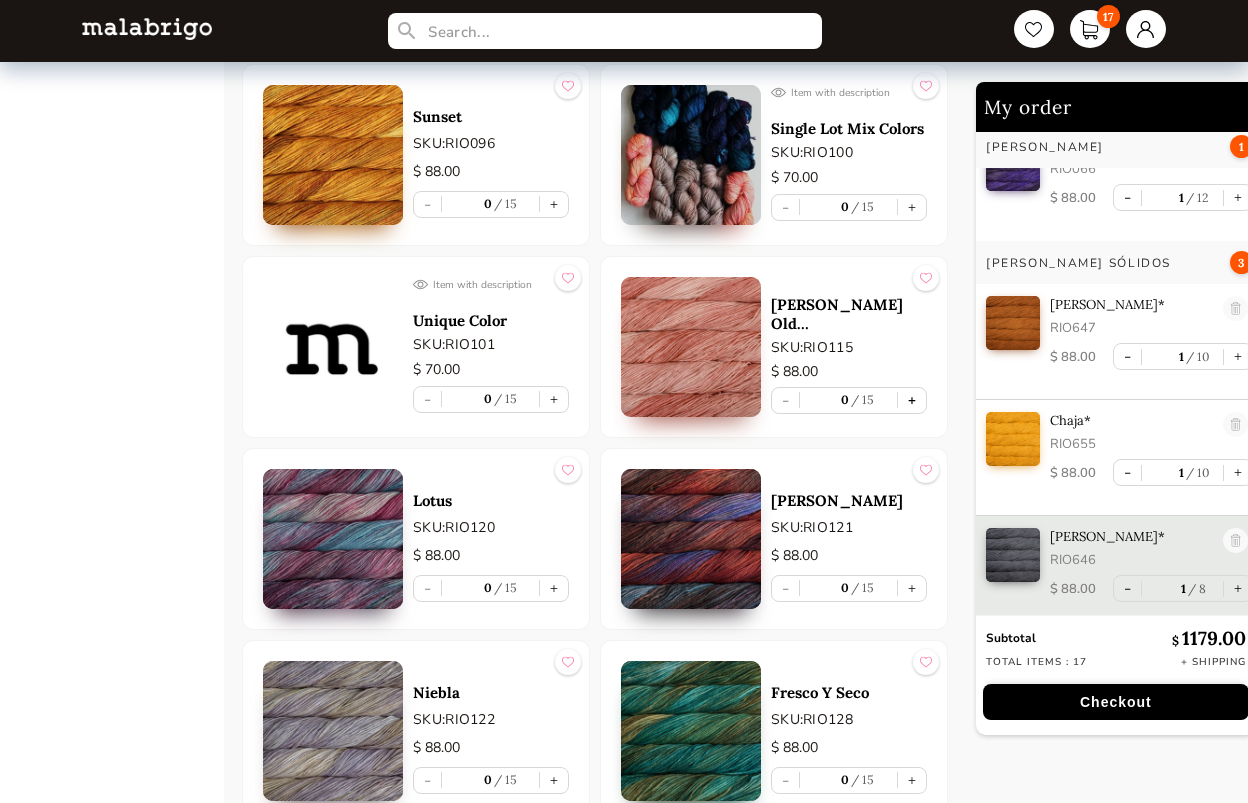 click on "+" at bounding box center [912, 400] 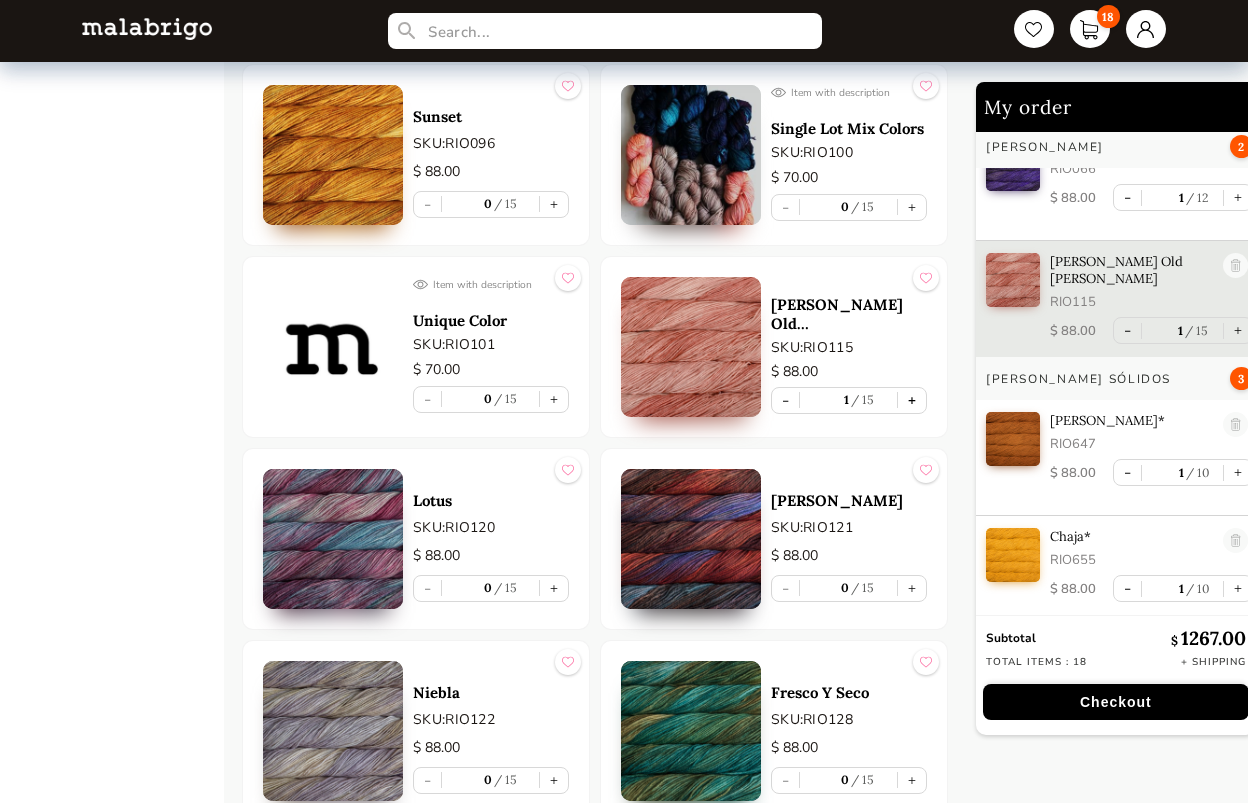 click on "+" at bounding box center (912, 400) 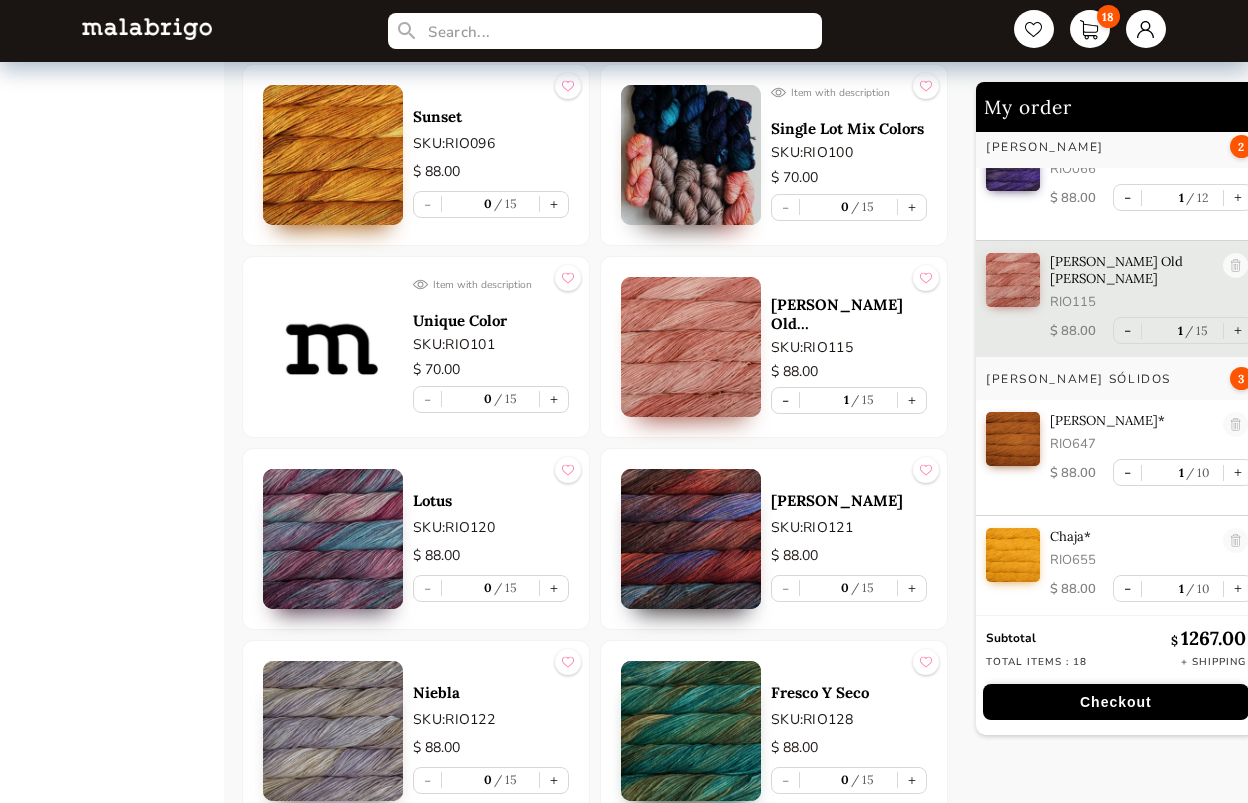 type on "3" 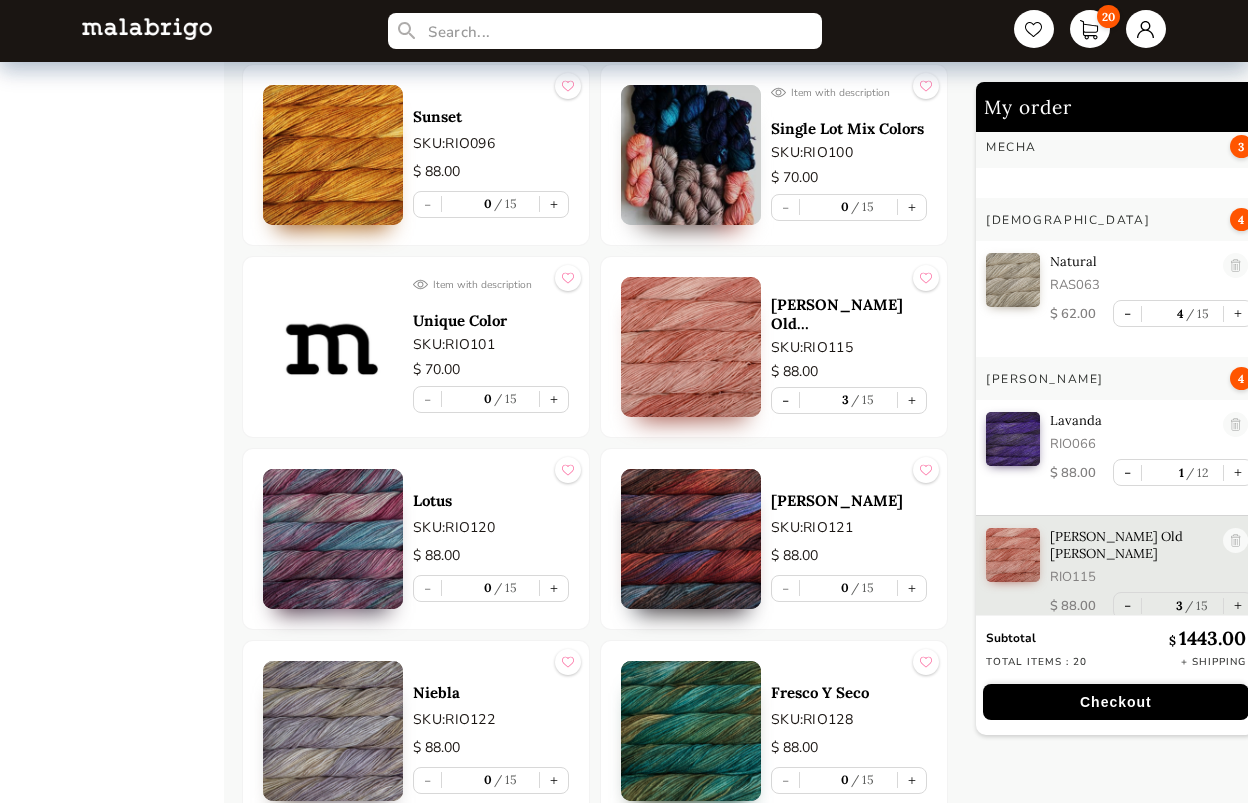 scroll, scrollTop: 219, scrollLeft: 0, axis: vertical 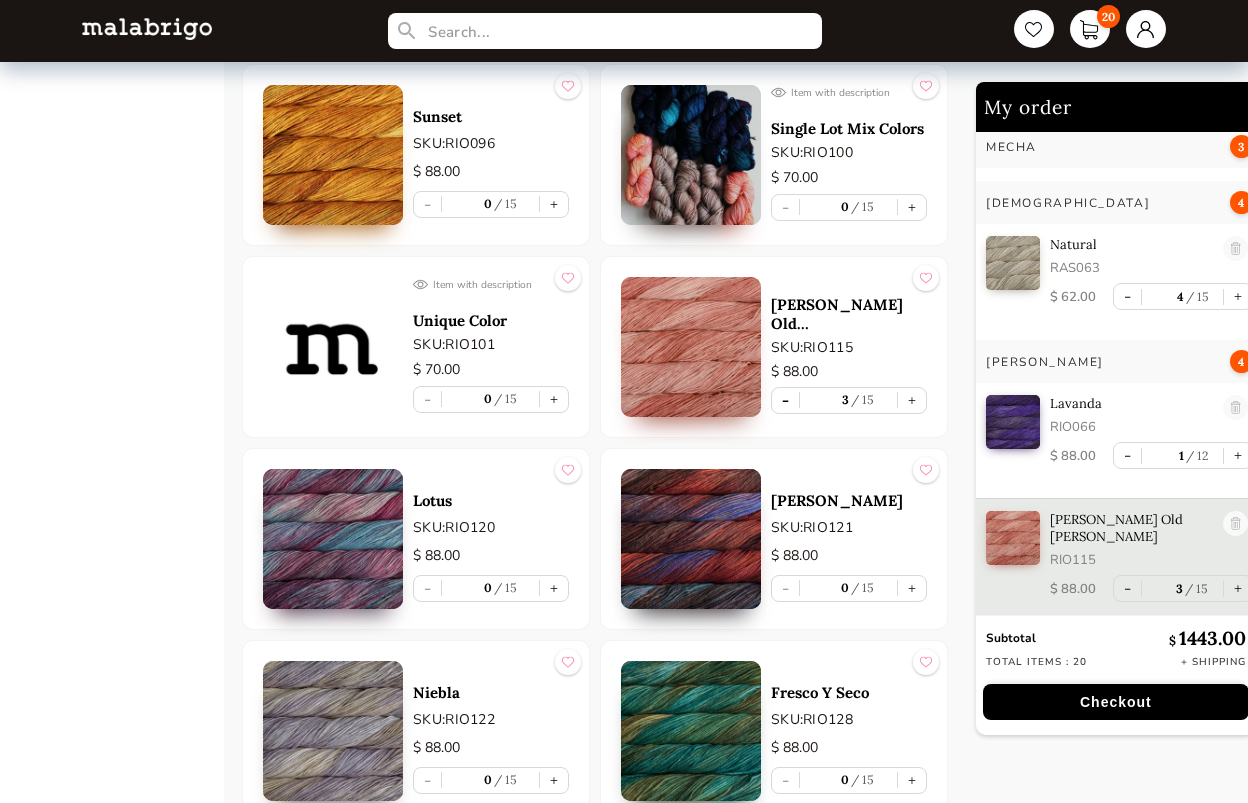 click on "-" at bounding box center [785, 400] 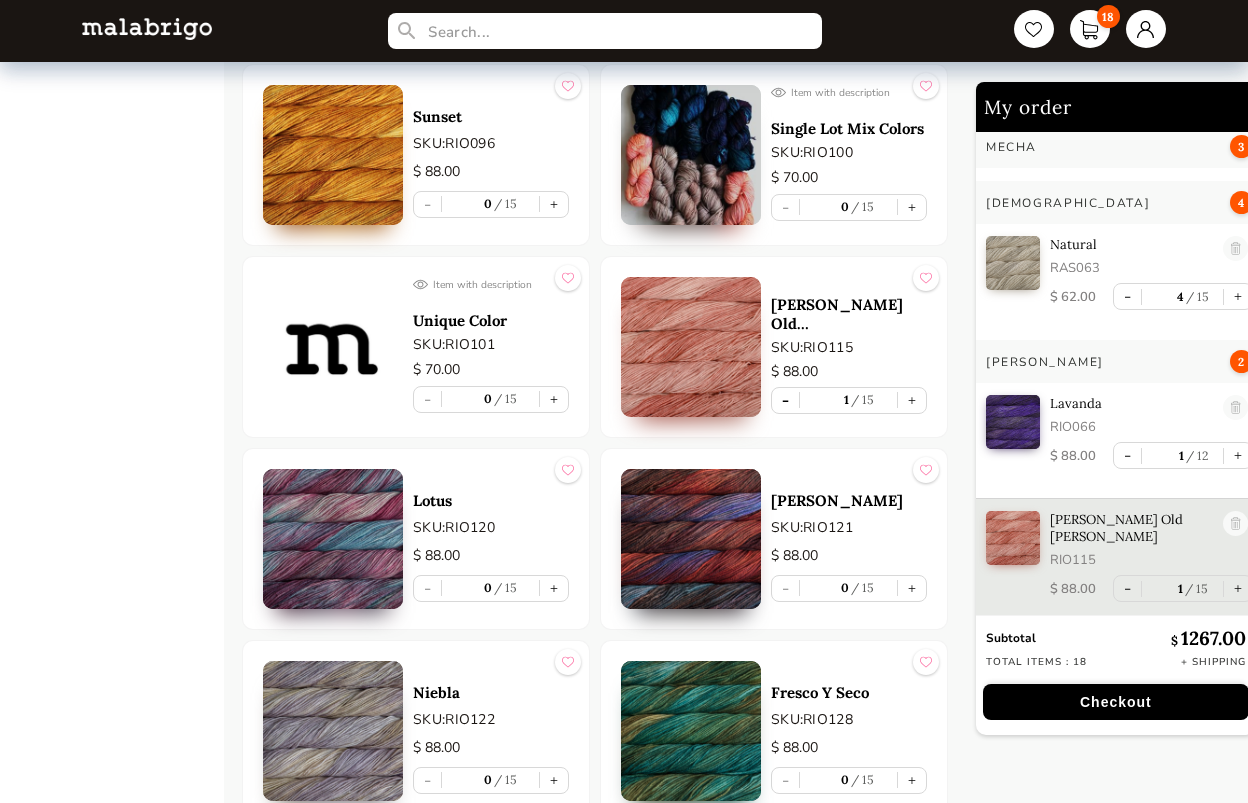 click on "-" at bounding box center (785, 400) 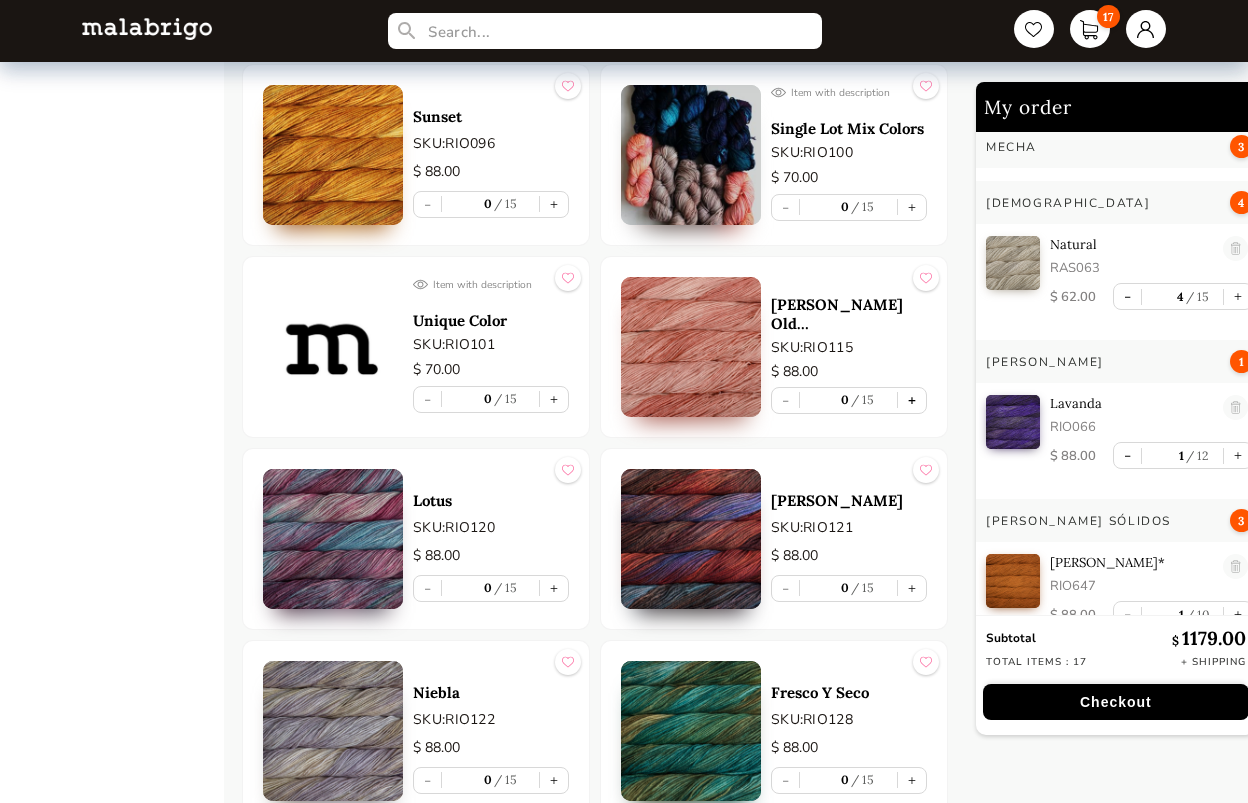 click on "+" at bounding box center [912, 400] 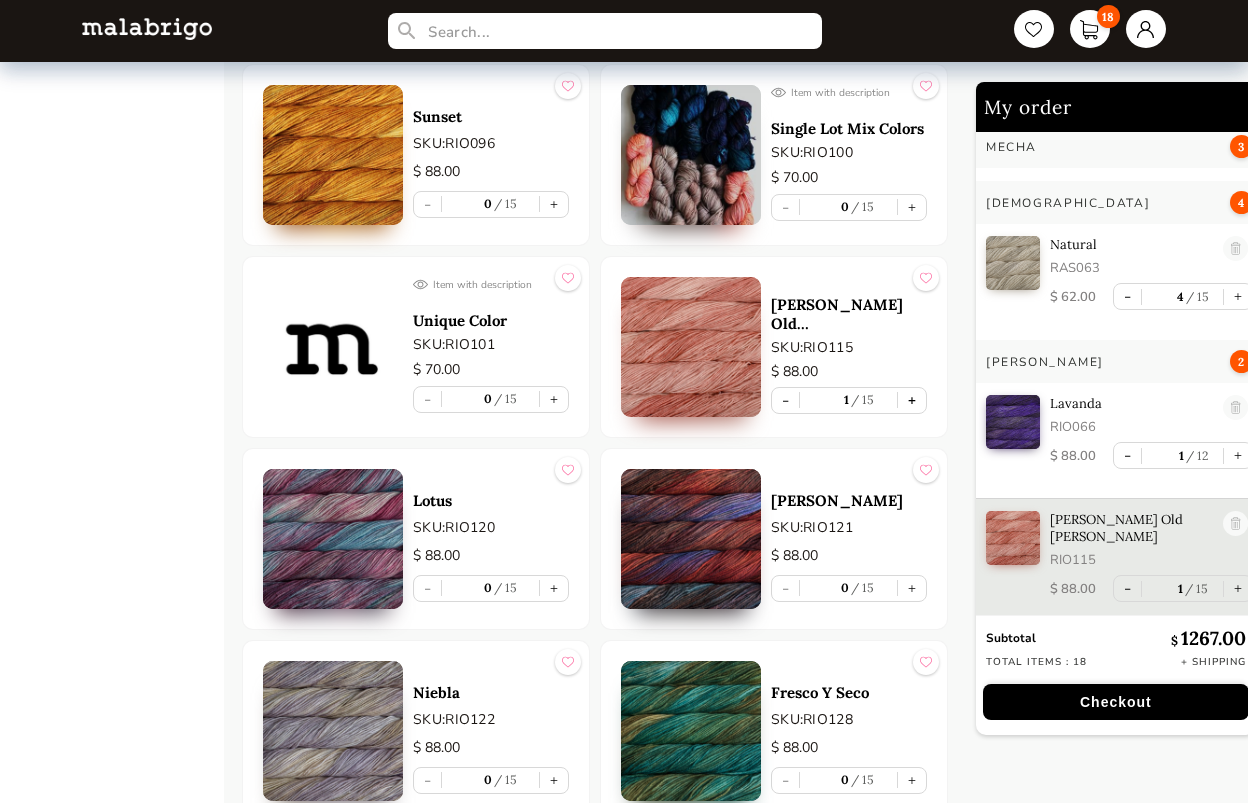 scroll, scrollTop: 202, scrollLeft: 0, axis: vertical 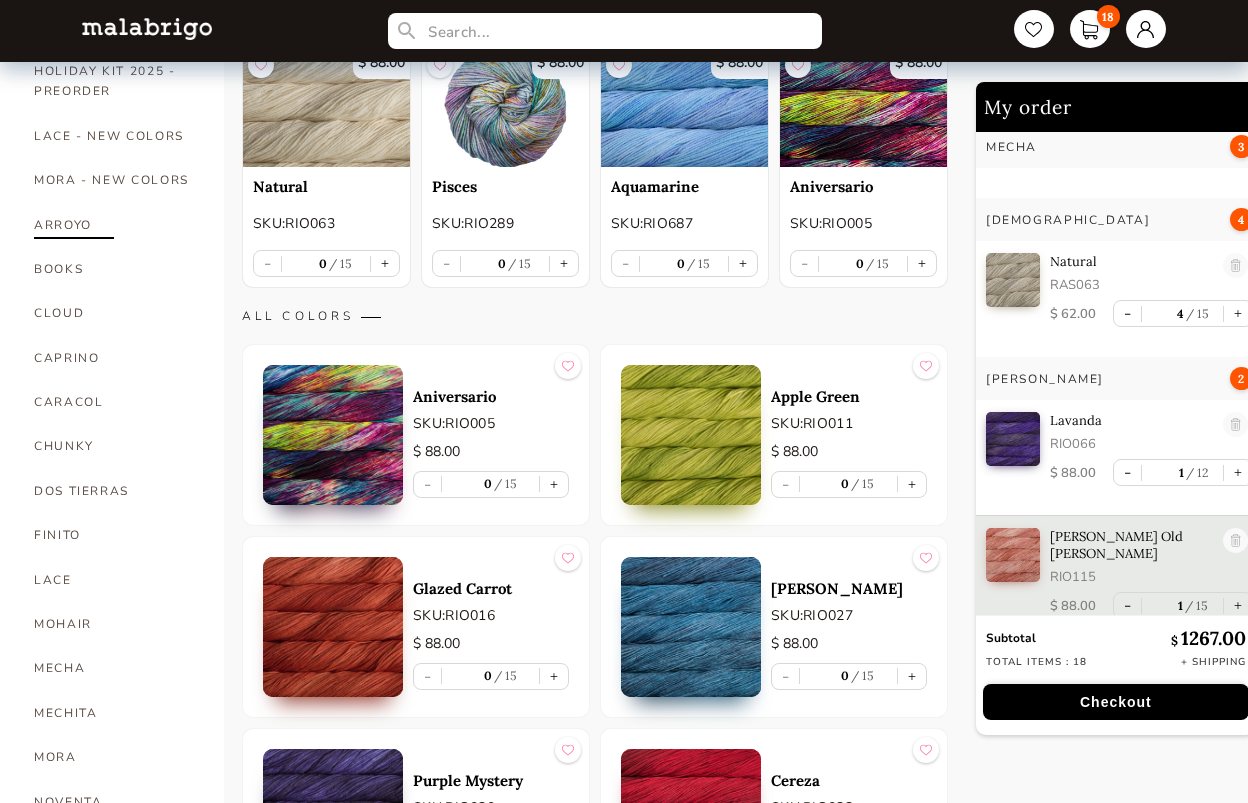 click on "ARROYO" at bounding box center (114, 225) 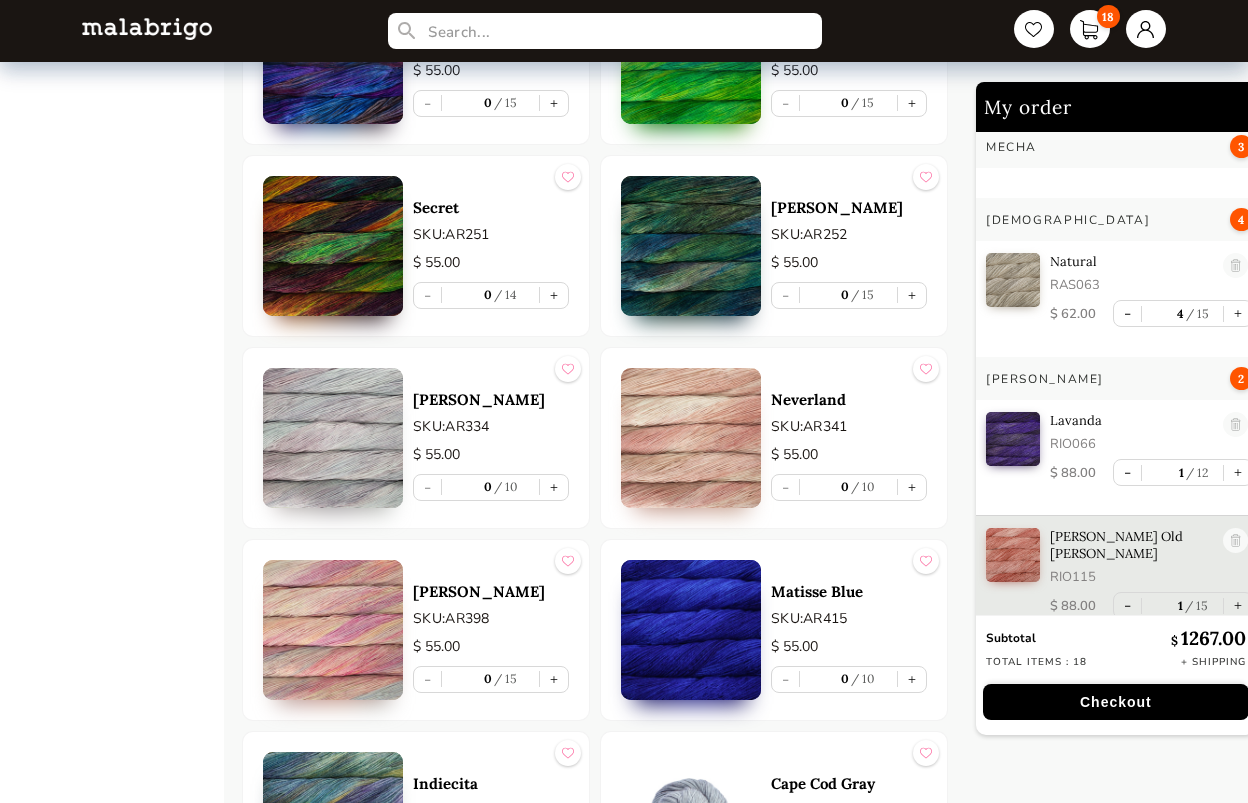 scroll, scrollTop: 6100, scrollLeft: 0, axis: vertical 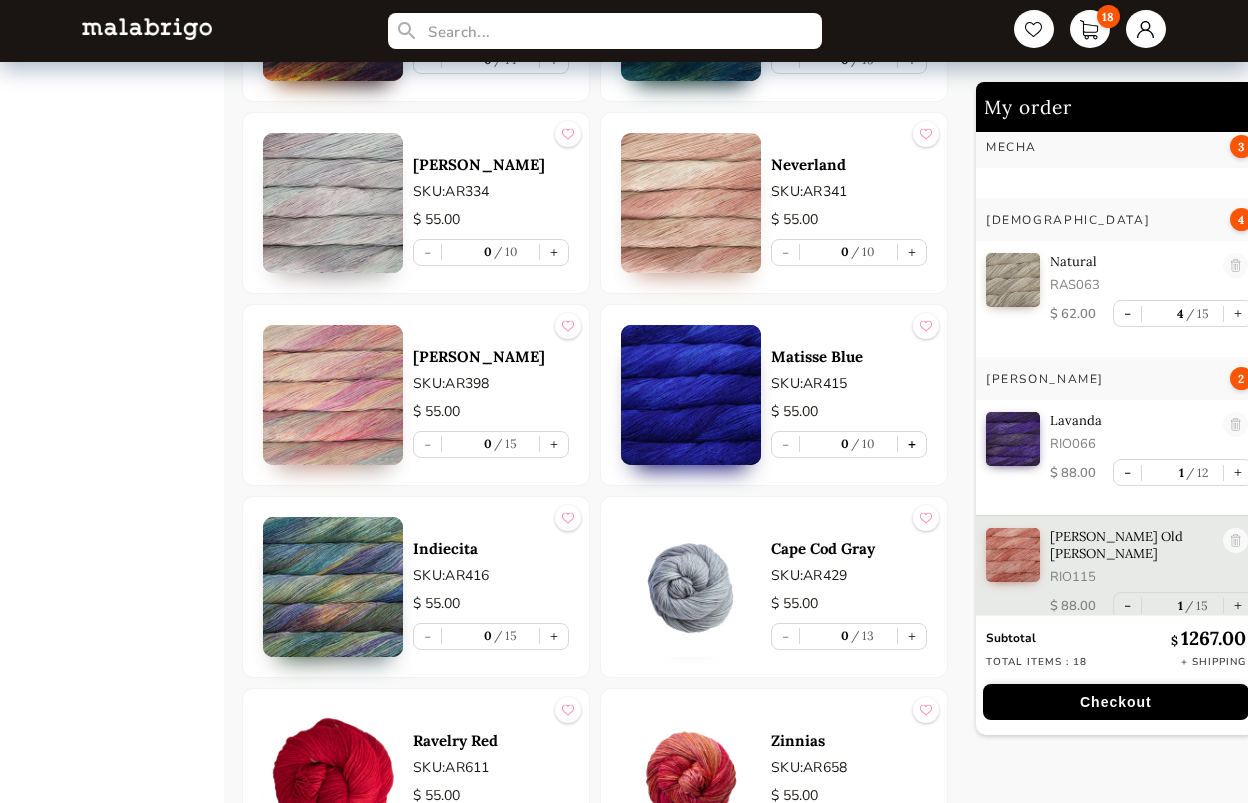 click on "+" at bounding box center (912, 444) 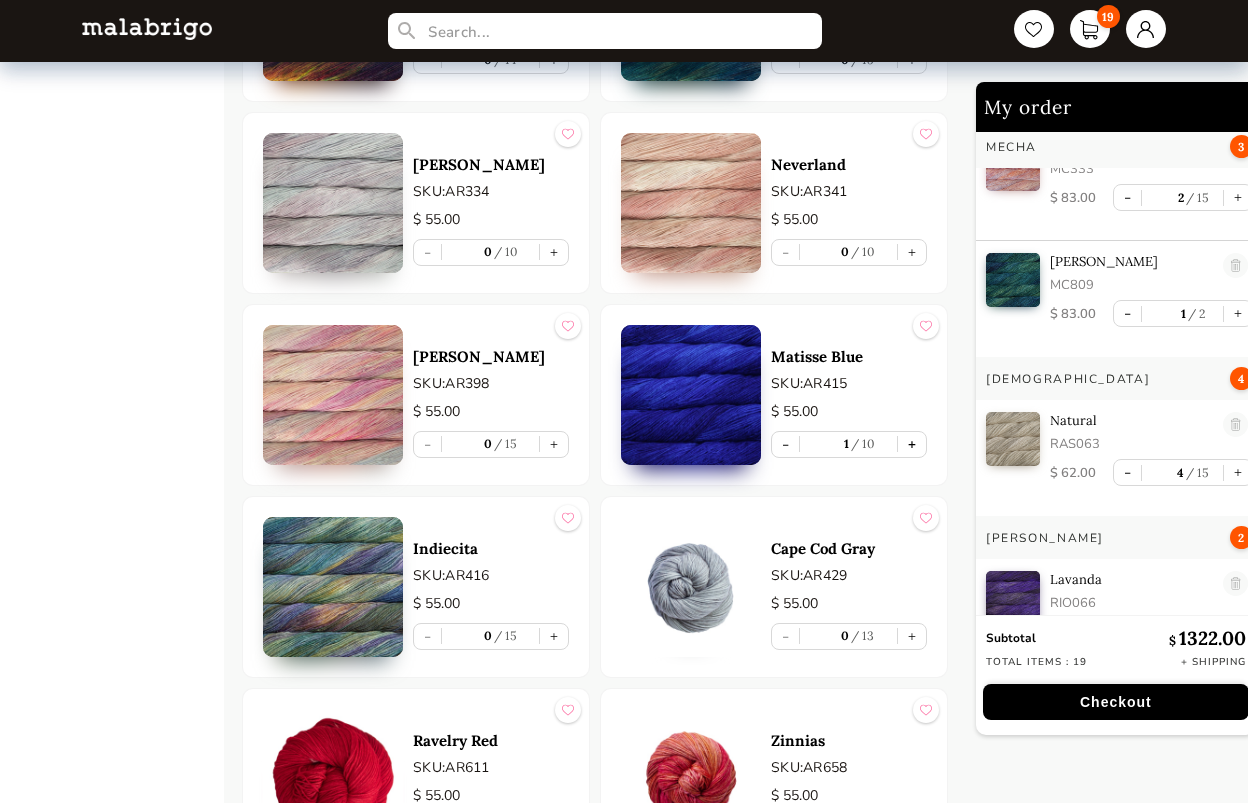 scroll, scrollTop: 128, scrollLeft: 0, axis: vertical 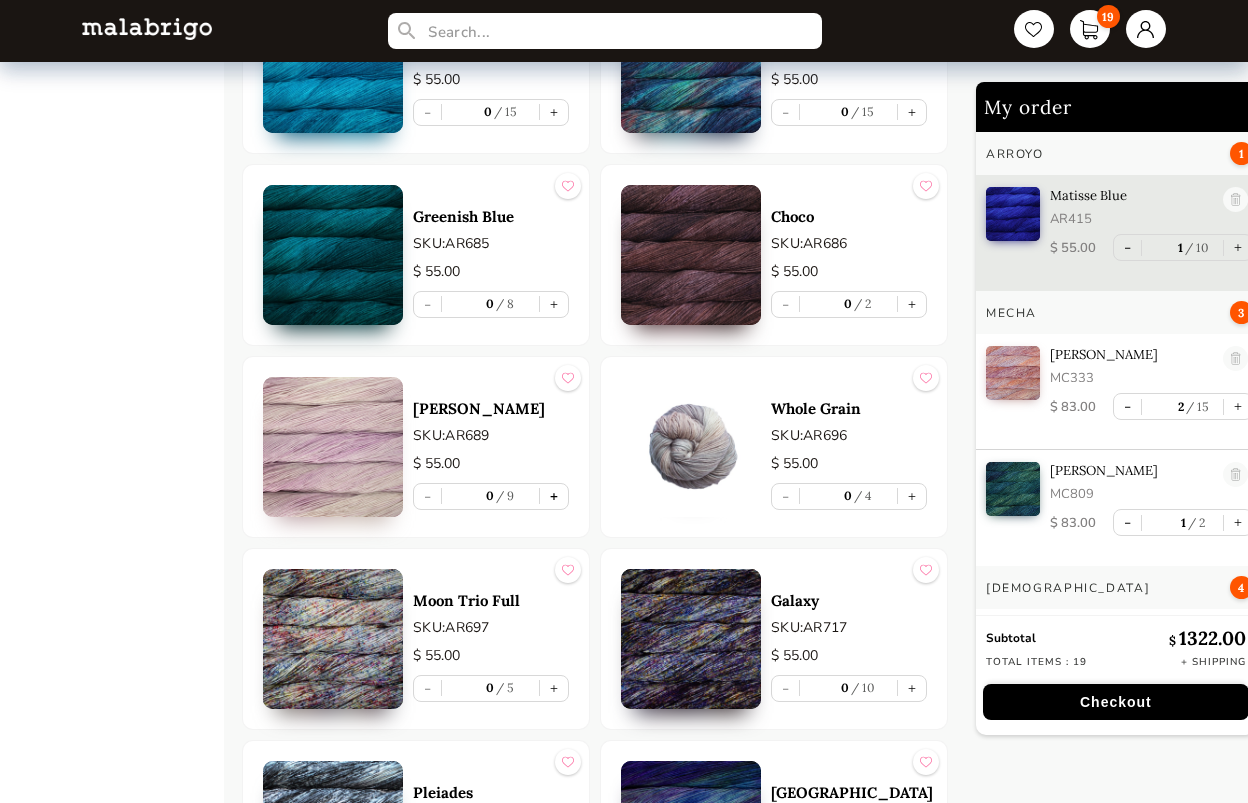 click on "+" at bounding box center (554, 496) 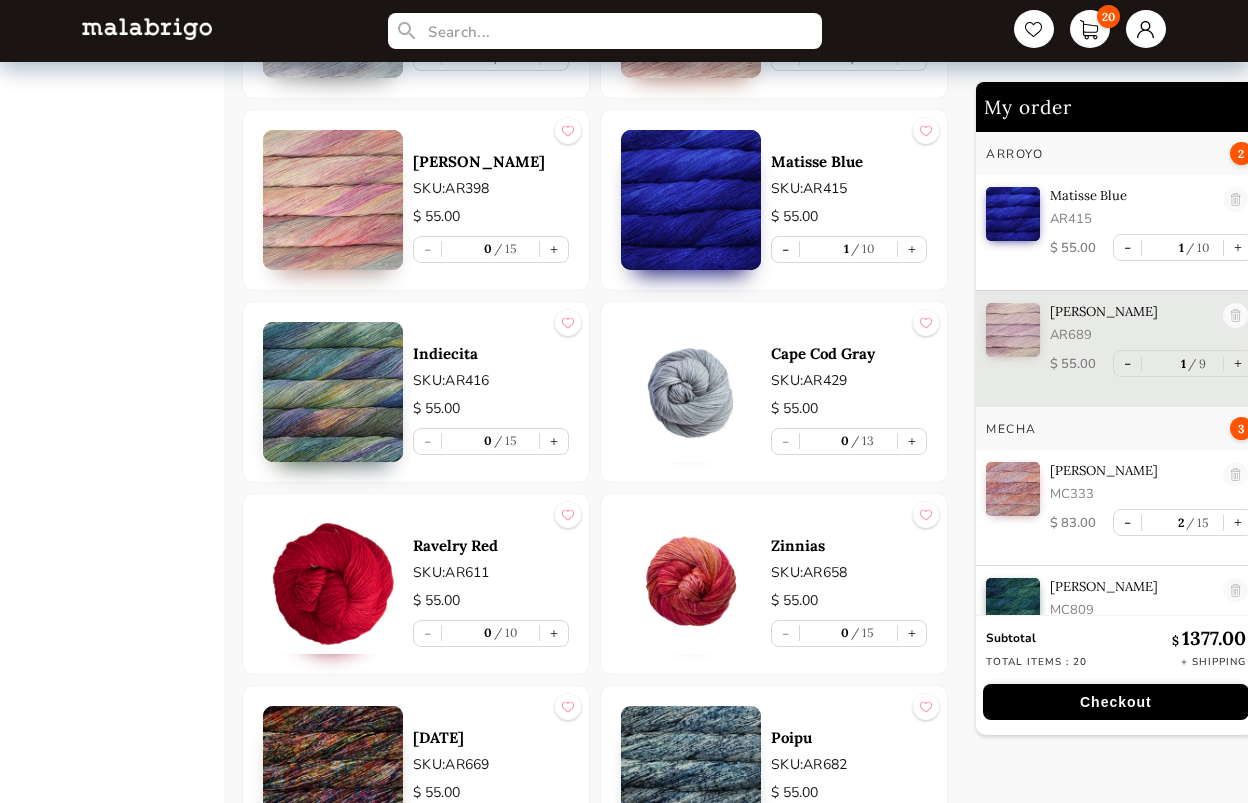 scroll, scrollTop: 6300, scrollLeft: 0, axis: vertical 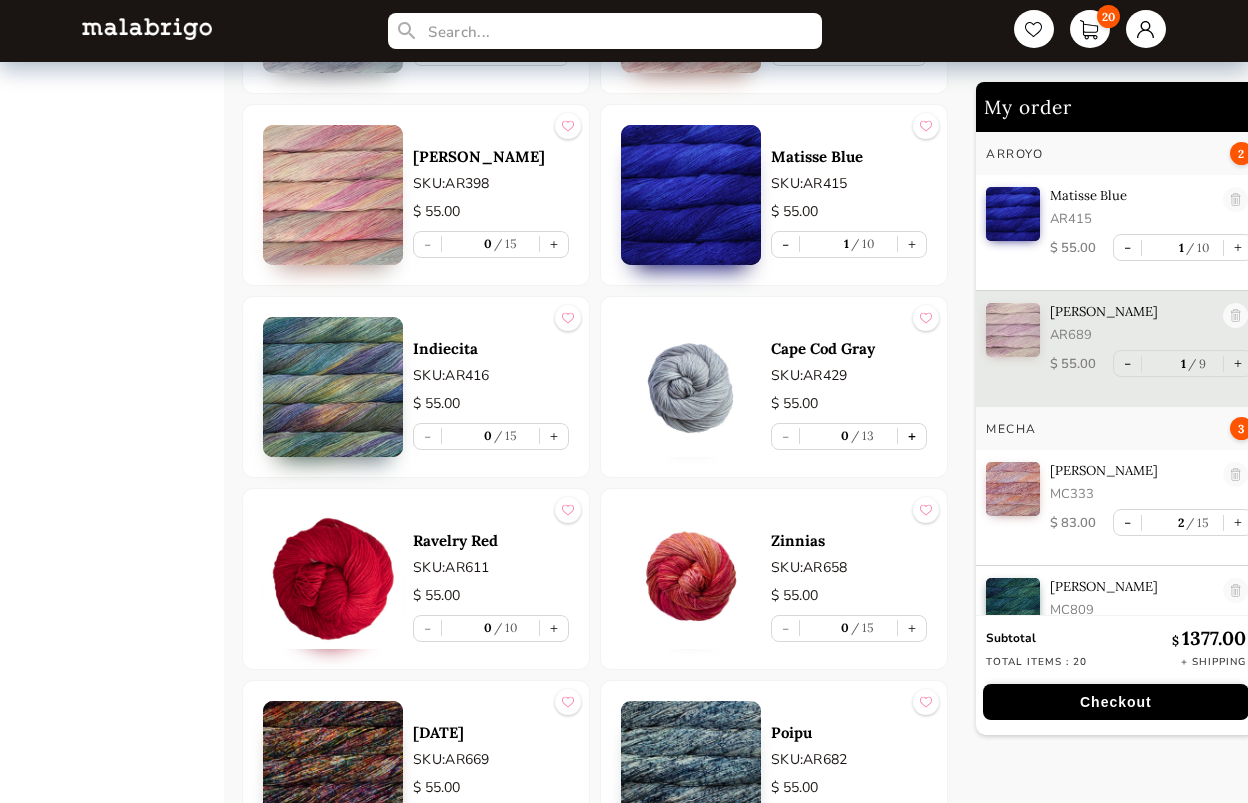 click on "+" at bounding box center (912, 436) 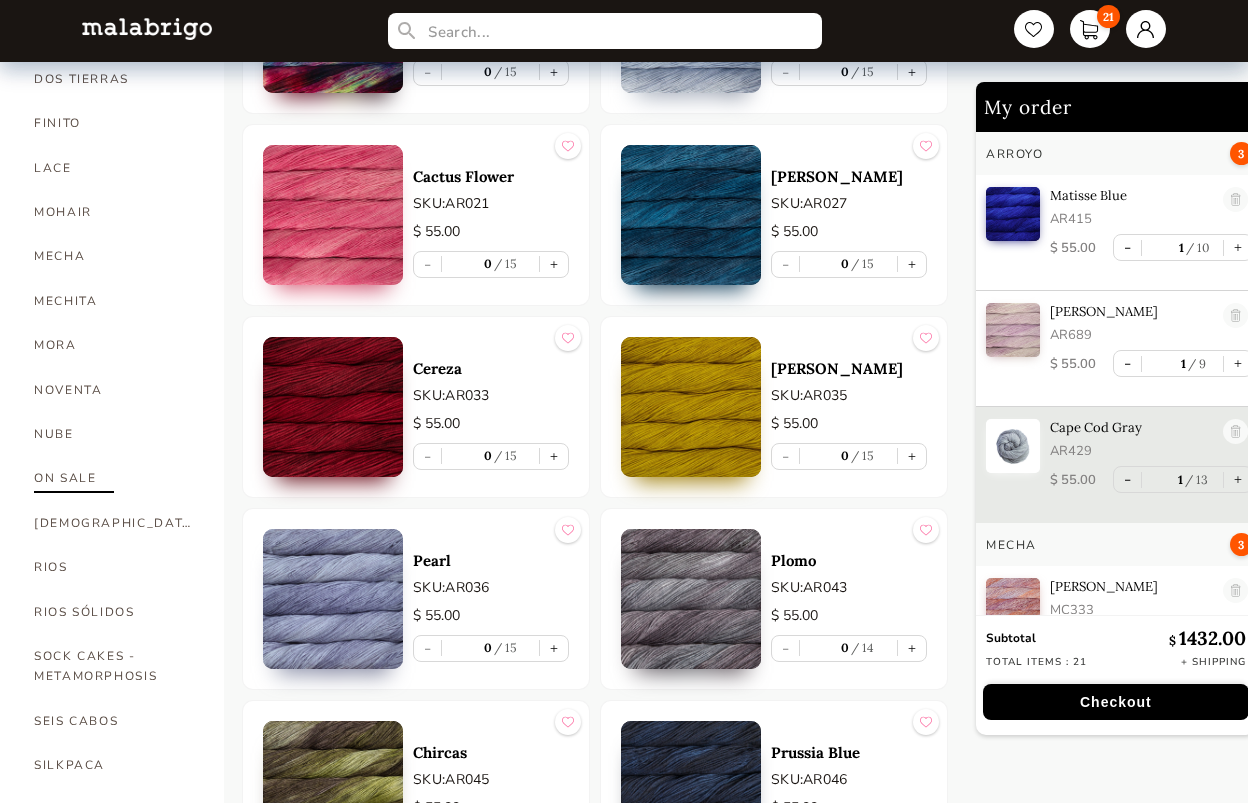 scroll, scrollTop: 700, scrollLeft: 0, axis: vertical 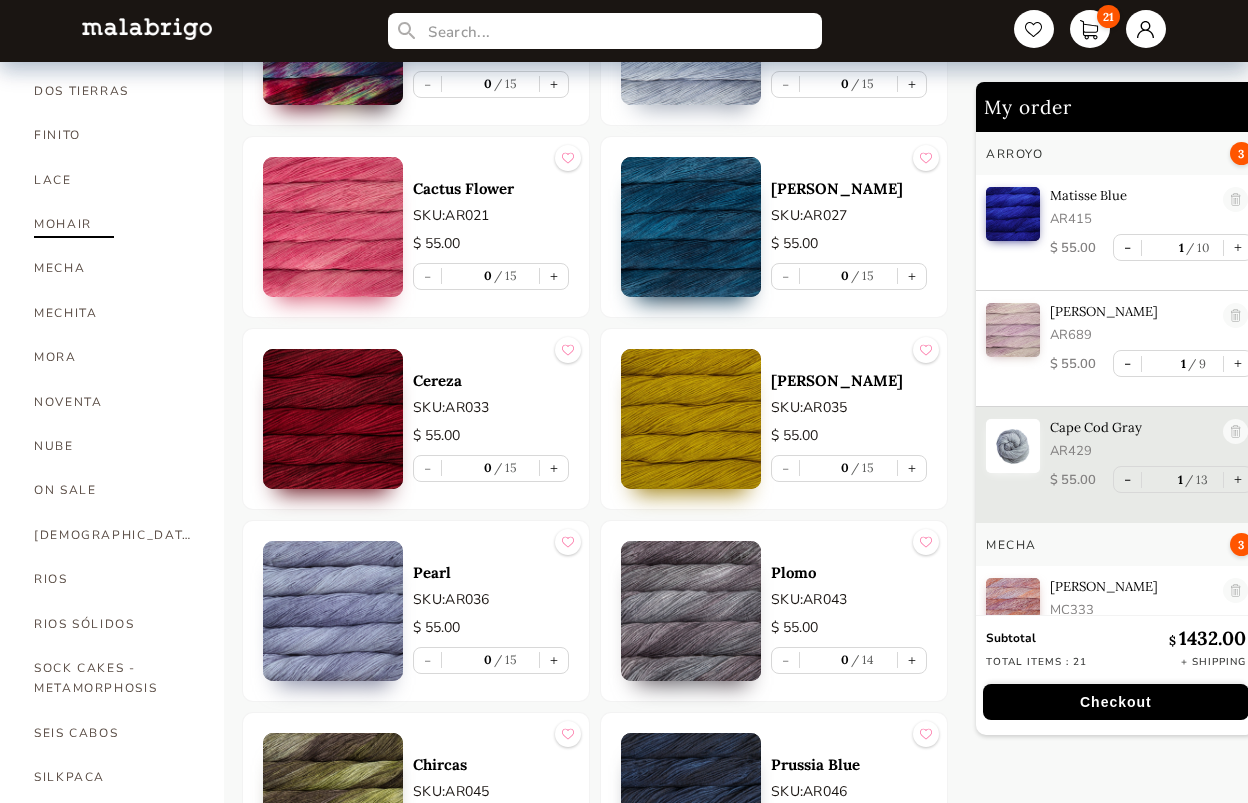 click on "MOHAIR" at bounding box center (114, 224) 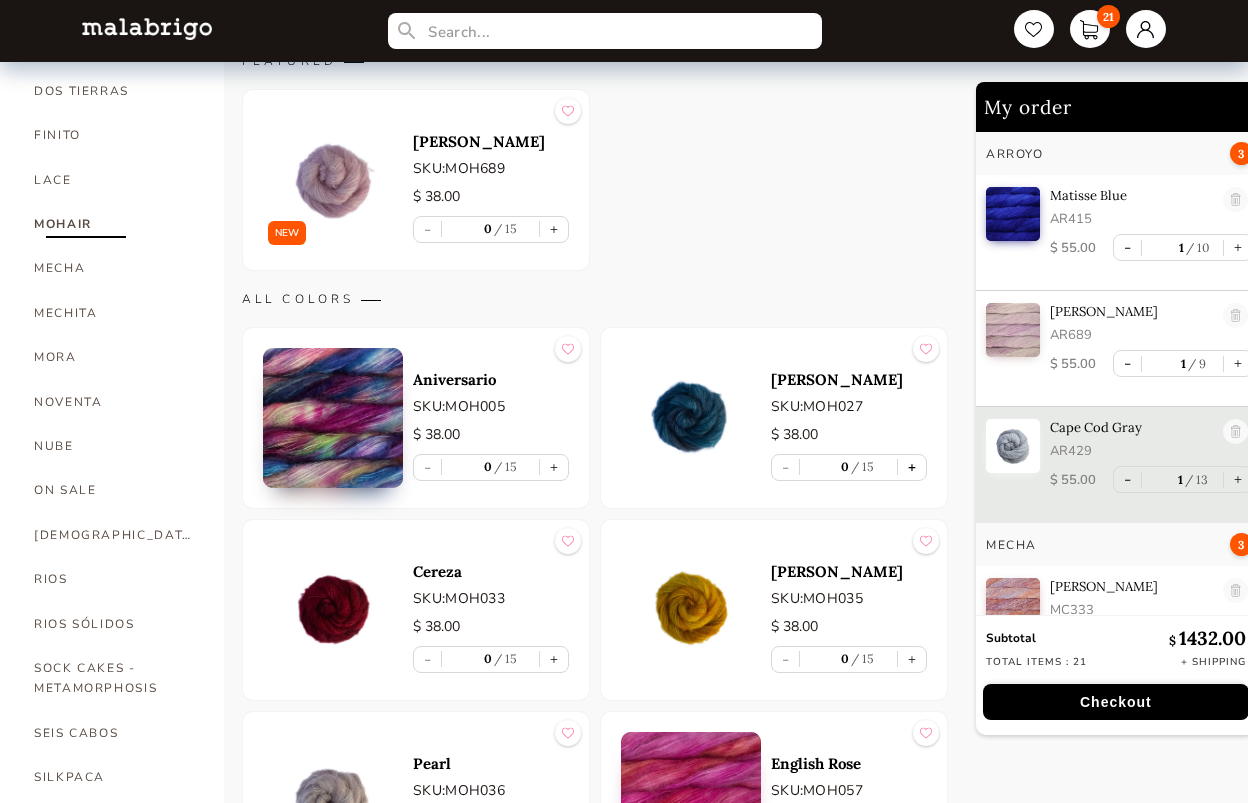 click on "+" at bounding box center [912, 467] 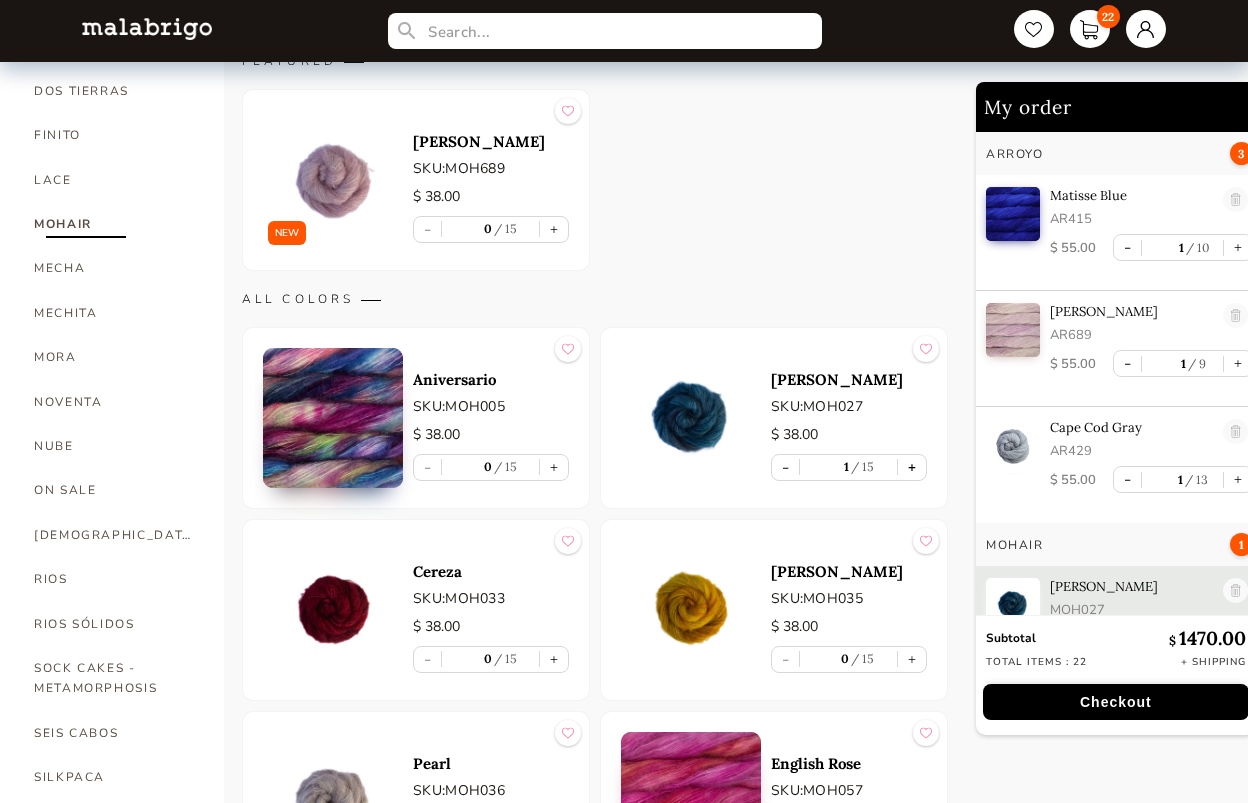scroll, scrollTop: 46, scrollLeft: 0, axis: vertical 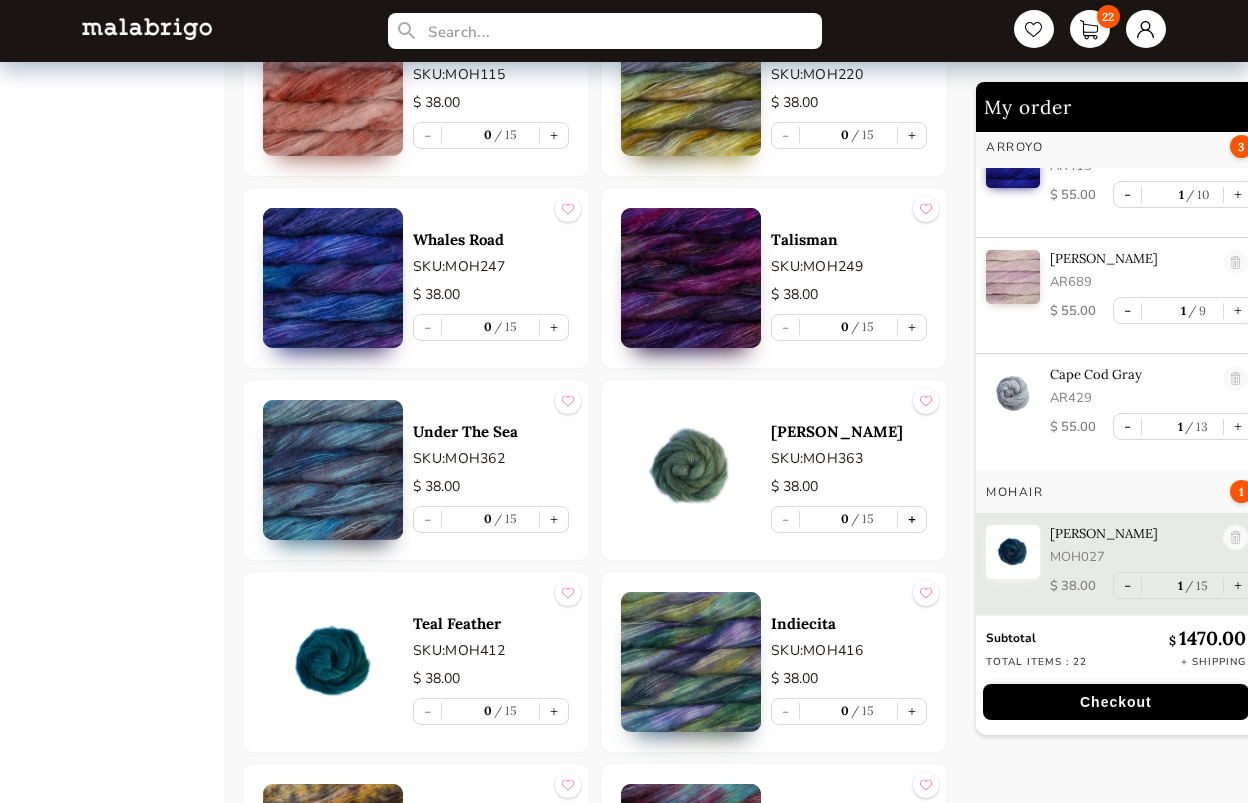 click on "+" at bounding box center [912, 519] 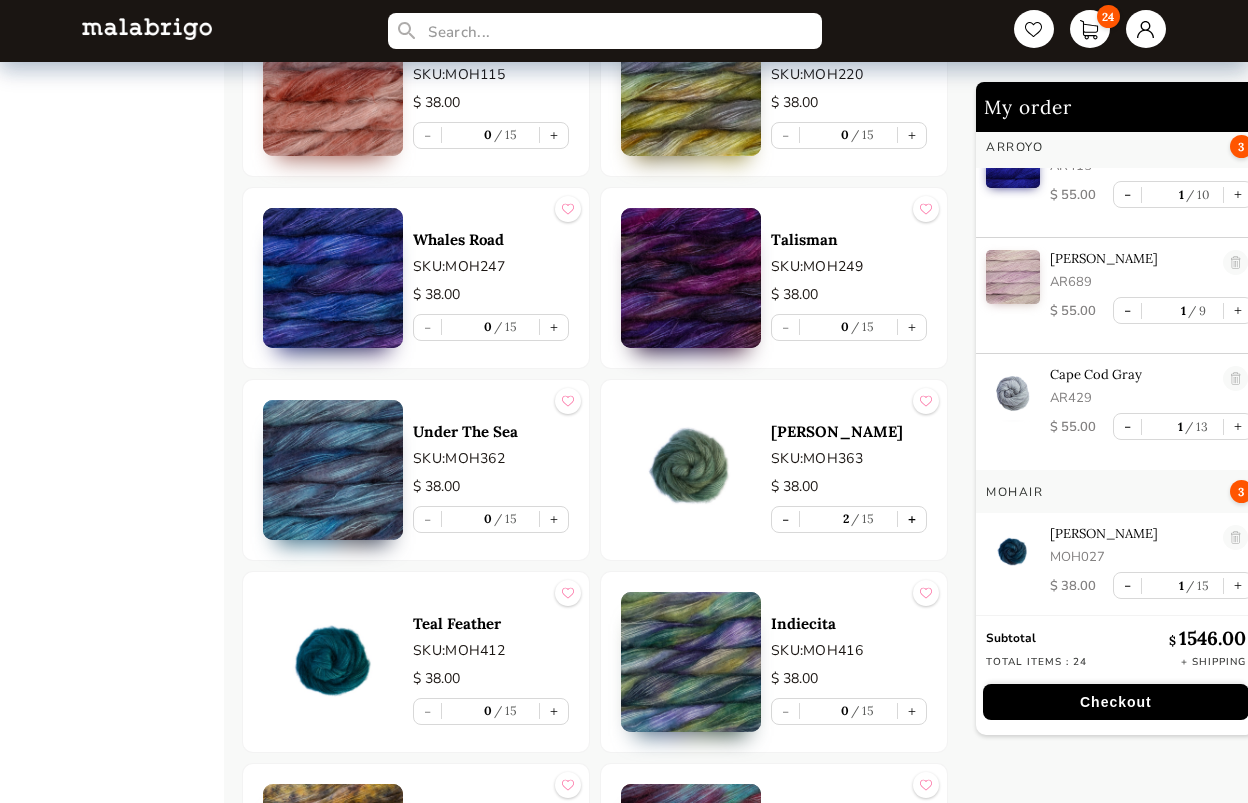 scroll, scrollTop: 164, scrollLeft: 0, axis: vertical 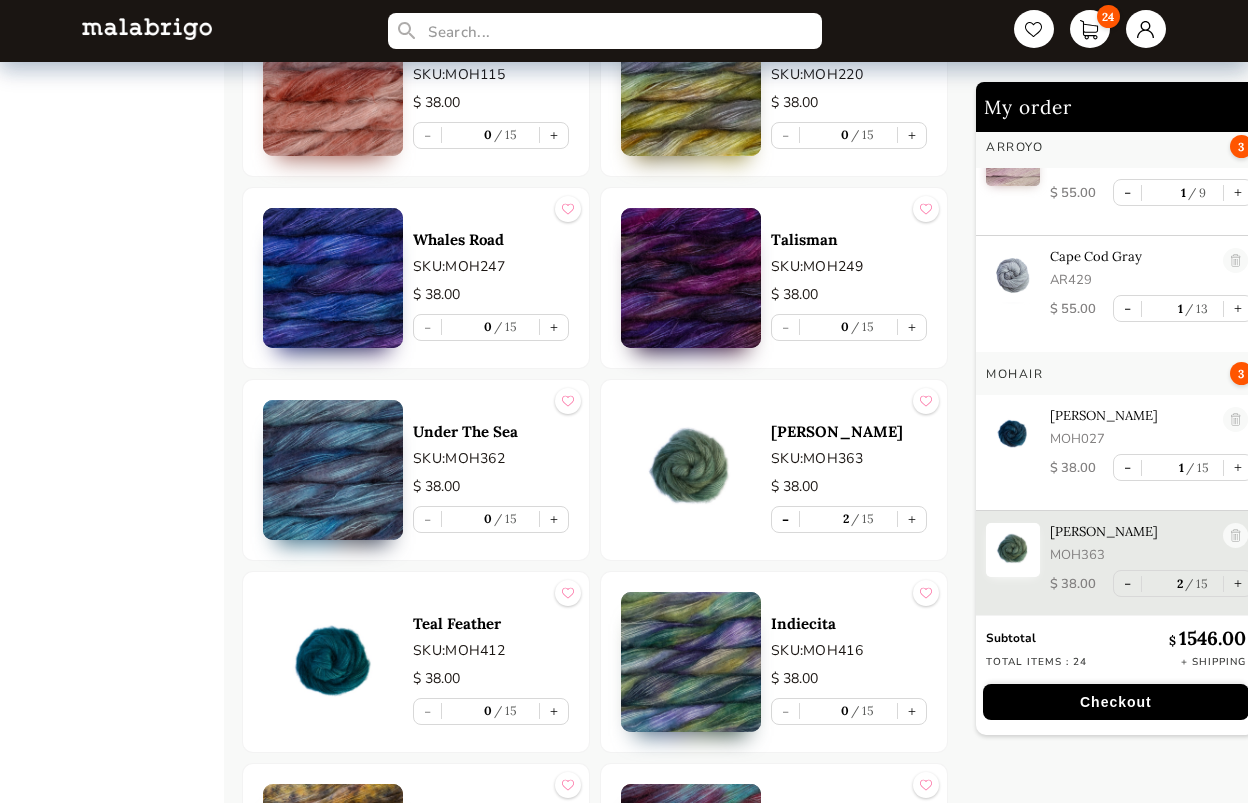 click on "-" at bounding box center [785, 519] 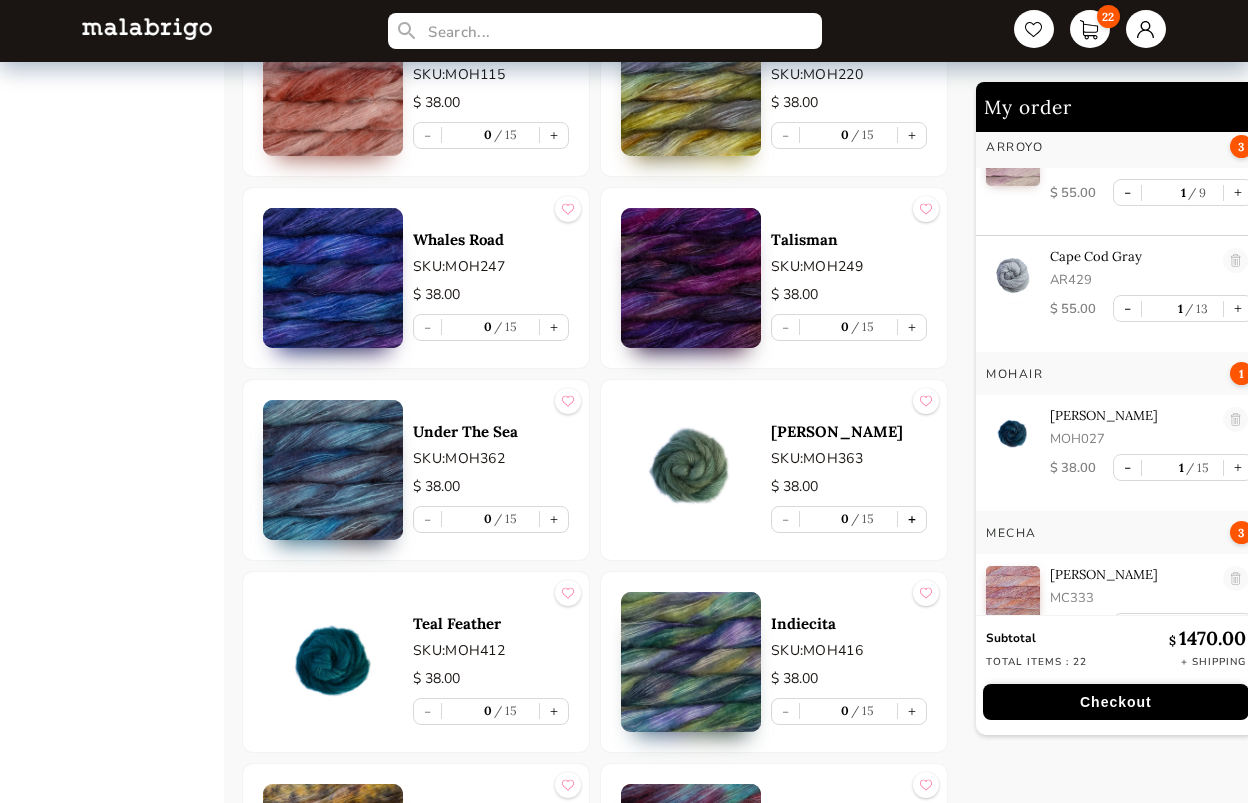 click on "+" at bounding box center [912, 519] 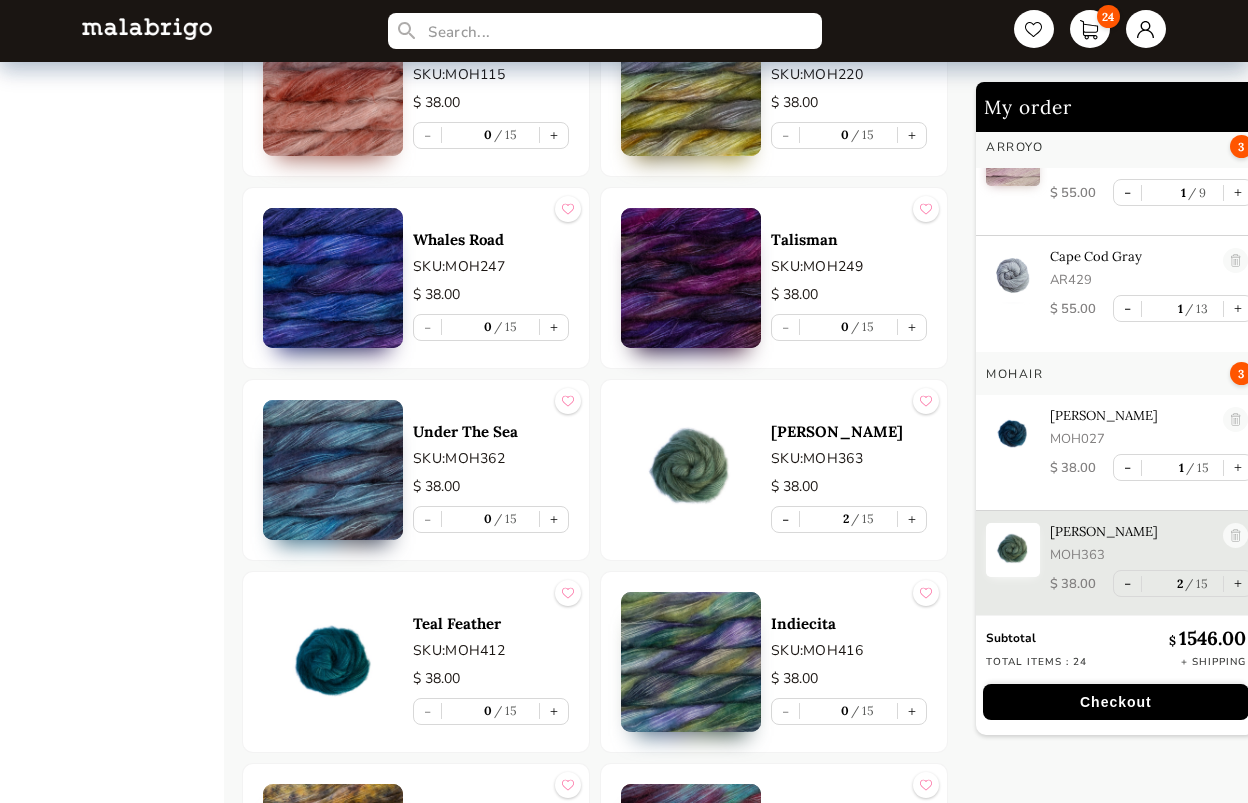 scroll, scrollTop: 167, scrollLeft: 0, axis: vertical 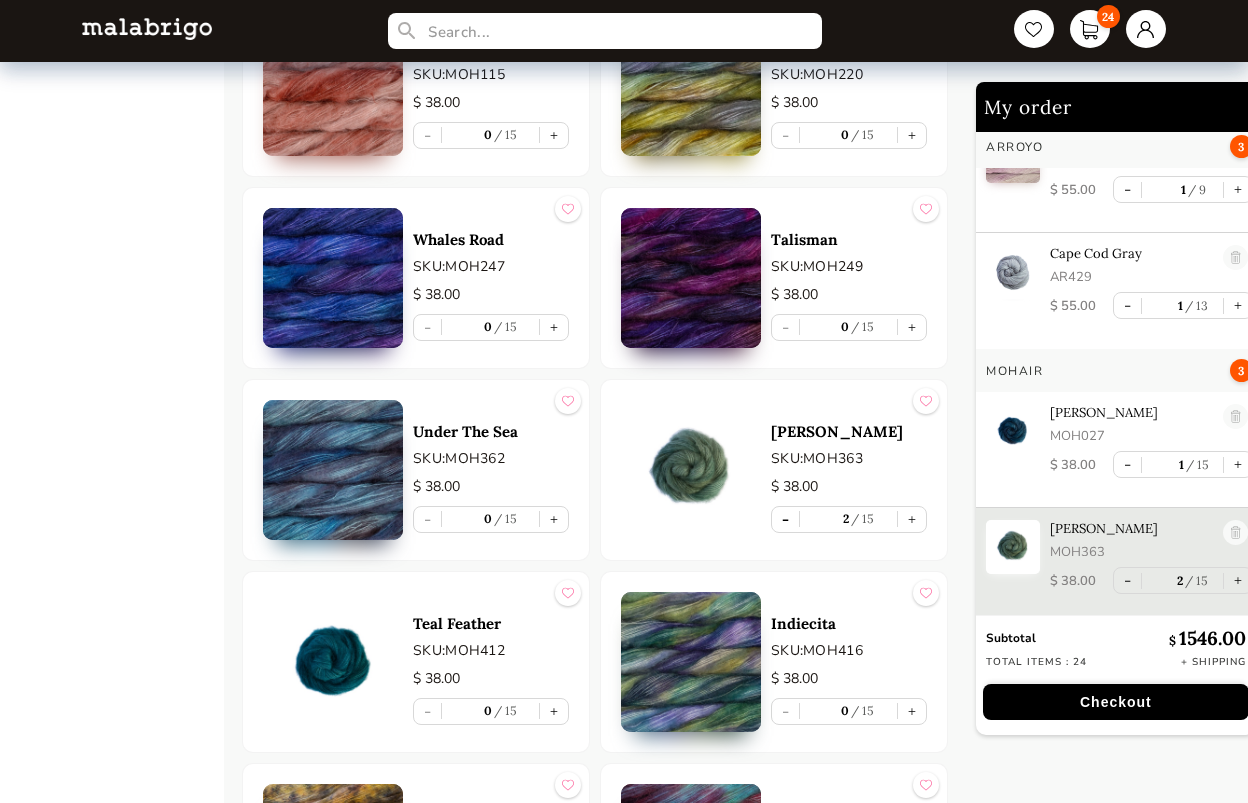 click on "-" at bounding box center [785, 519] 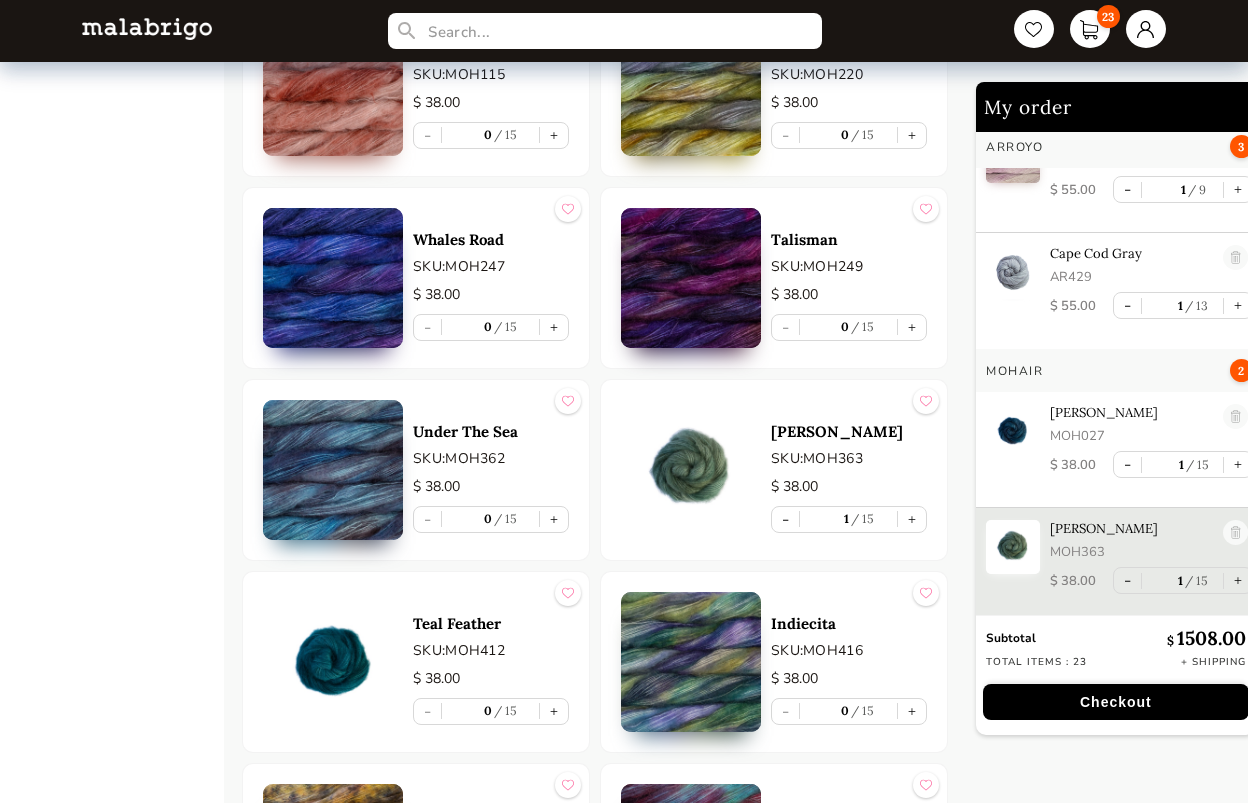 scroll, scrollTop: 176, scrollLeft: 0, axis: vertical 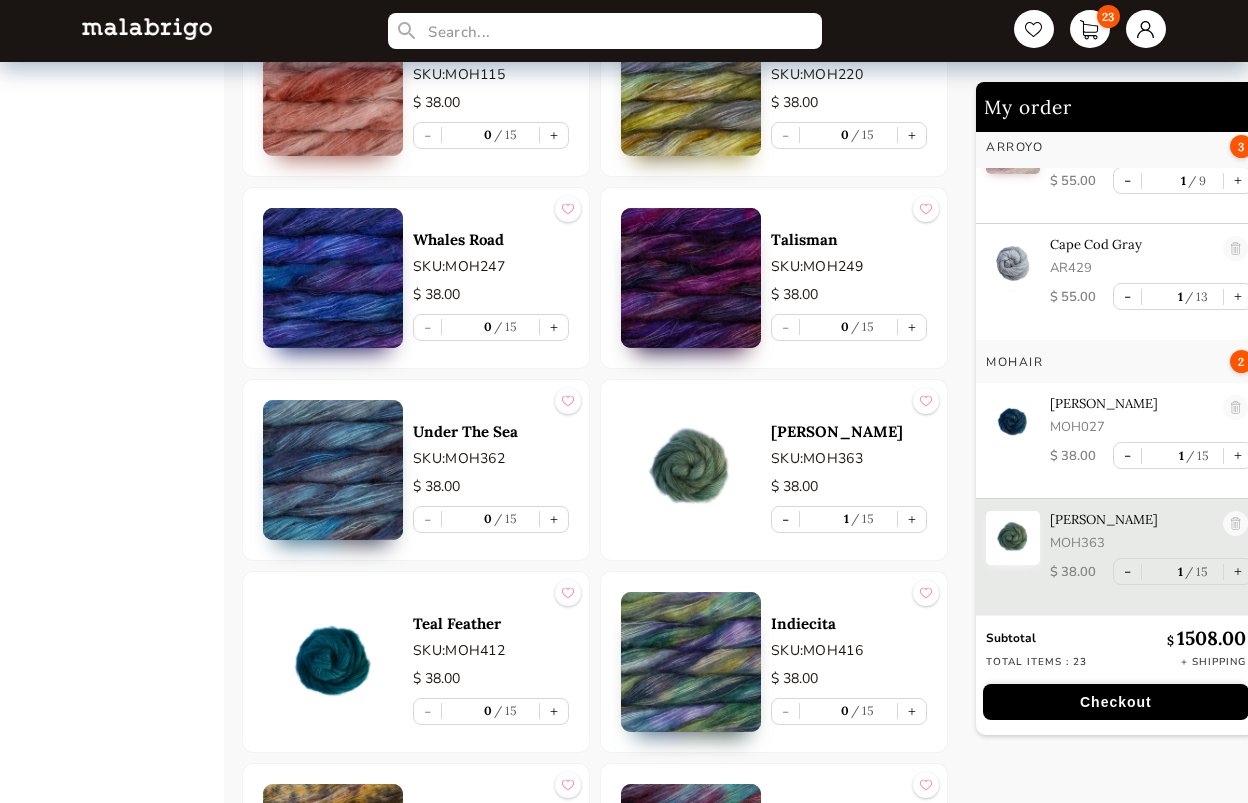 type 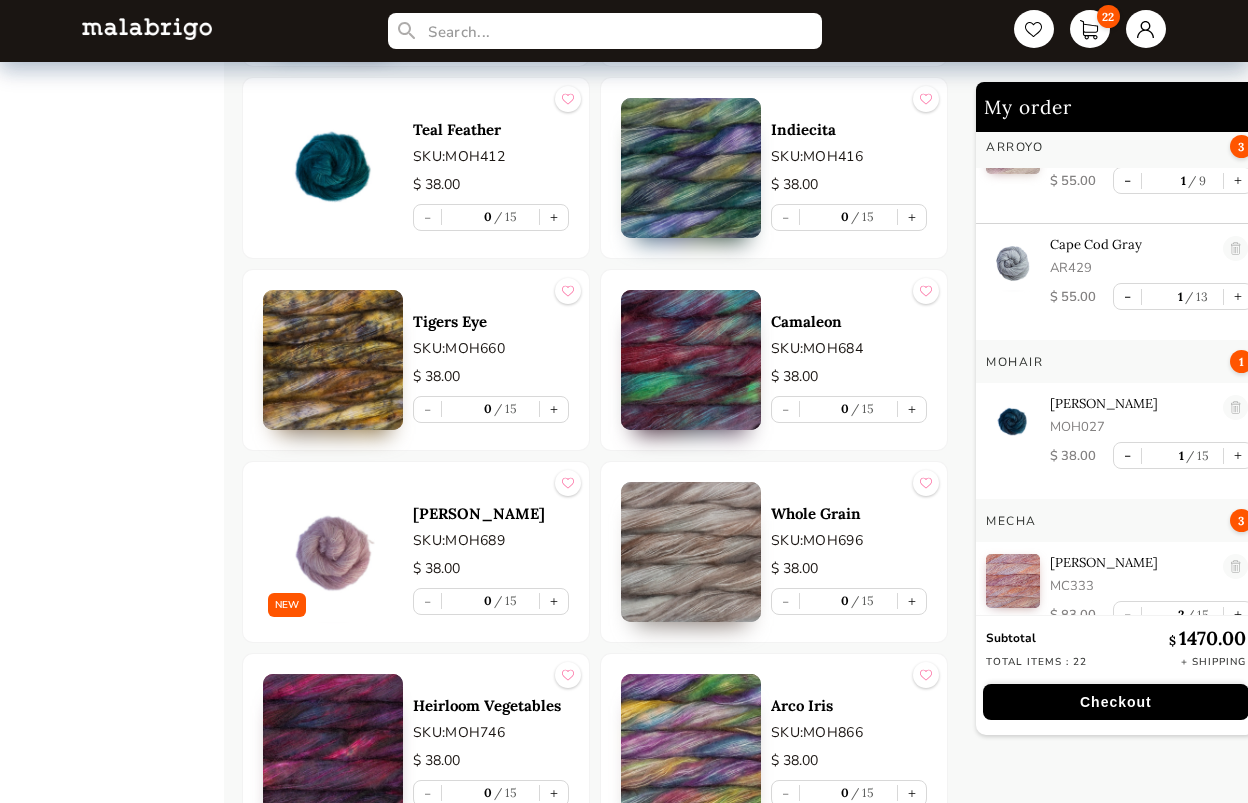 scroll, scrollTop: 2300, scrollLeft: 0, axis: vertical 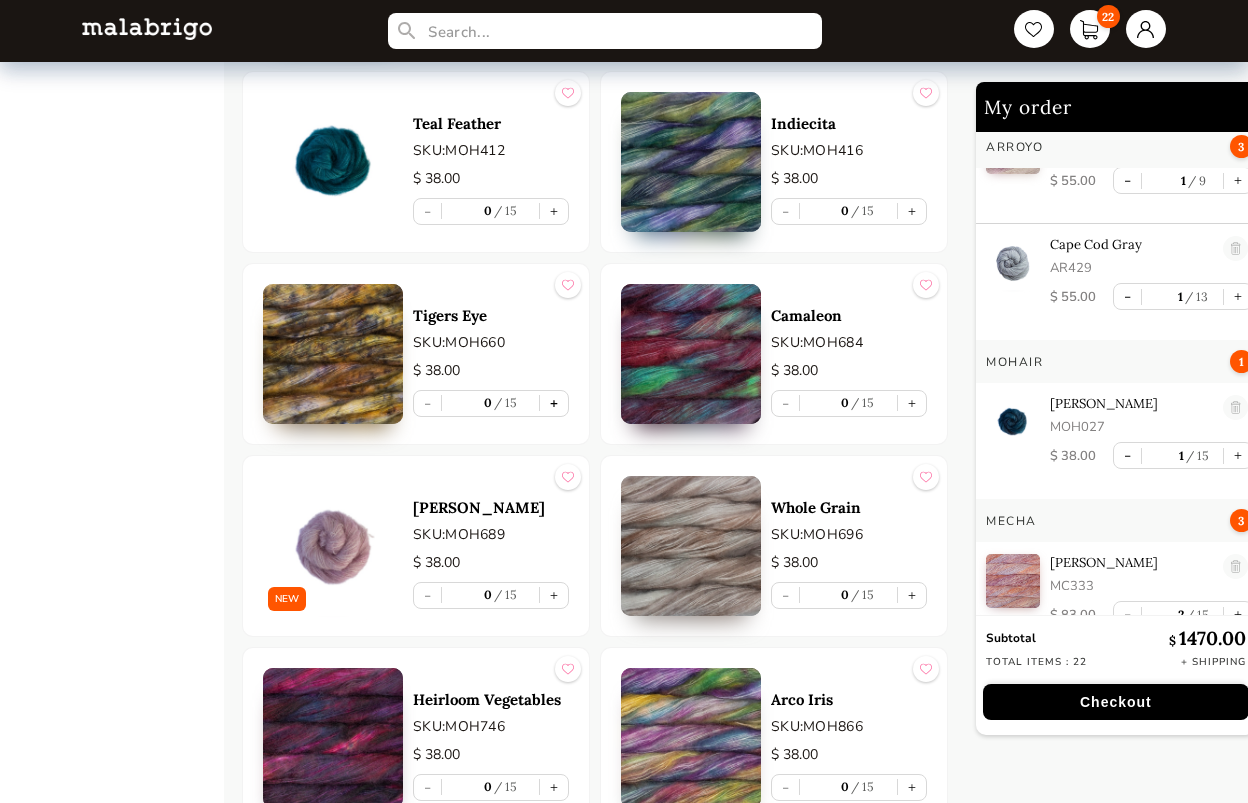 click on "+" at bounding box center [554, 403] 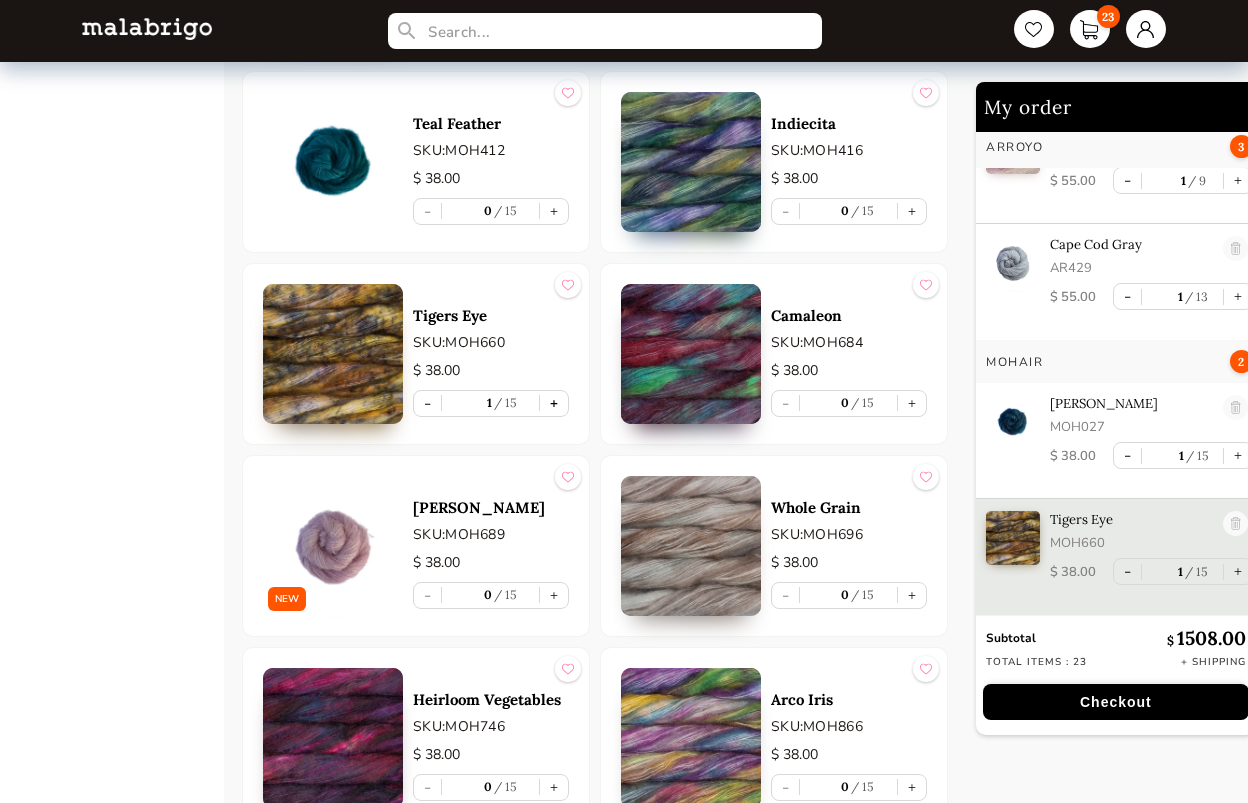 scroll, scrollTop: 159, scrollLeft: 0, axis: vertical 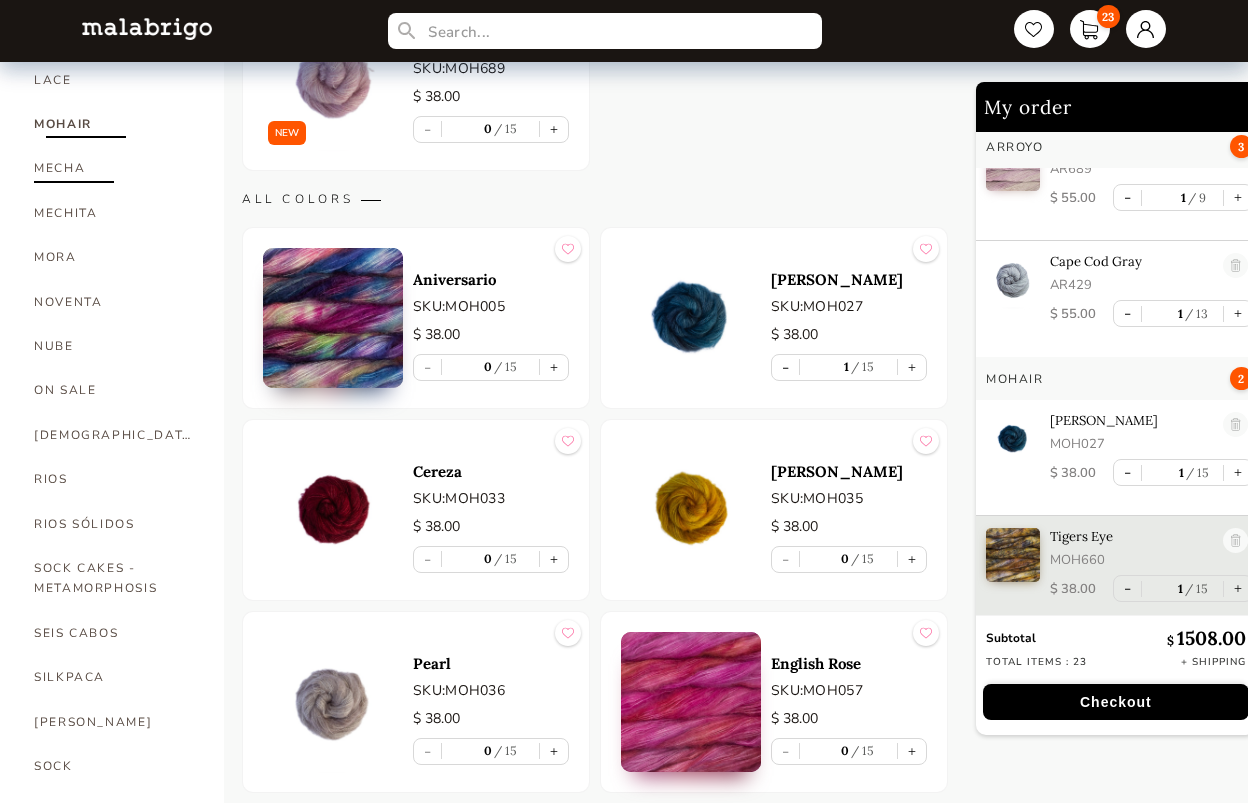 click on "MECHA" at bounding box center [114, 168] 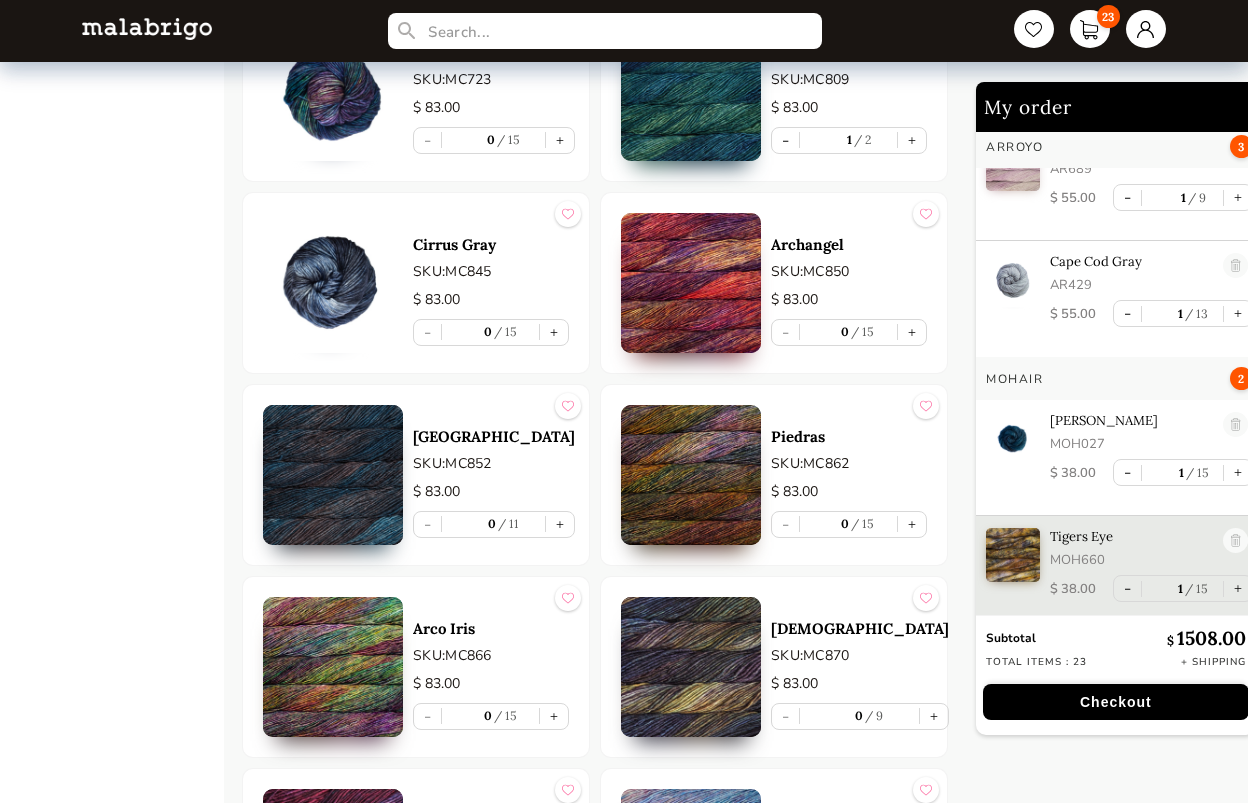 scroll, scrollTop: 4400, scrollLeft: 0, axis: vertical 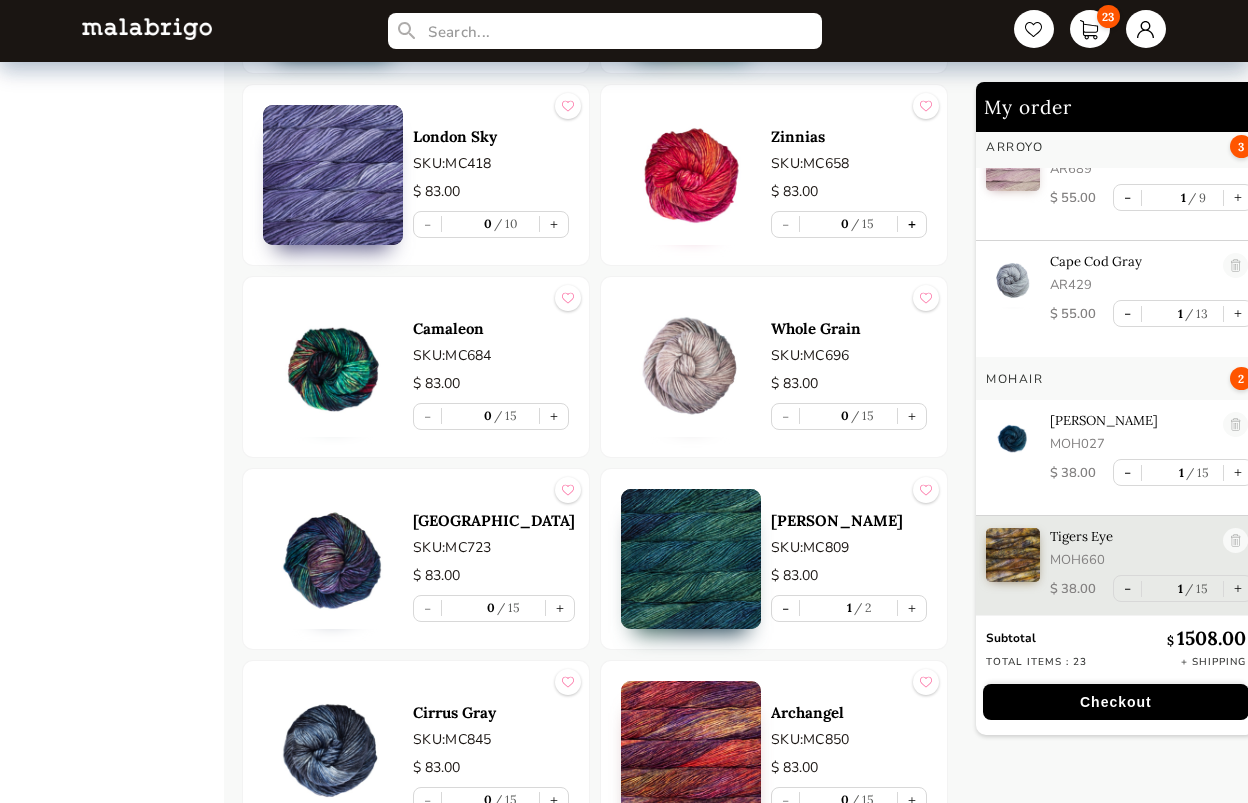 click on "+" at bounding box center [912, 224] 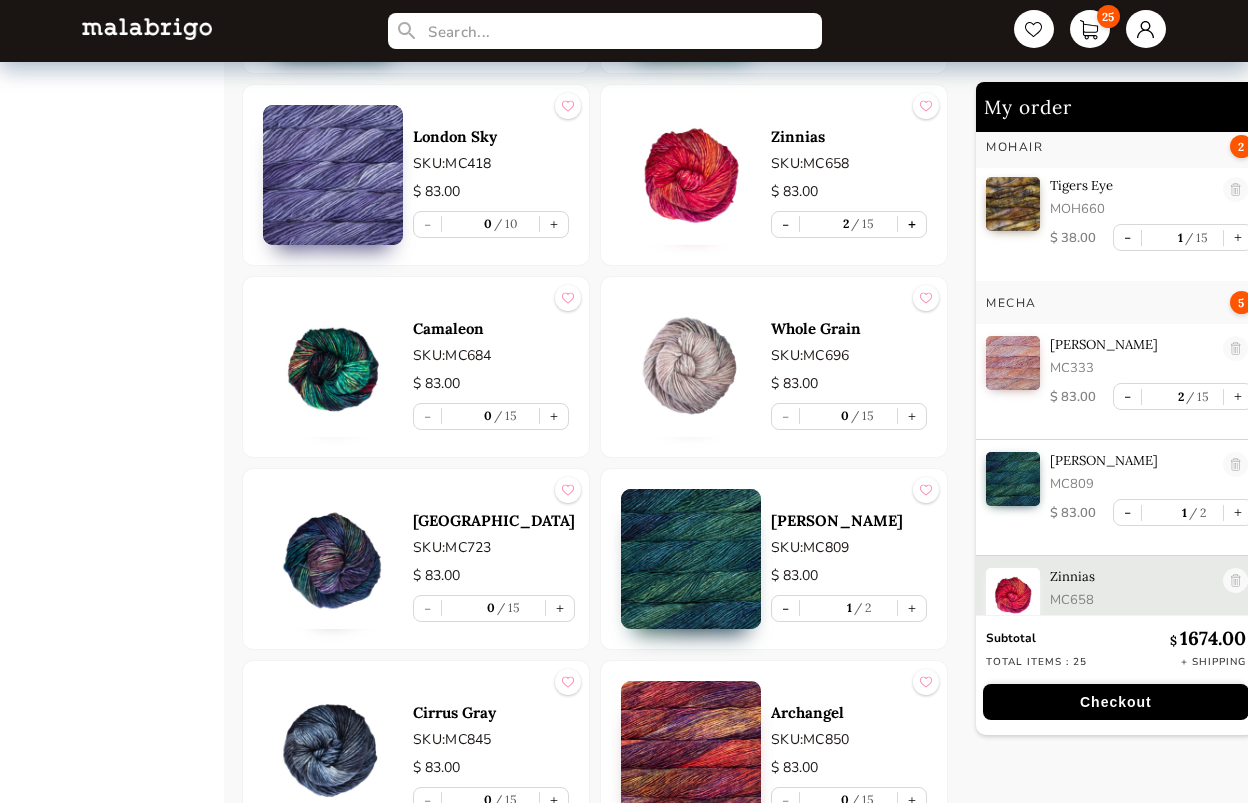 scroll, scrollTop: 564, scrollLeft: 0, axis: vertical 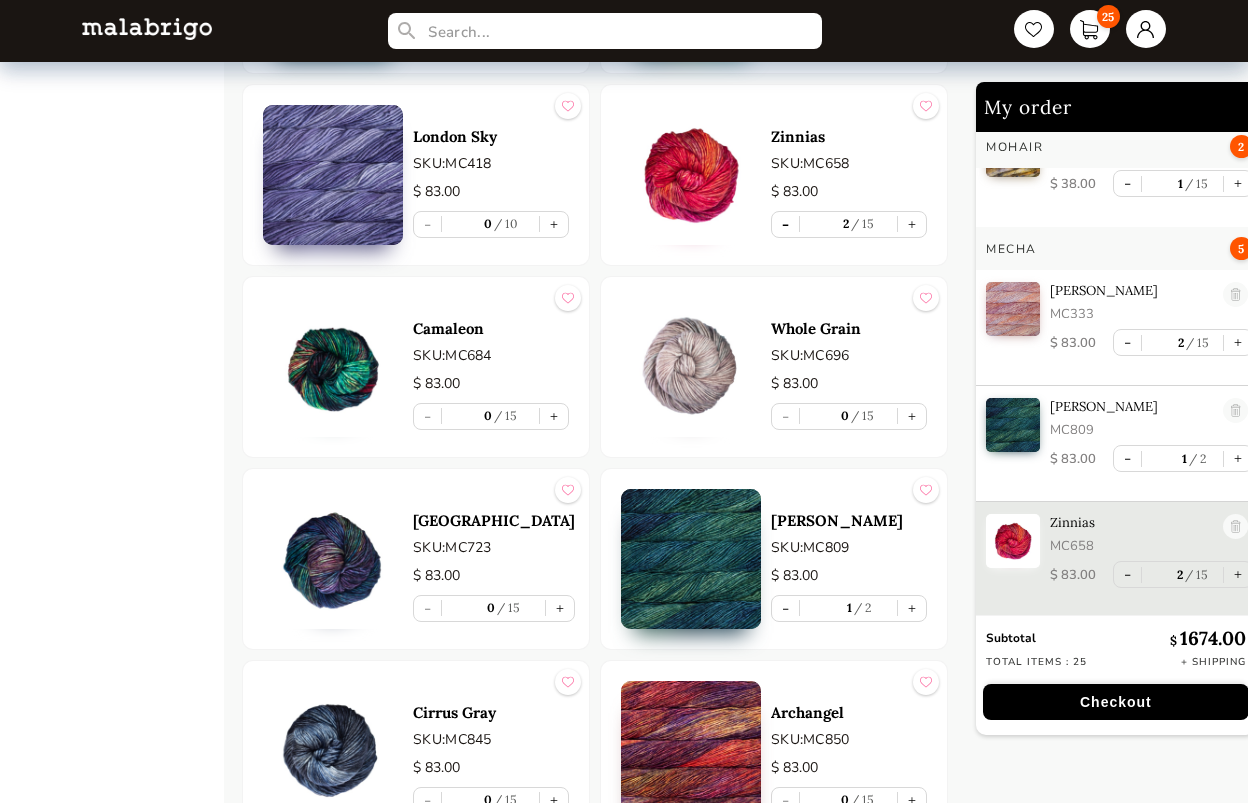 click on "-" at bounding box center [785, 224] 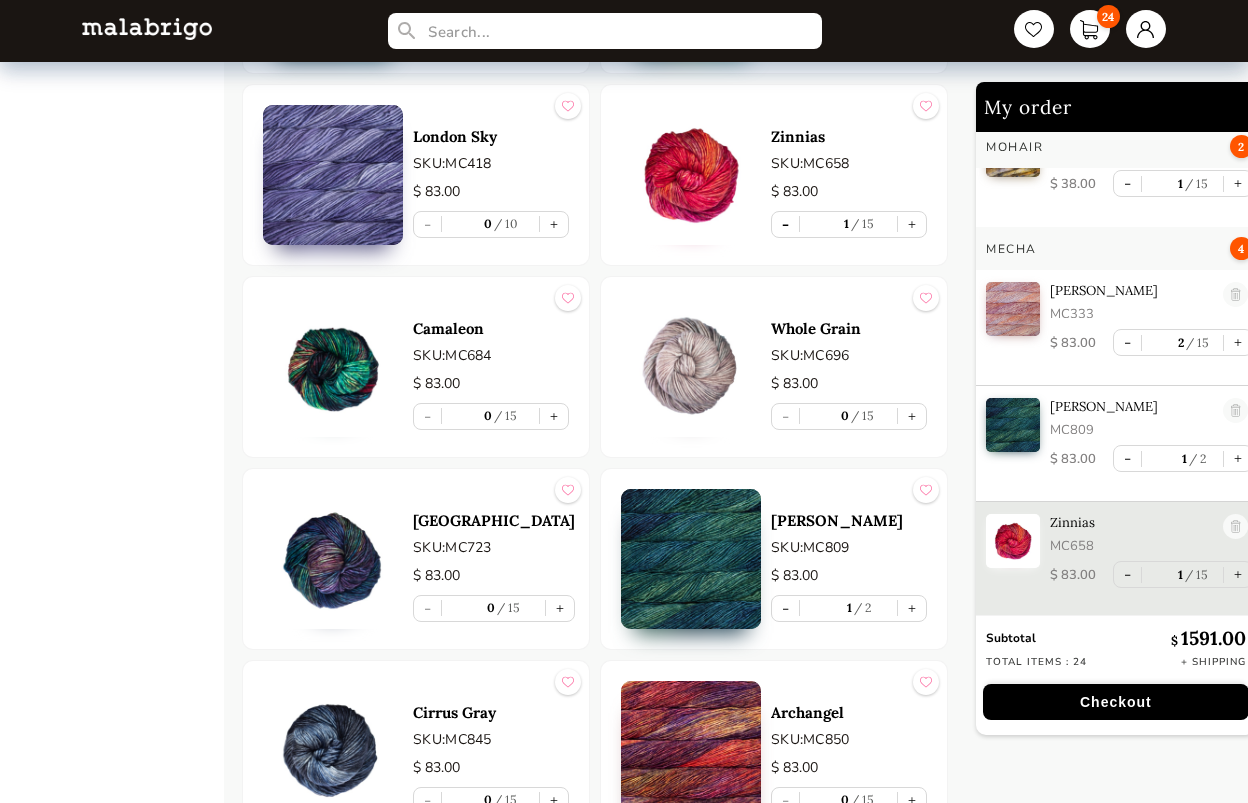 scroll, scrollTop: 567, scrollLeft: 0, axis: vertical 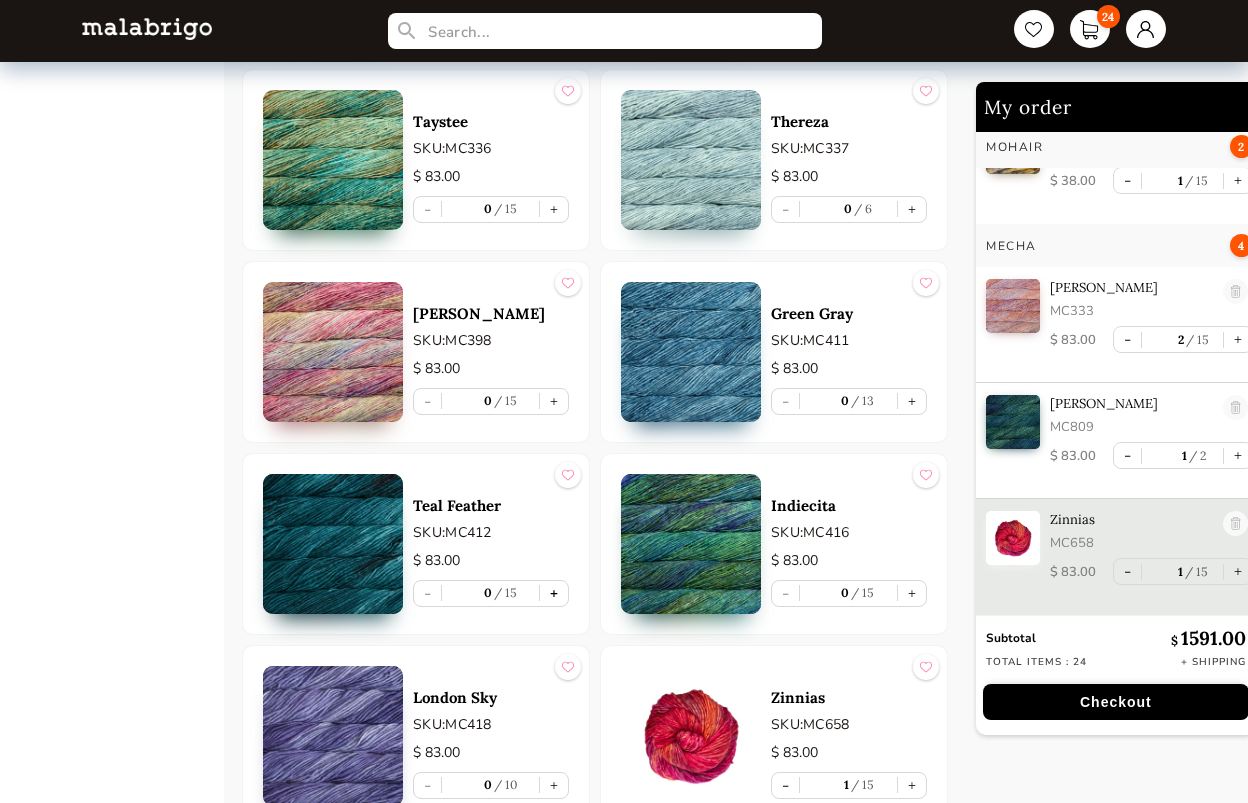 click on "+" at bounding box center (554, 593) 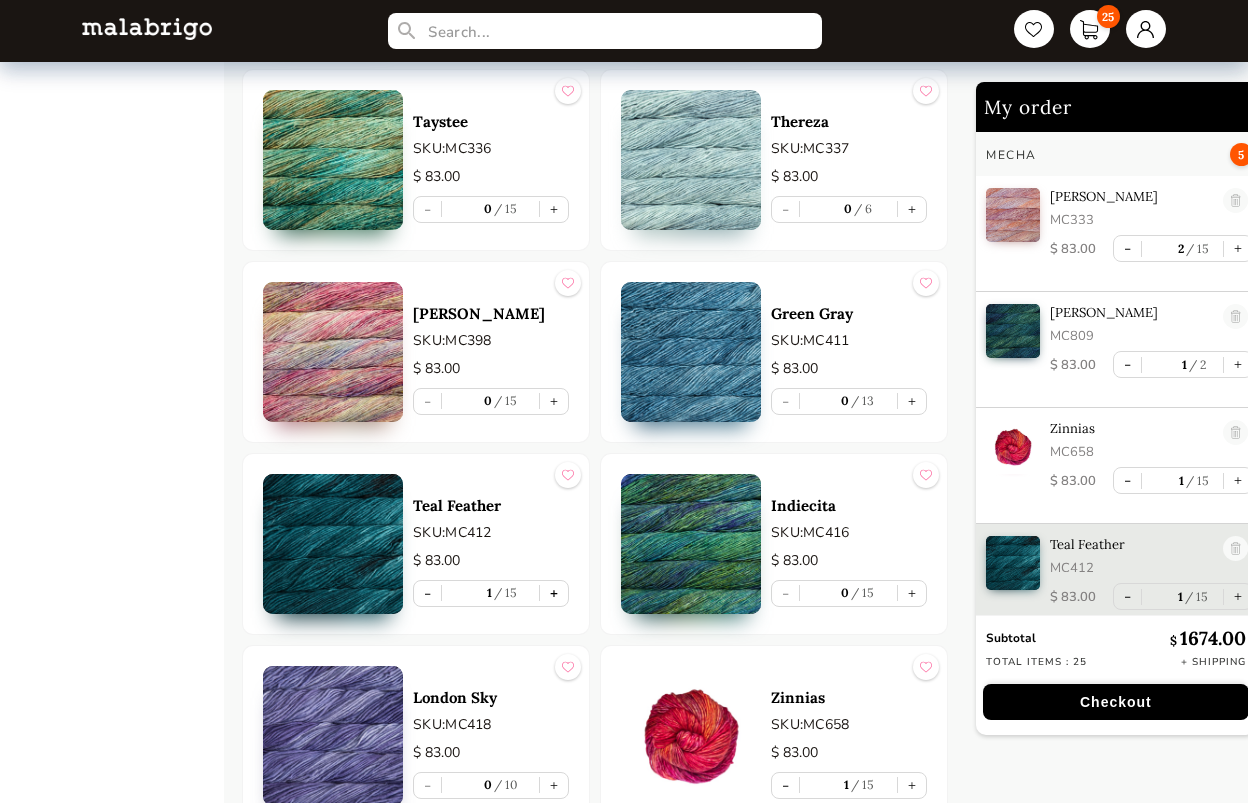 scroll, scrollTop: 666, scrollLeft: 0, axis: vertical 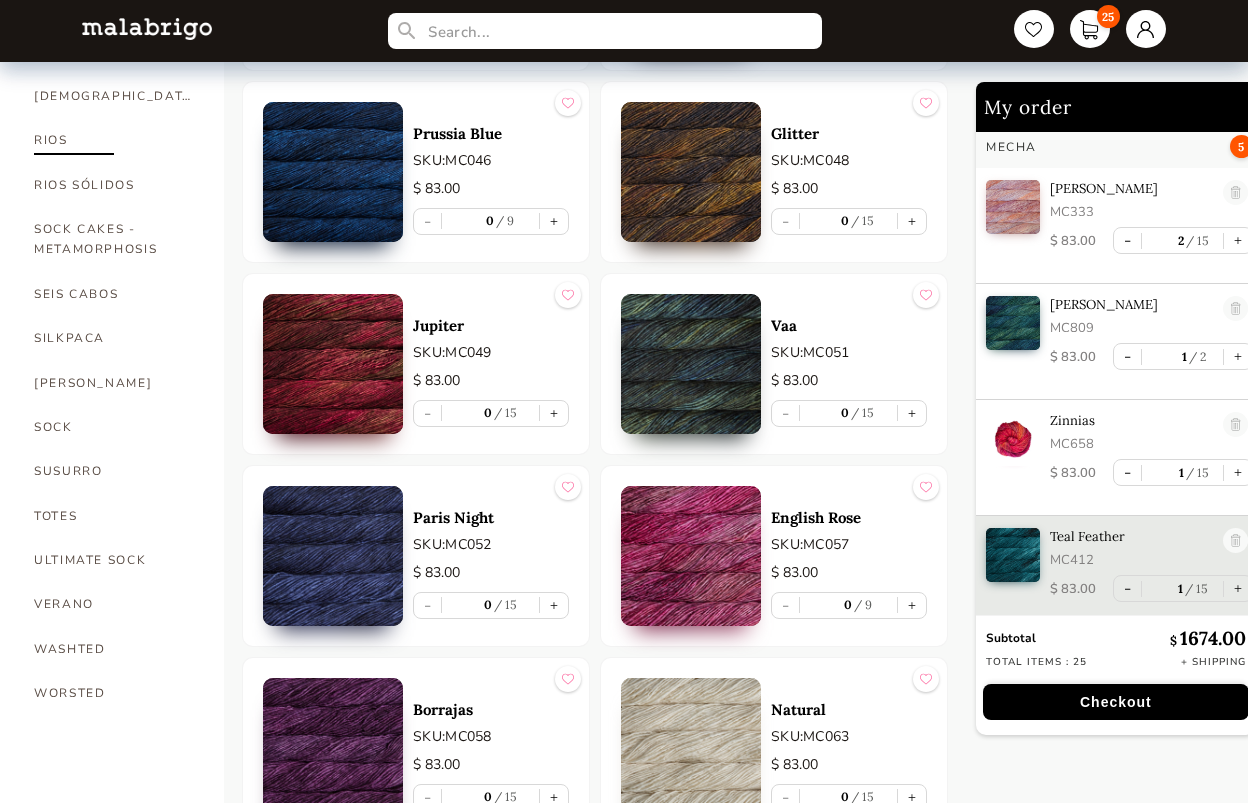 click on "RIOS" at bounding box center (114, 140) 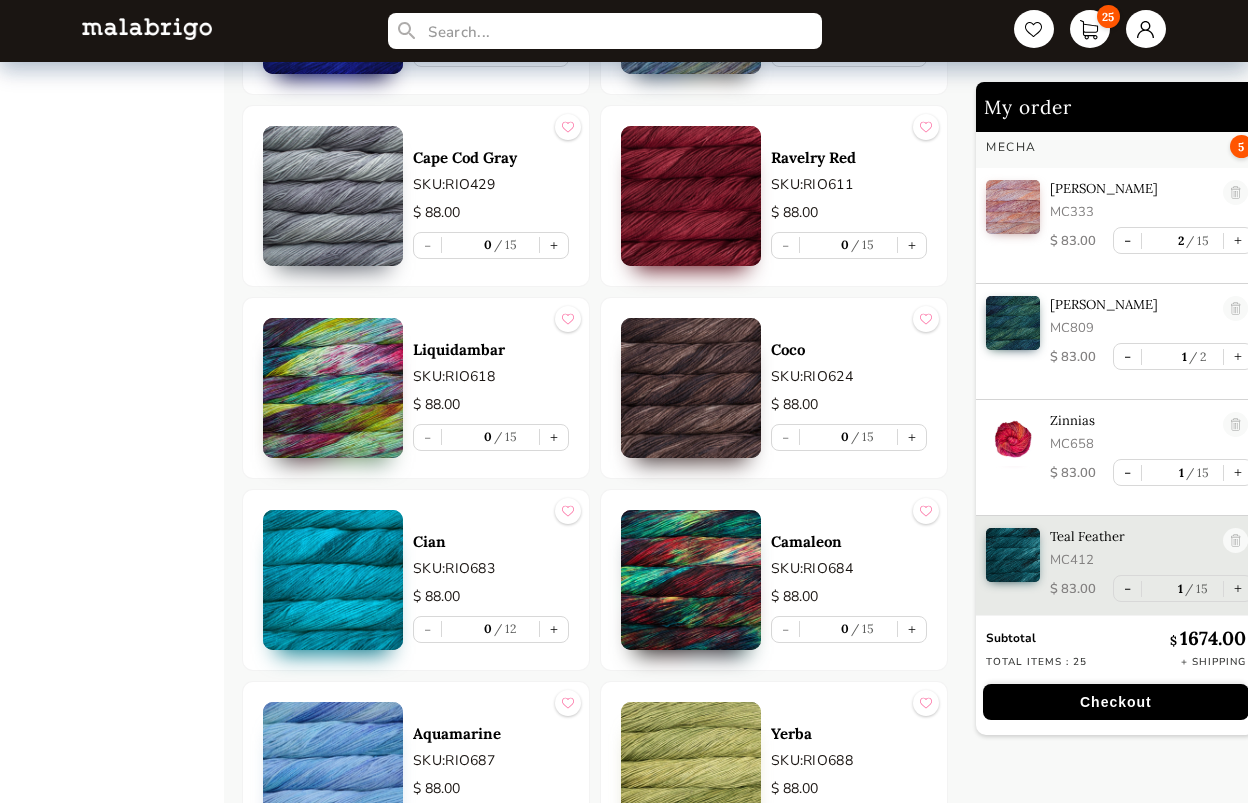 scroll, scrollTop: 6639, scrollLeft: 0, axis: vertical 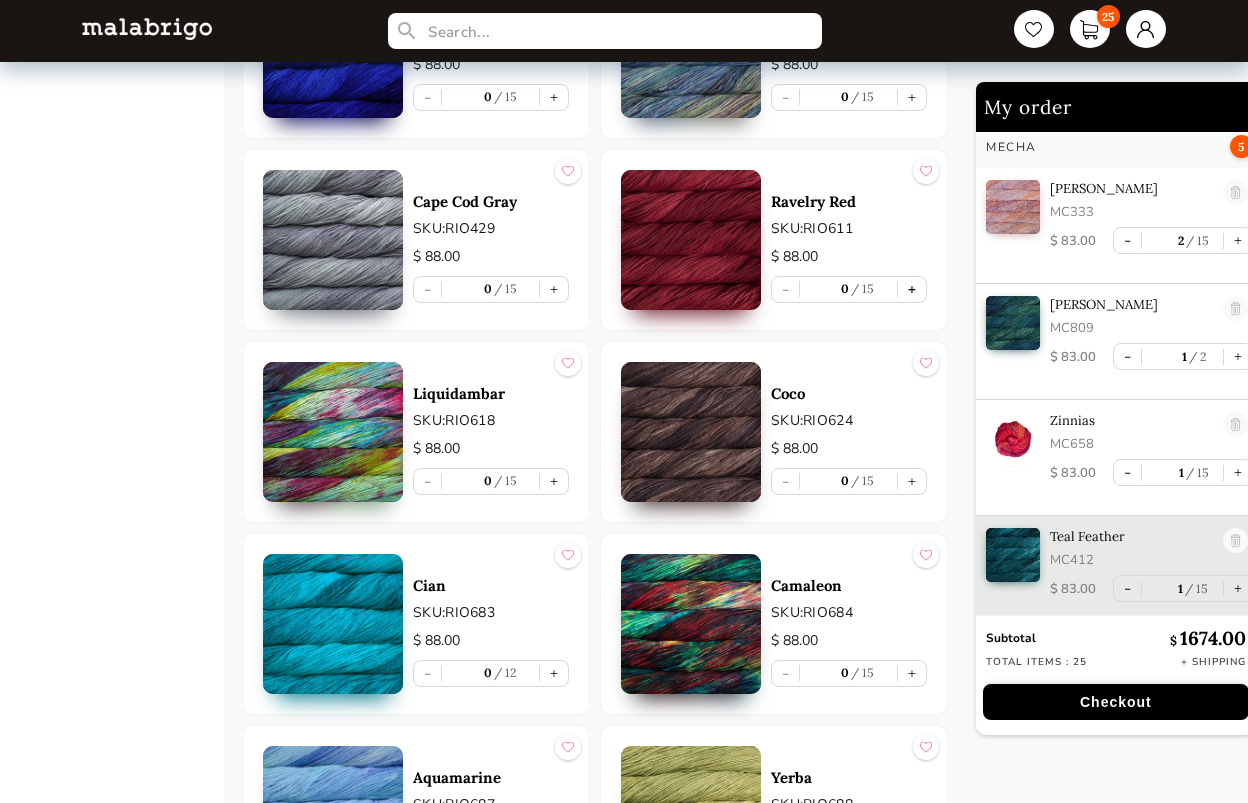 click on "+" at bounding box center (912, 289) 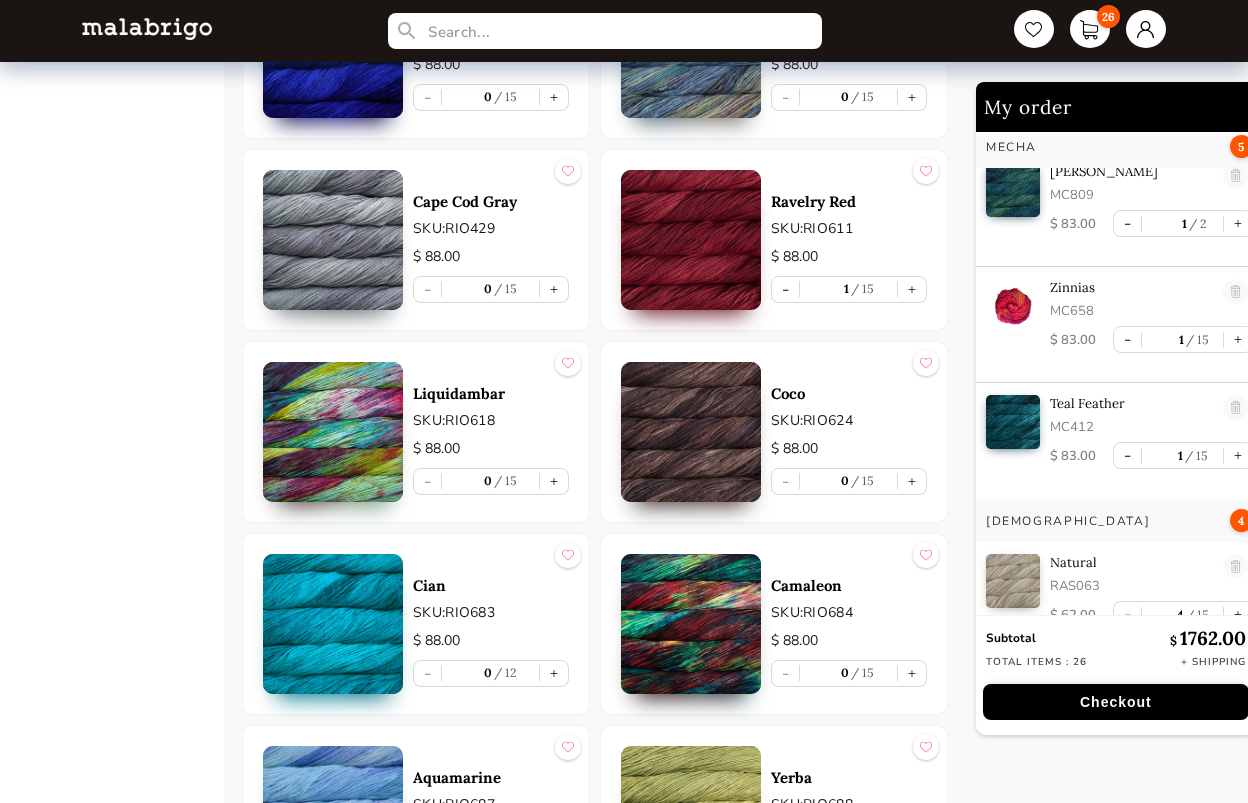 scroll, scrollTop: 1219, scrollLeft: 0, axis: vertical 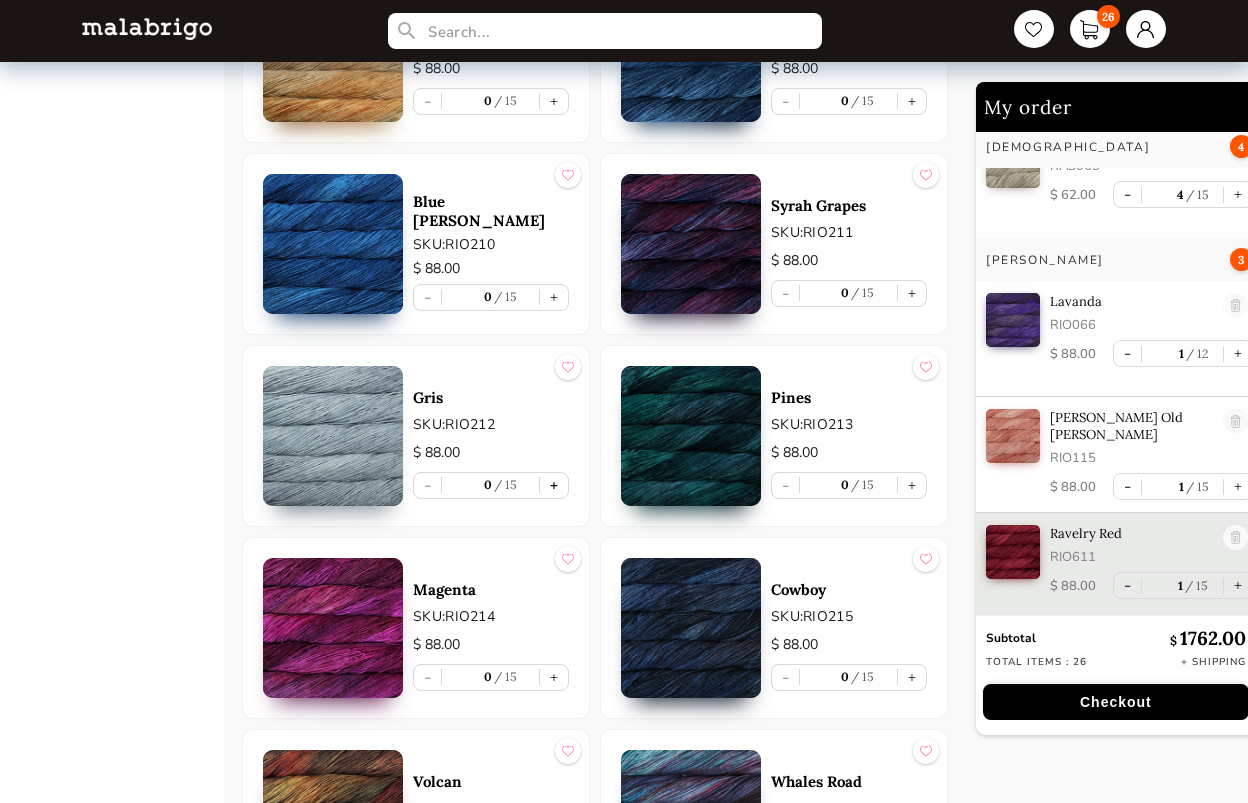 click on "+" at bounding box center (554, 485) 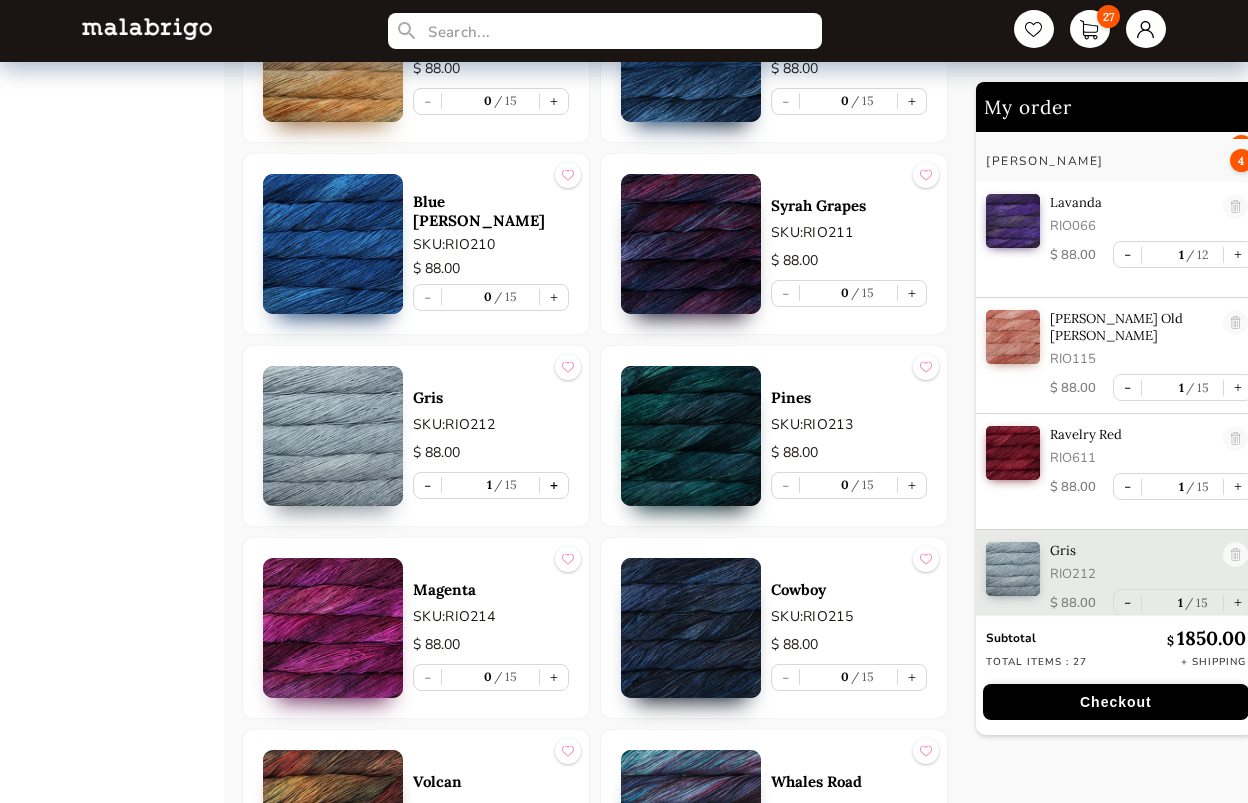 scroll, scrollTop: 1332, scrollLeft: 0, axis: vertical 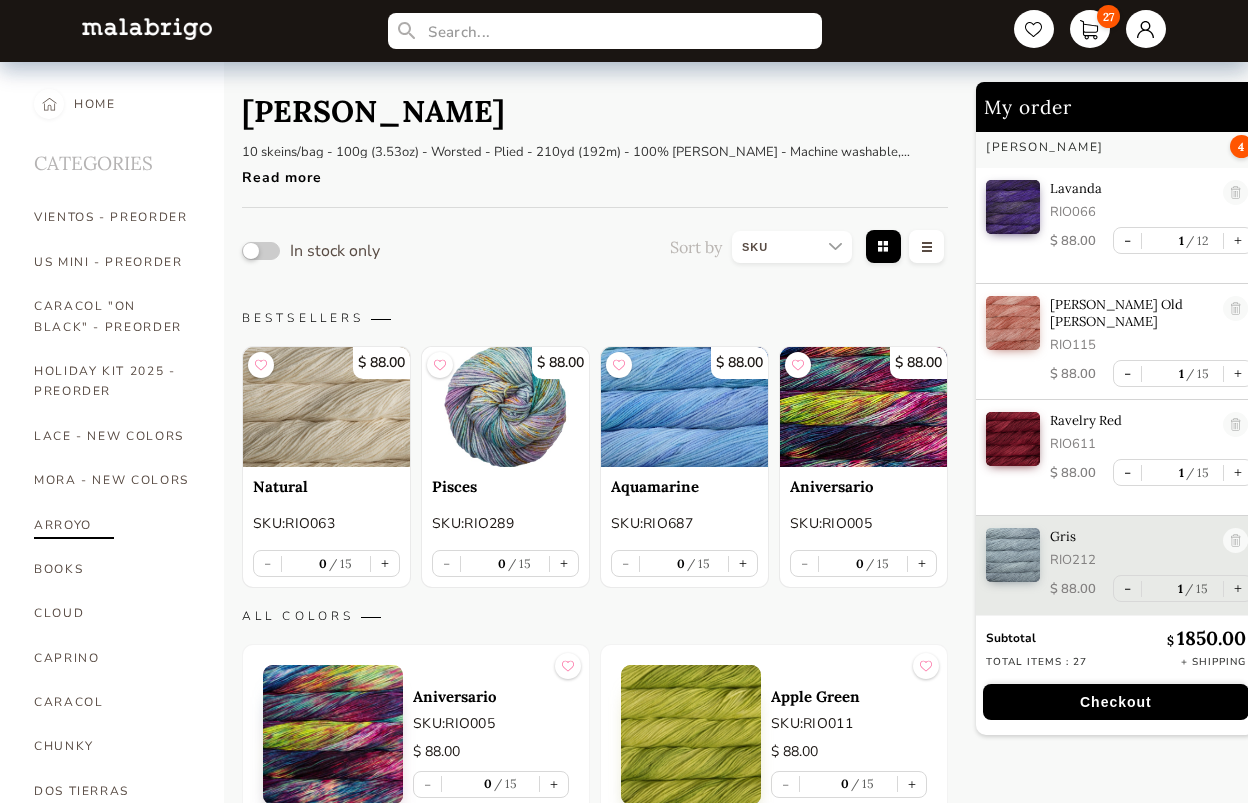 click on "ARROYO" at bounding box center (114, 525) 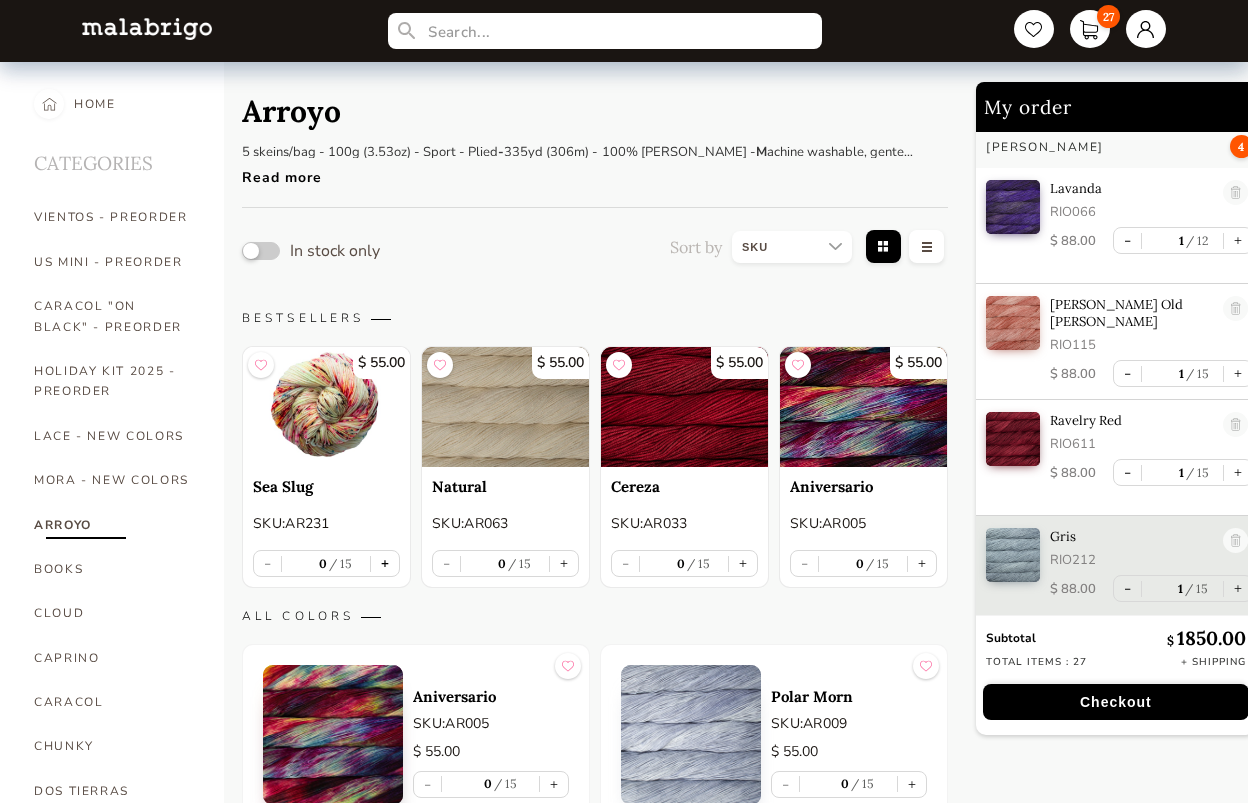 click on "+" at bounding box center [385, 563] 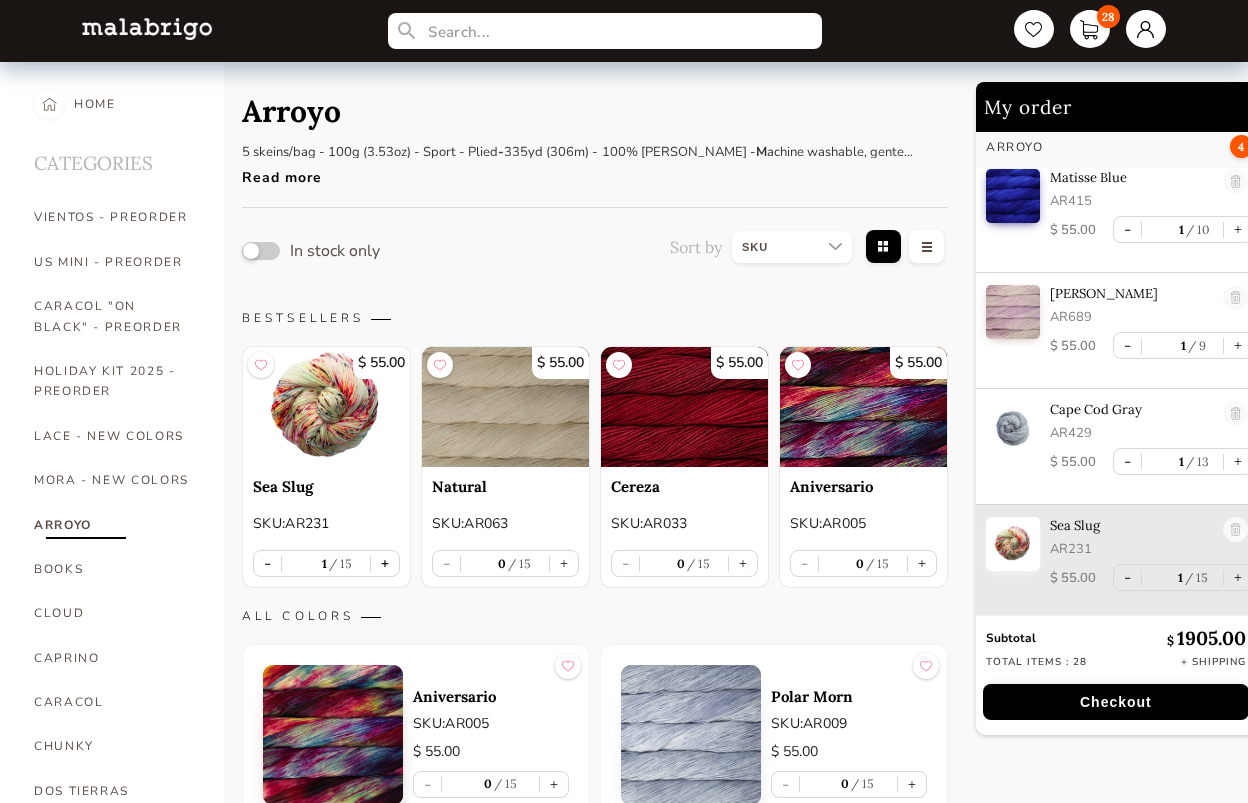 scroll, scrollTop: 3, scrollLeft: 0, axis: vertical 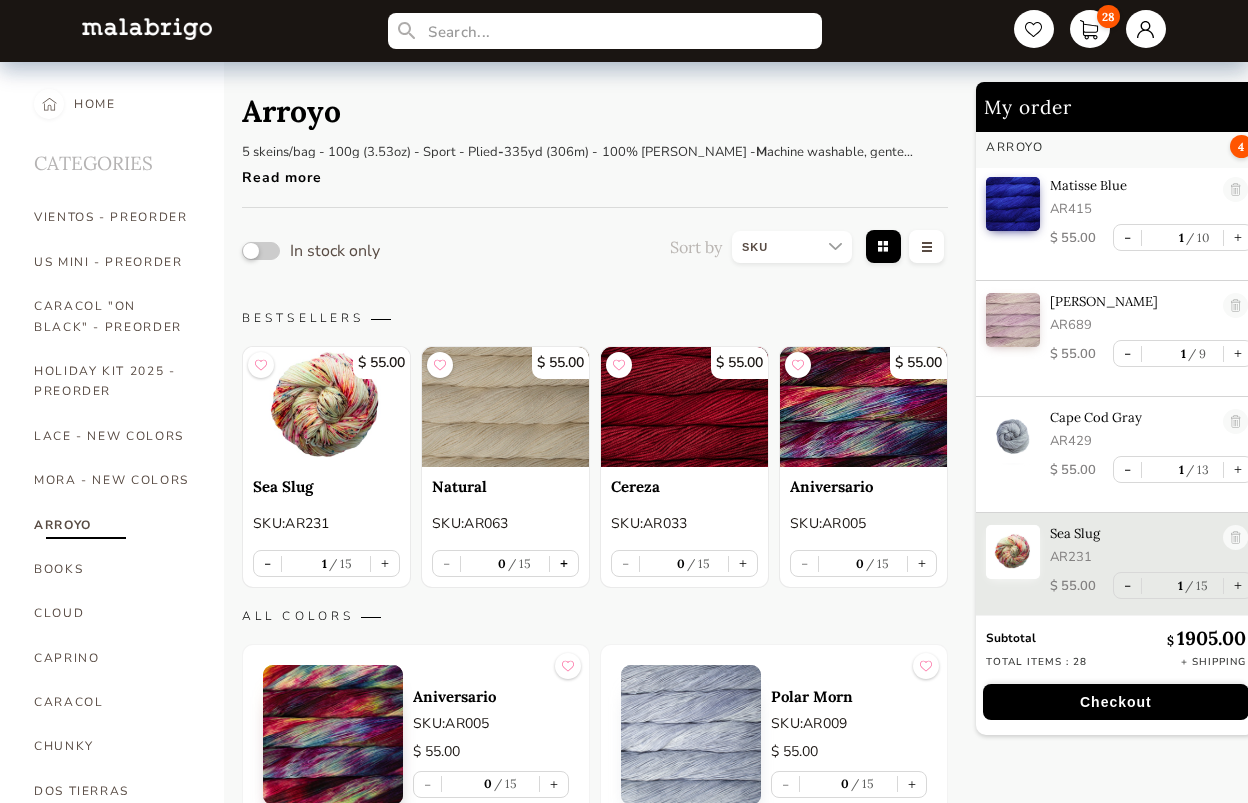 click on "+" at bounding box center [564, 563] 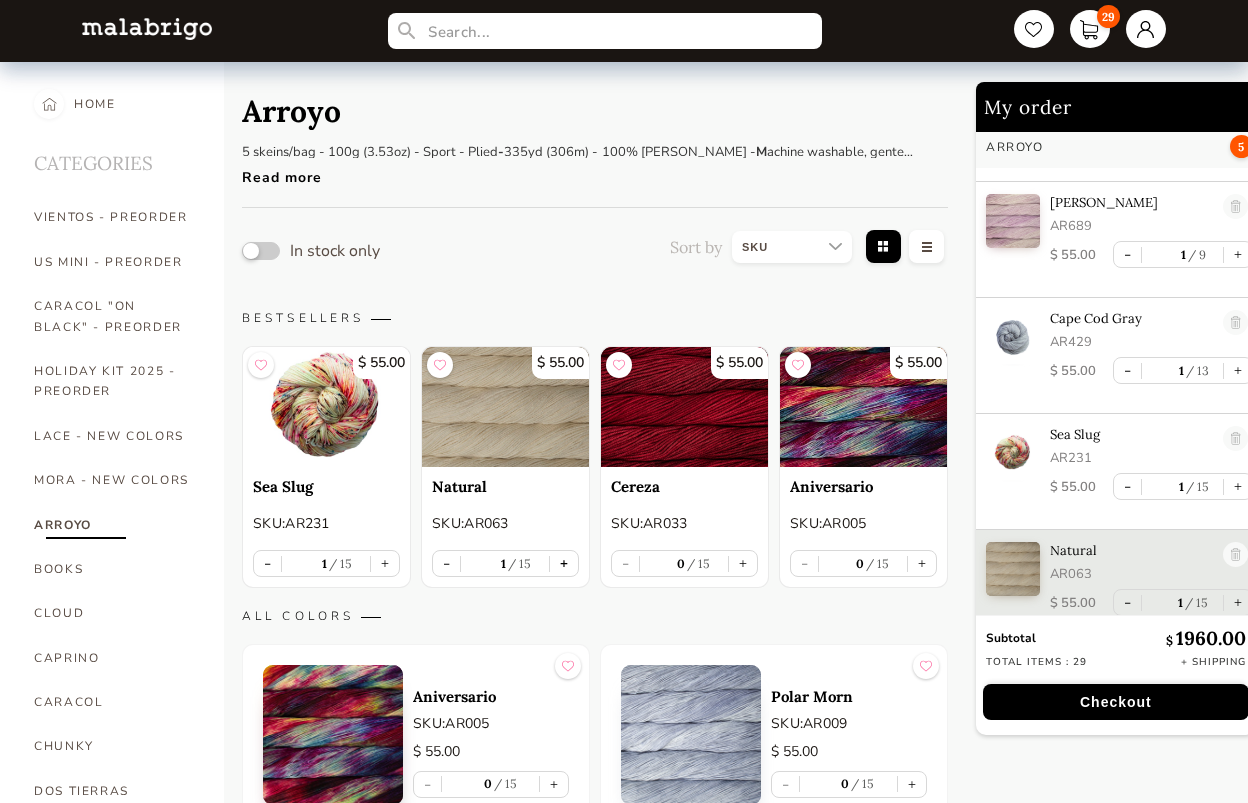 scroll, scrollTop: 116, scrollLeft: 0, axis: vertical 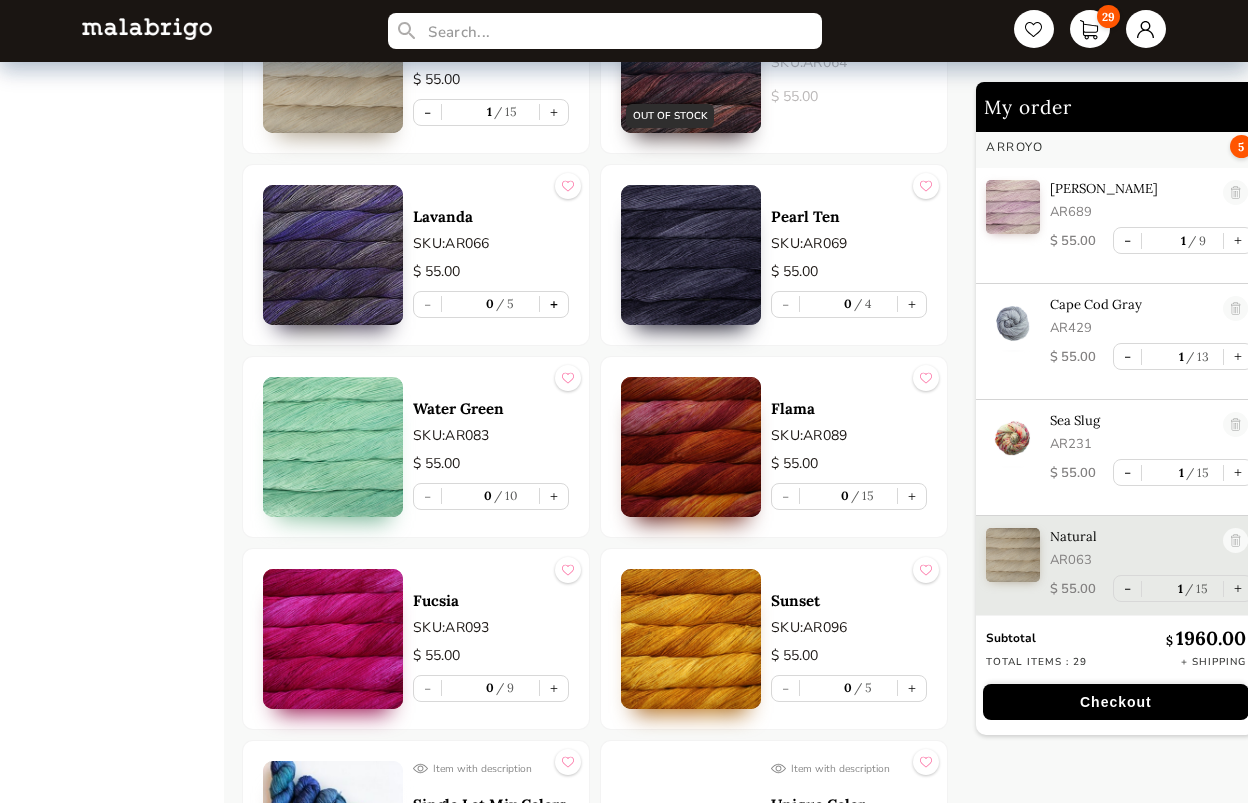 click on "+" at bounding box center [554, 304] 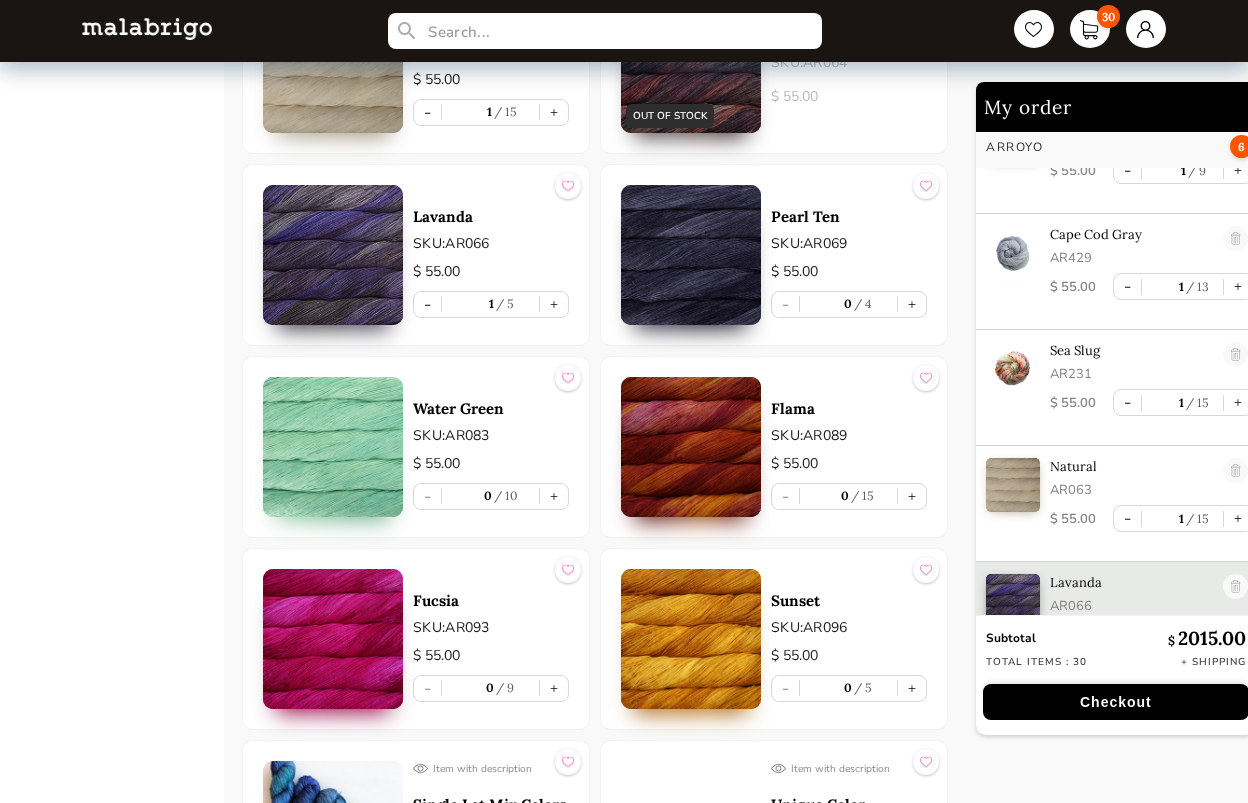 scroll, scrollTop: 235, scrollLeft: 0, axis: vertical 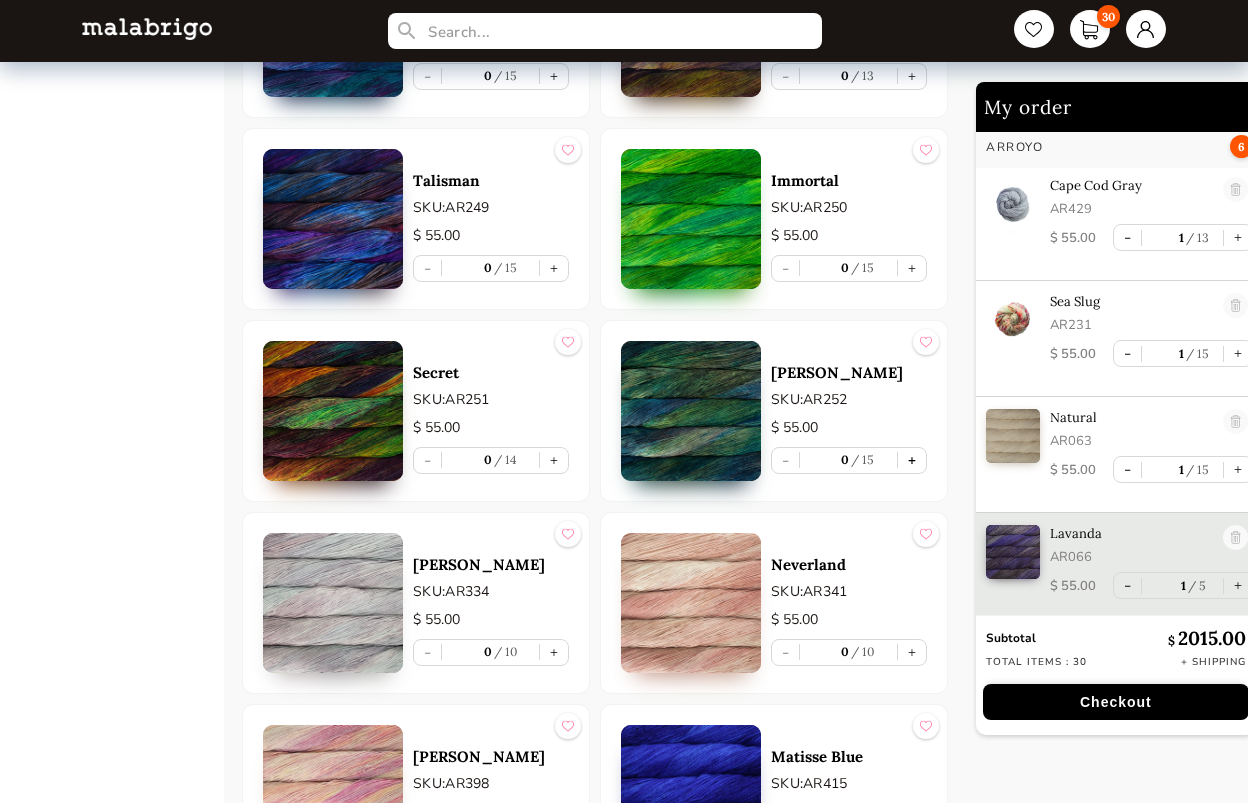 click on "+" at bounding box center (912, 460) 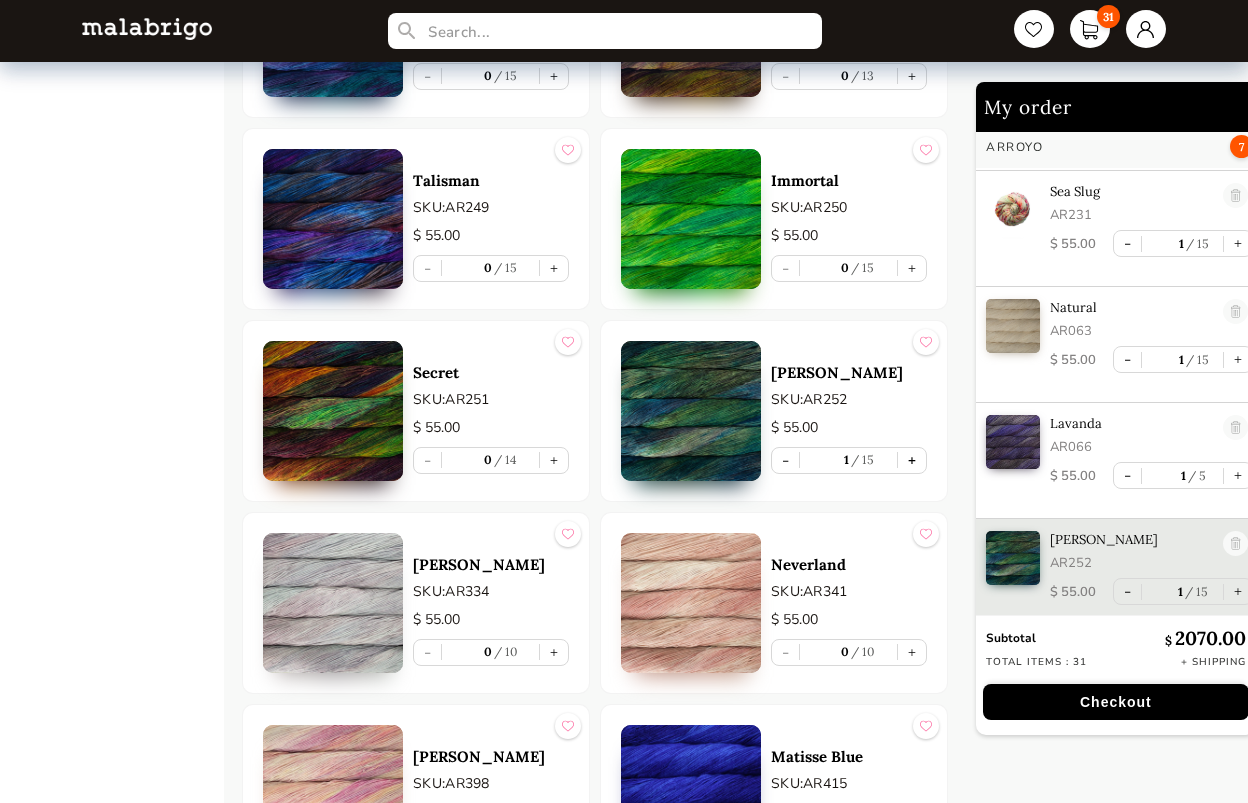 scroll, scrollTop: 351, scrollLeft: 0, axis: vertical 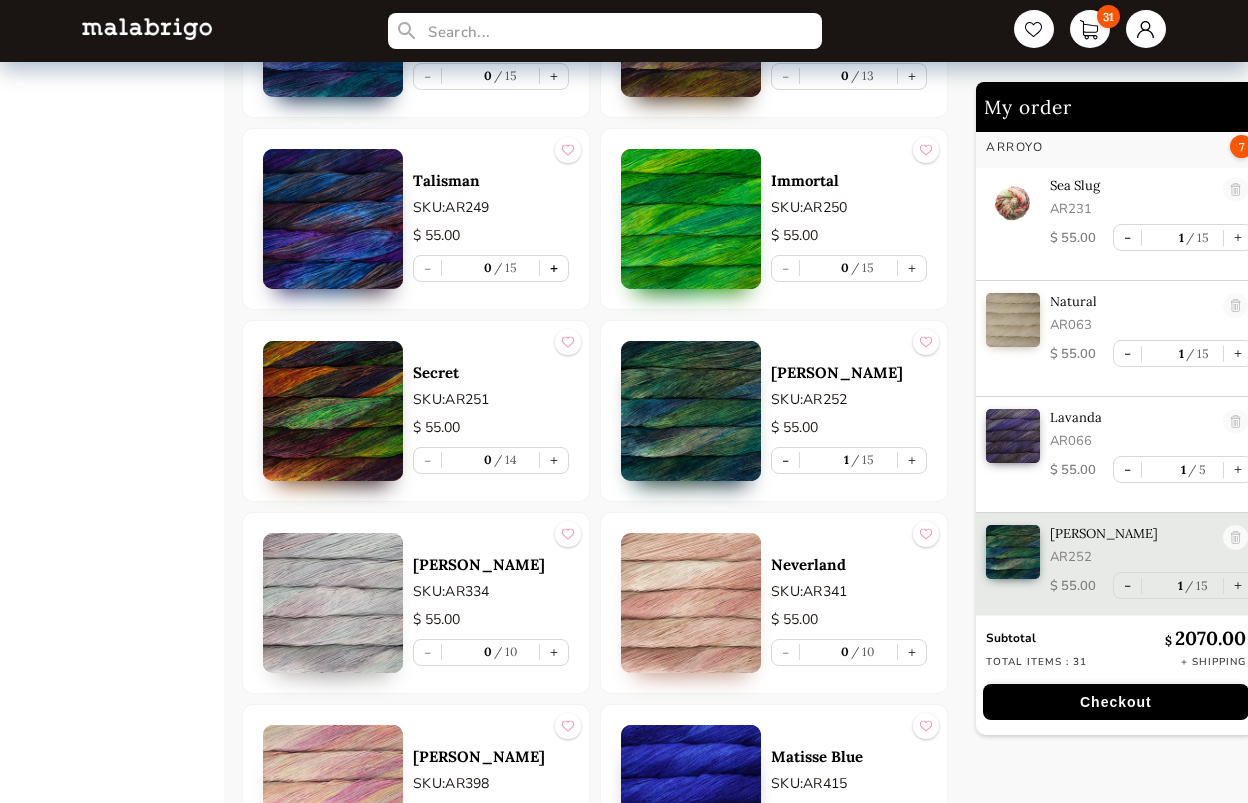 click on "+" at bounding box center [554, 268] 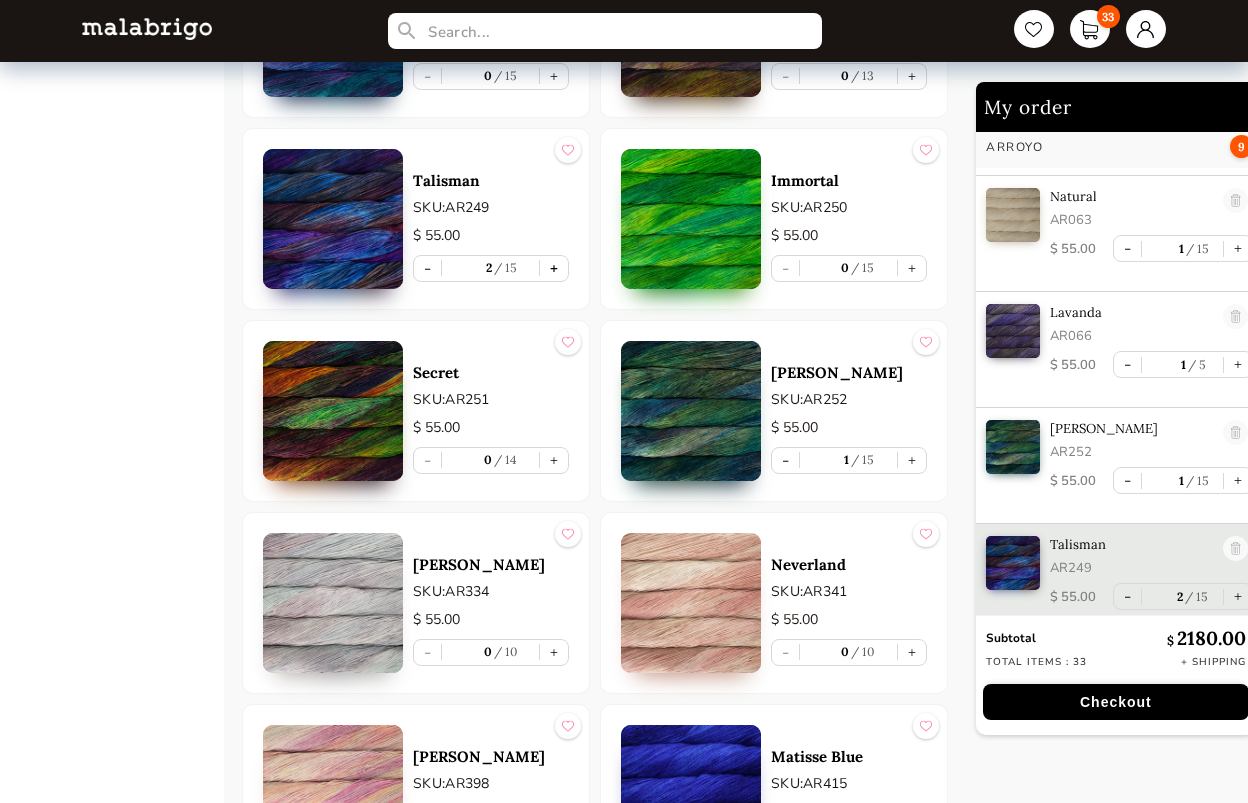 scroll, scrollTop: 479, scrollLeft: 0, axis: vertical 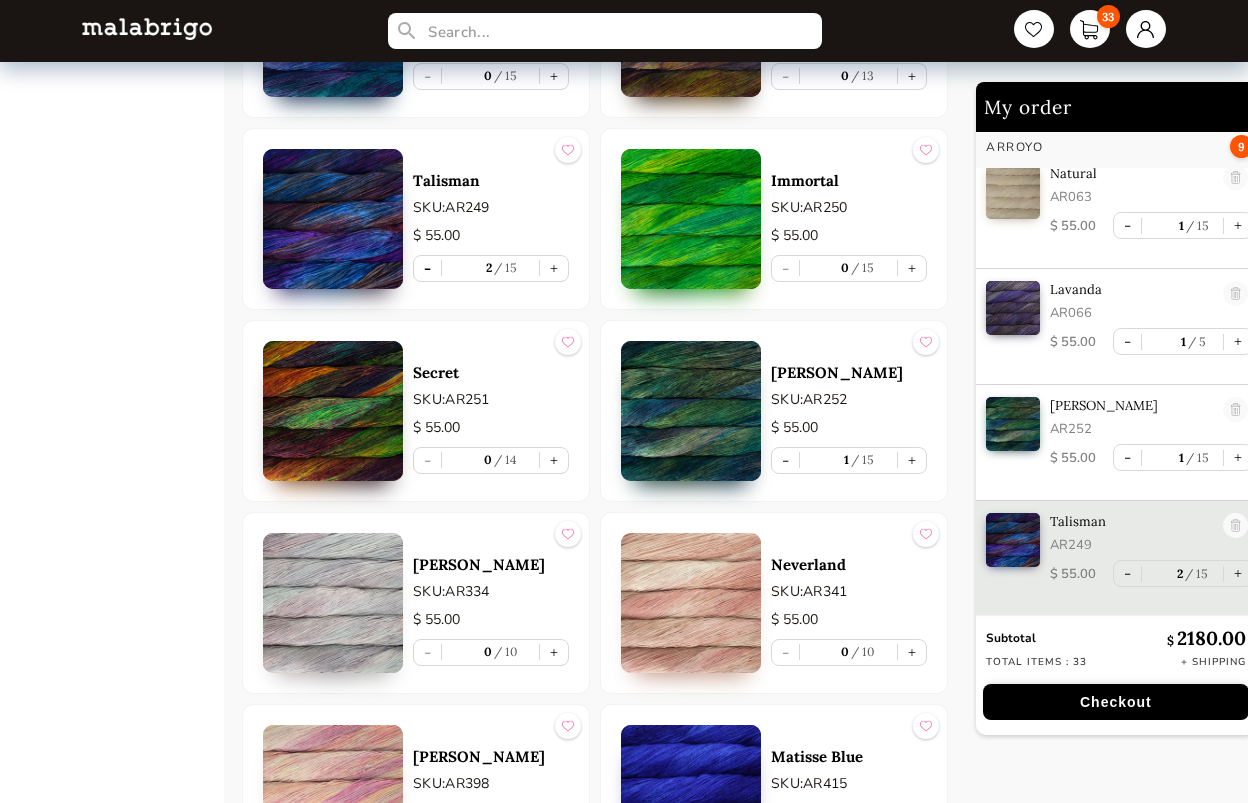 click on "-" at bounding box center (427, 268) 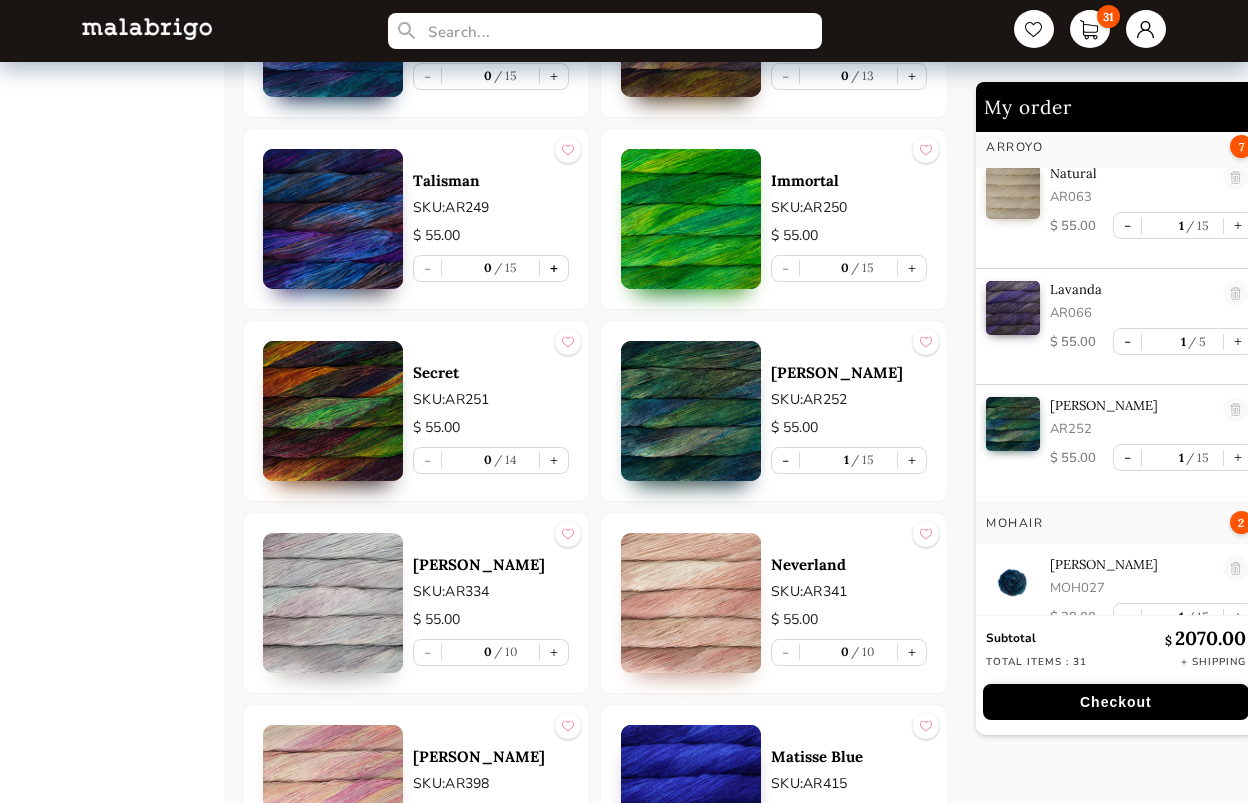click on "+" at bounding box center (554, 268) 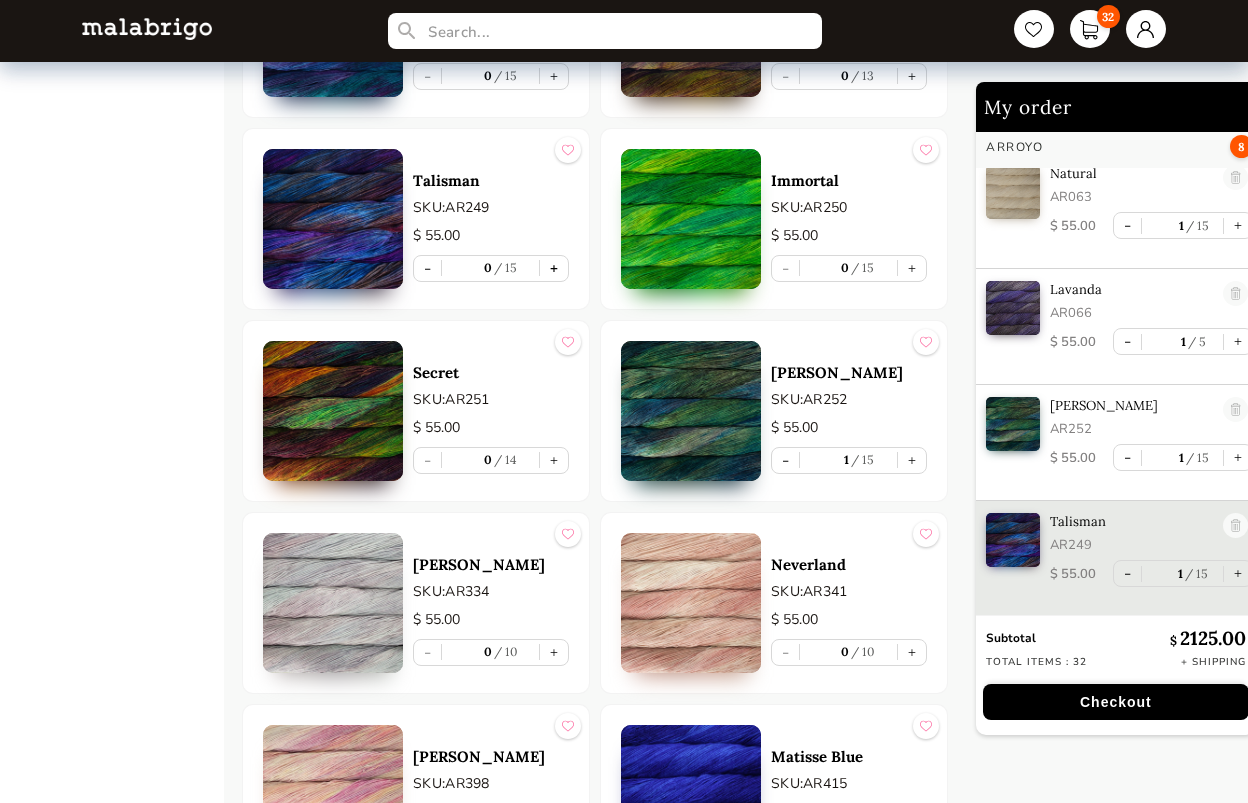 type on "1" 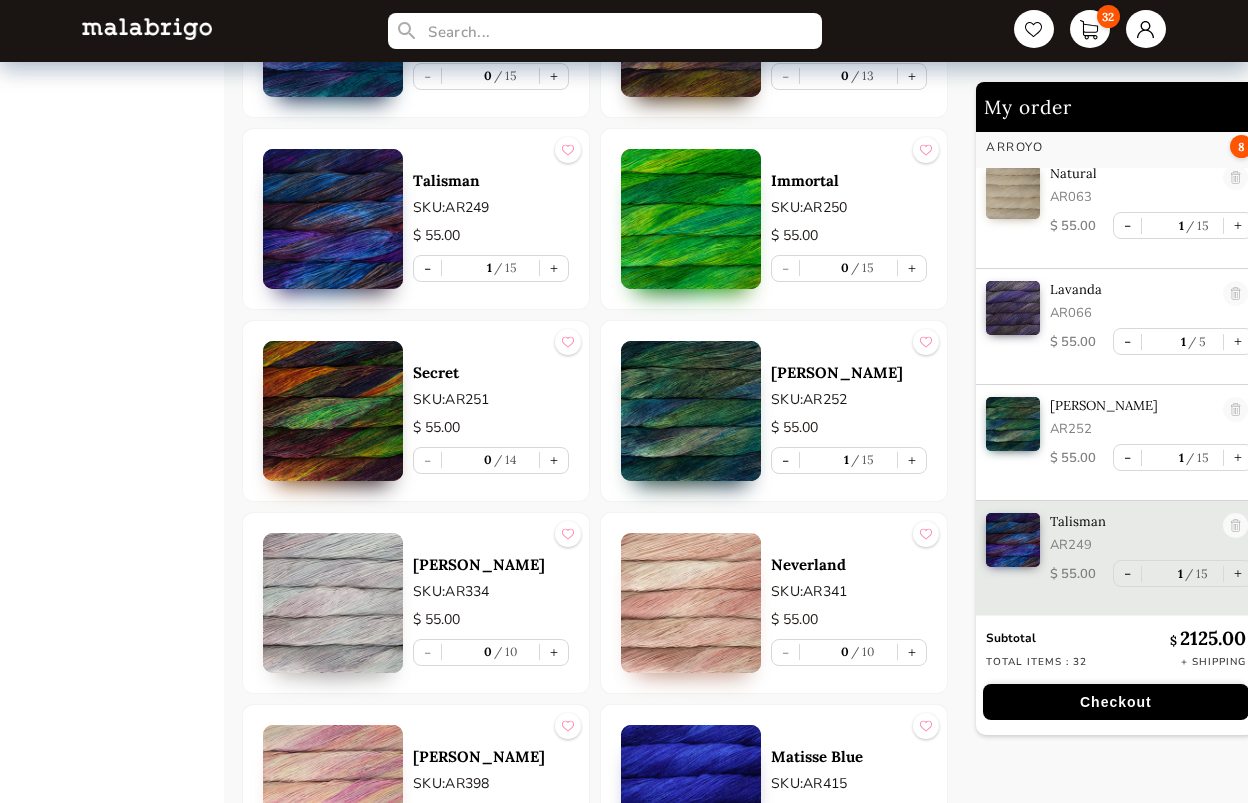scroll, scrollTop: 467, scrollLeft: 0, axis: vertical 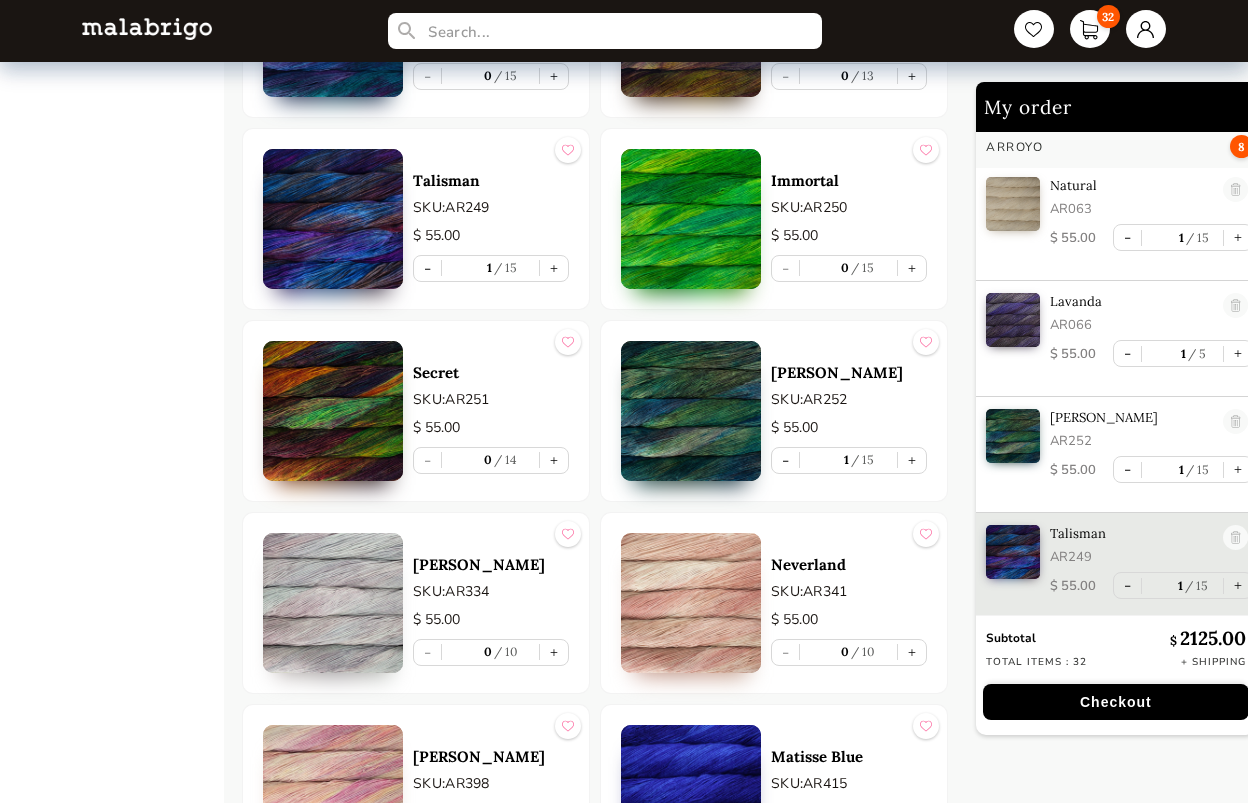 click on "Checkout" at bounding box center [1116, 702] 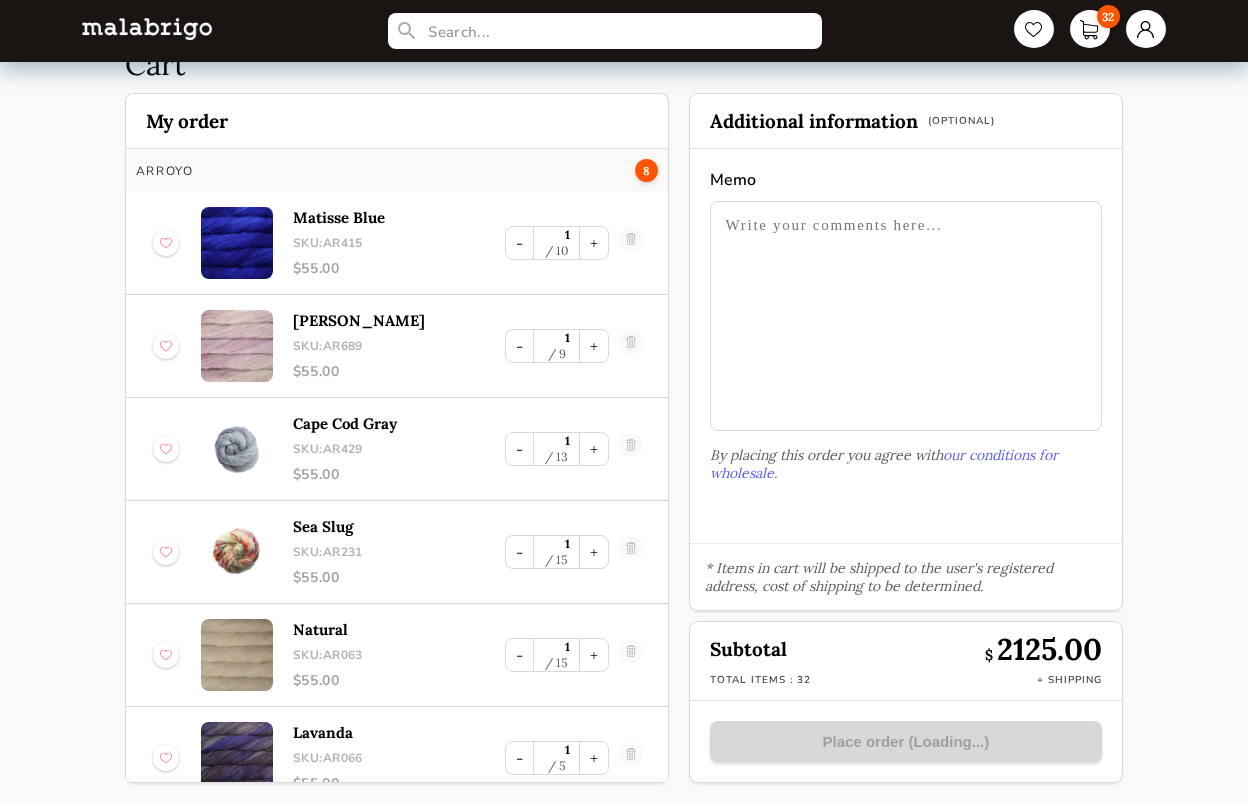 scroll, scrollTop: 70, scrollLeft: 0, axis: vertical 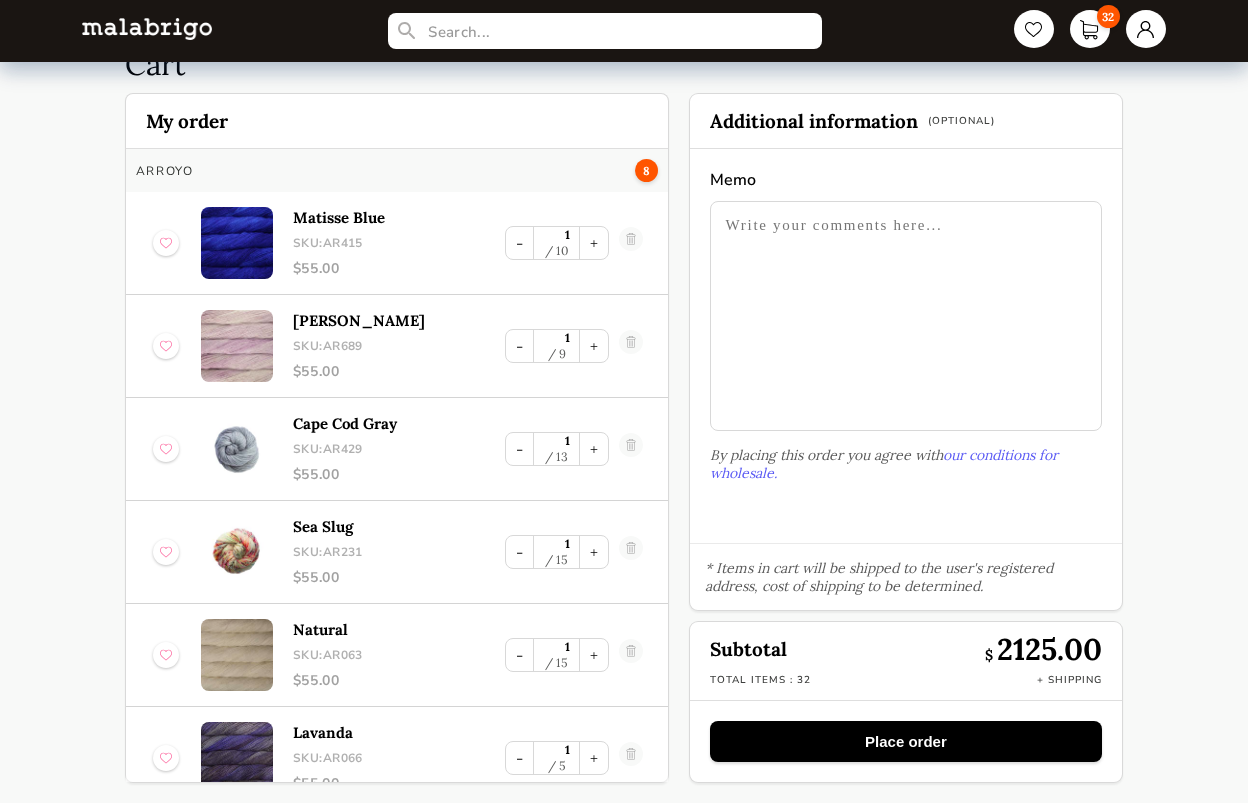 click at bounding box center [906, 316] 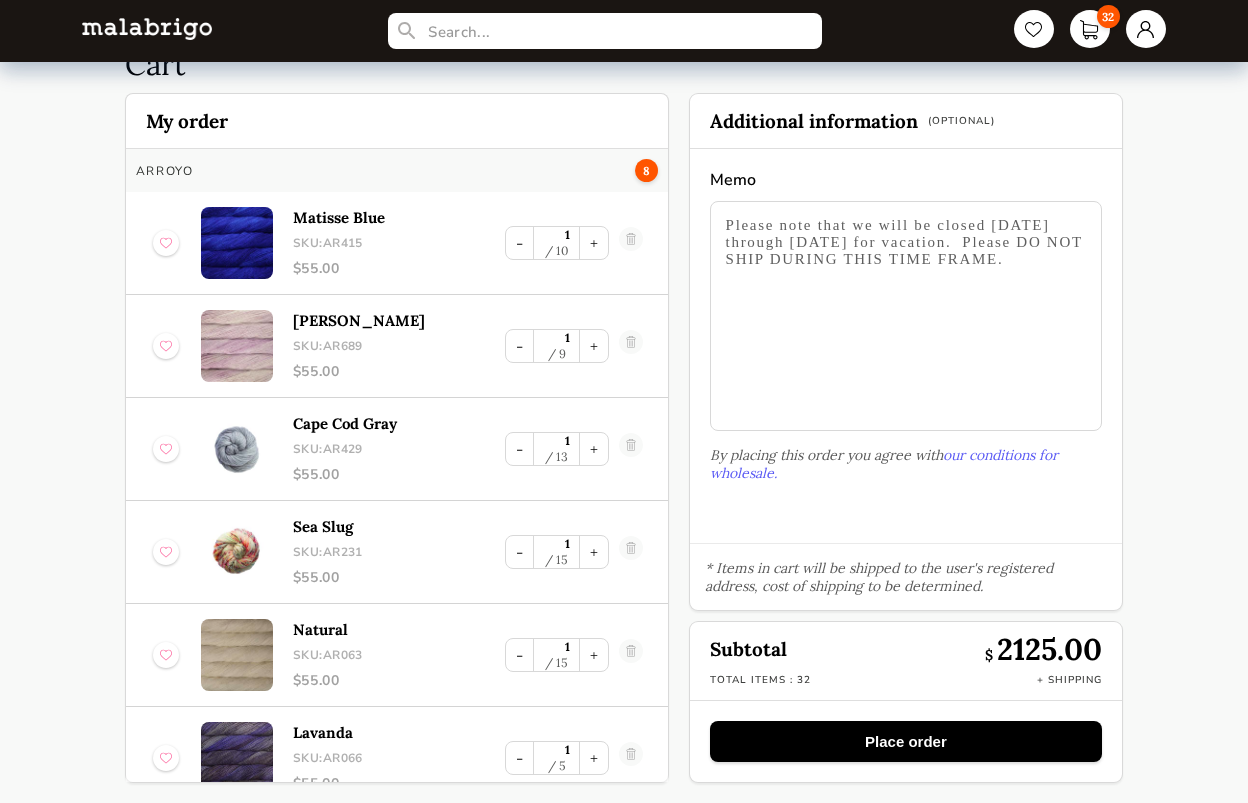 click on "Please note that we will be closed [DATE] through [DATE] for vacation.  Please DO NOT SHIP DURING THIS TIME FRAME." at bounding box center (906, 316) 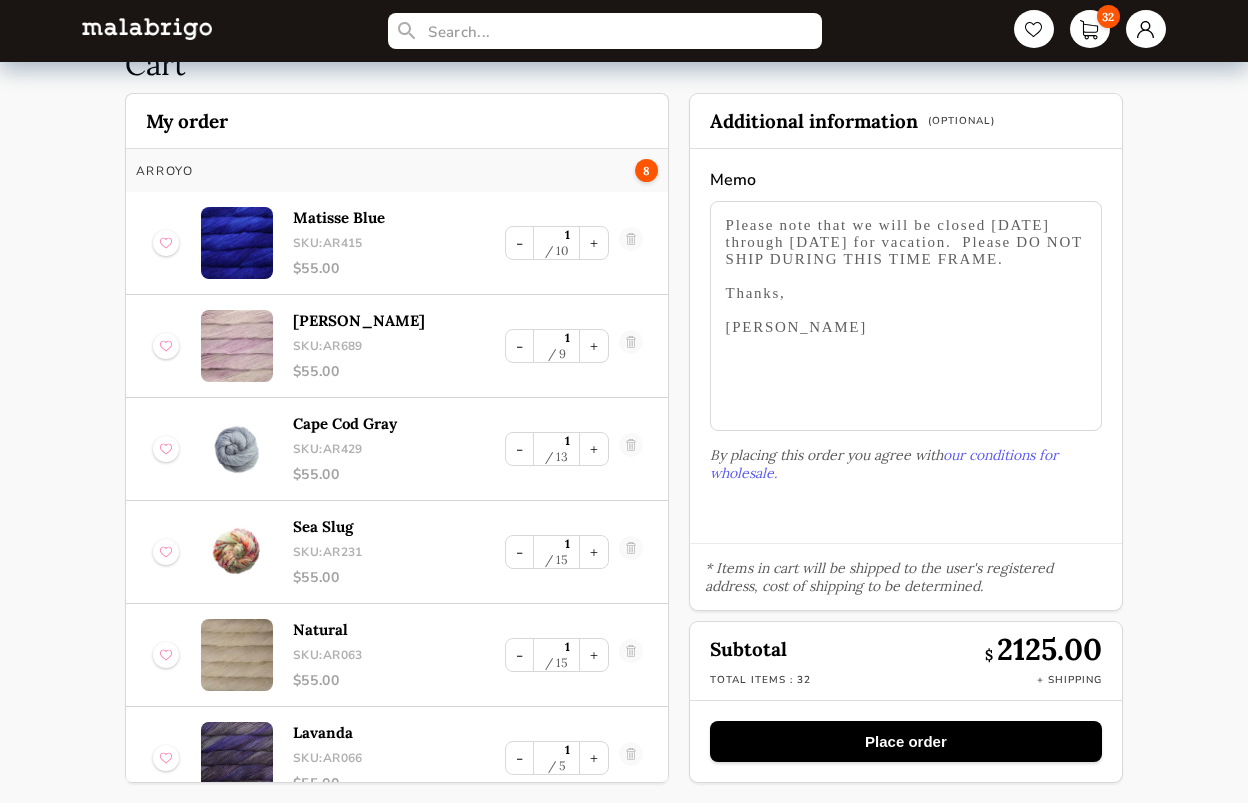 type on "Please note that we will be closed [DATE] through [DATE] for vacation.  Please DO NOT SHIP DURING THIS TIME FRAME.
Thanks,
[PERSON_NAME]" 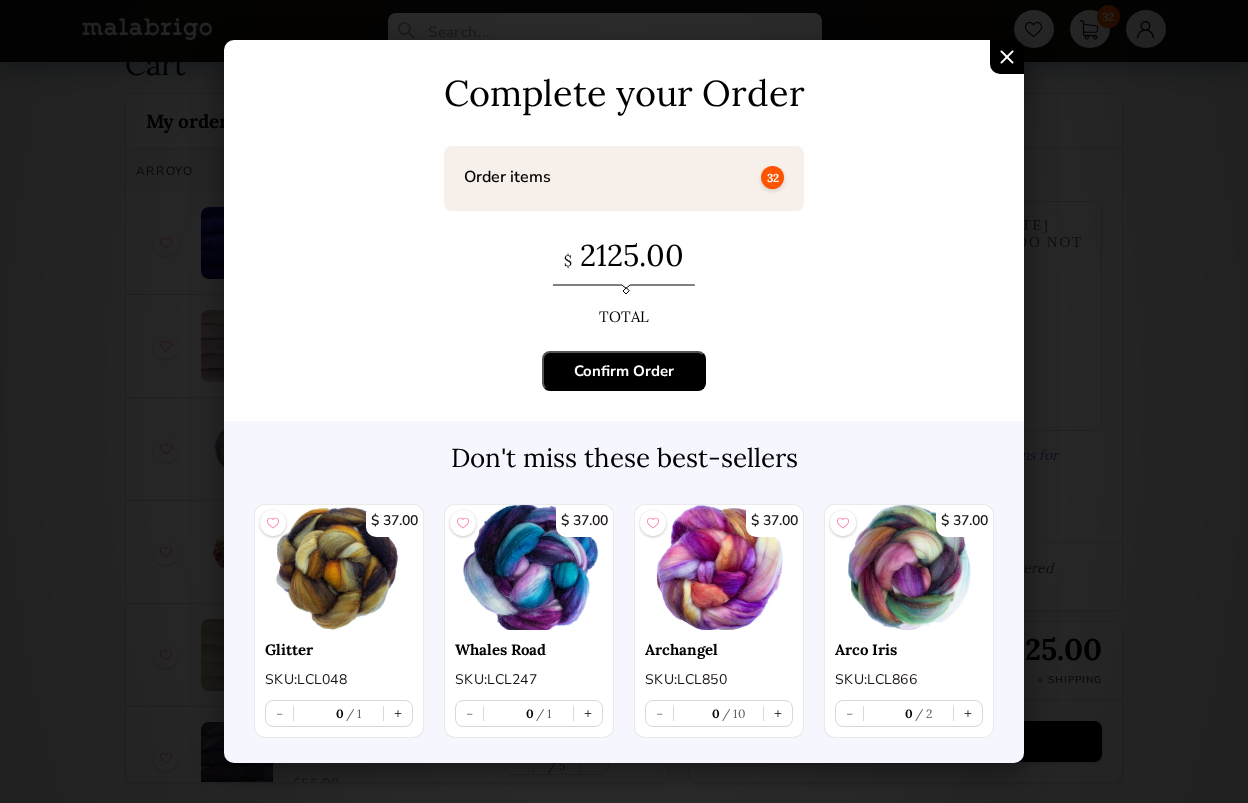click on "Complete your Order Order items 32 $   2125.00 TOTAL Confirm Order Don't miss these best-sellers $   37.00 Glitter SKU:  LCL048 - 0 1 + $   37.00 Whales Road SKU:  LCL247 - 0 1 + $   37.00 Archangel SKU:  LCL850 - 0 10 + $   37.00 Arco Iris SKU:  LCL866 - 0 2 +" at bounding box center [624, 404] 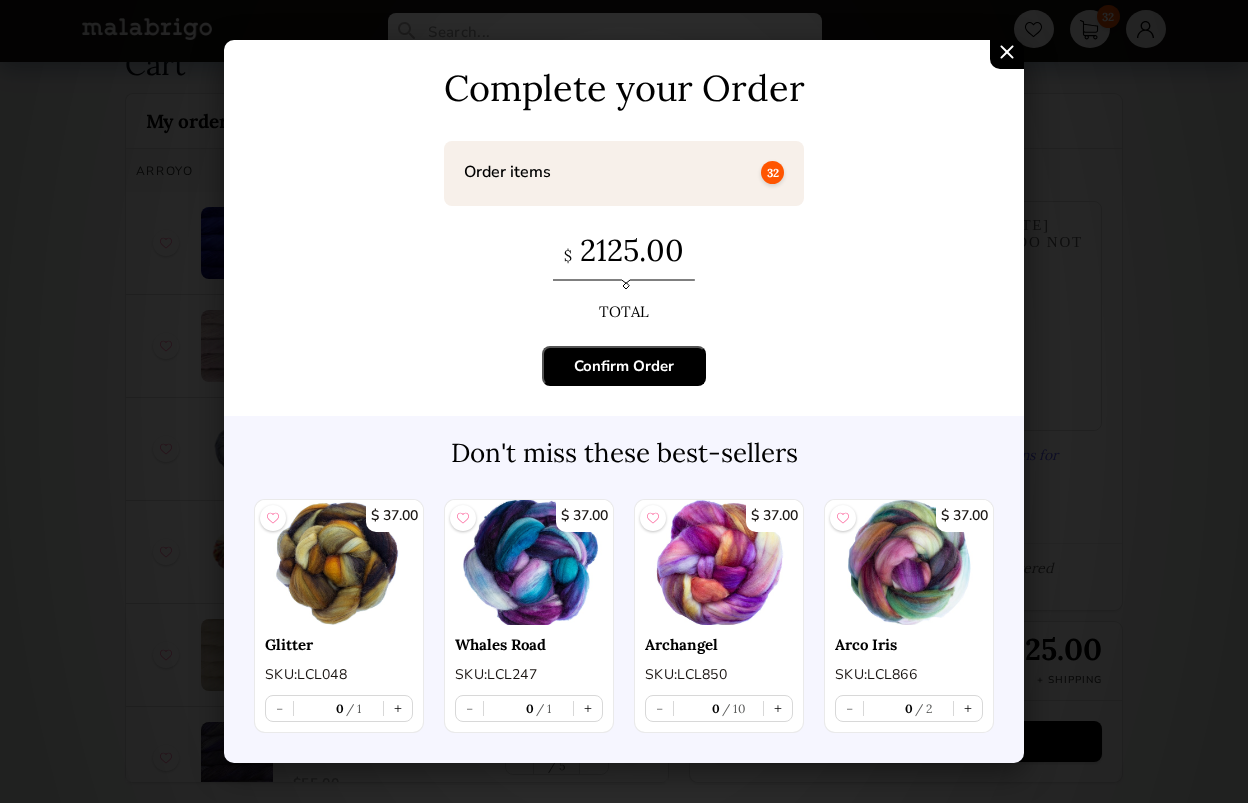 click on "Confirm Order" at bounding box center (624, 366) 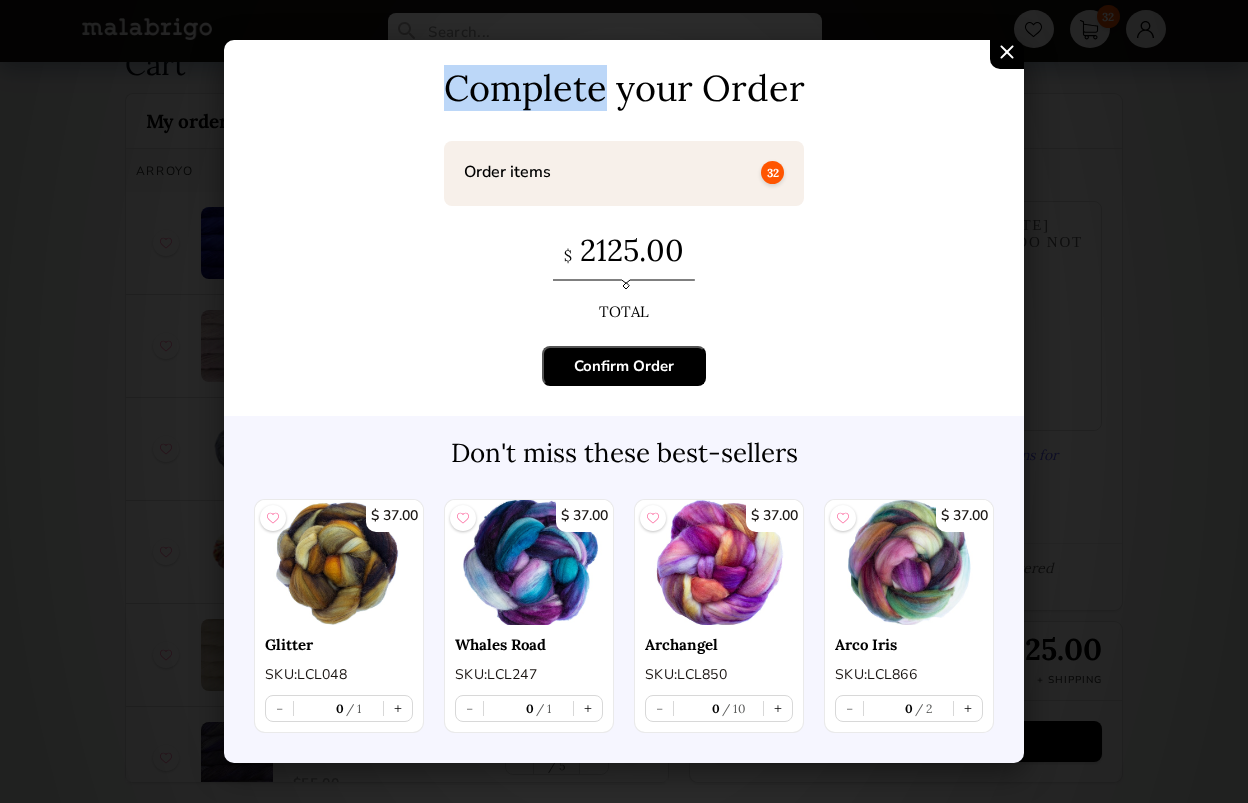 scroll, scrollTop: 0, scrollLeft: 0, axis: both 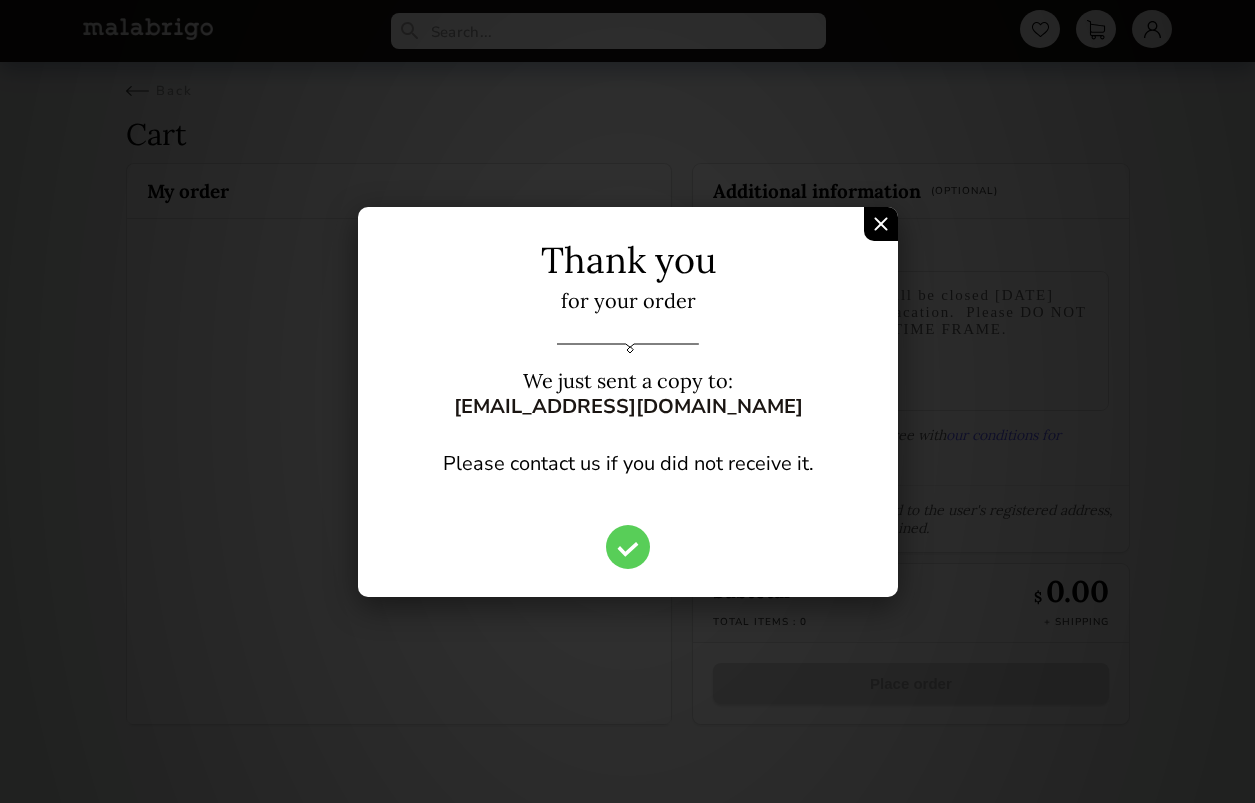 click at bounding box center (881, 224) 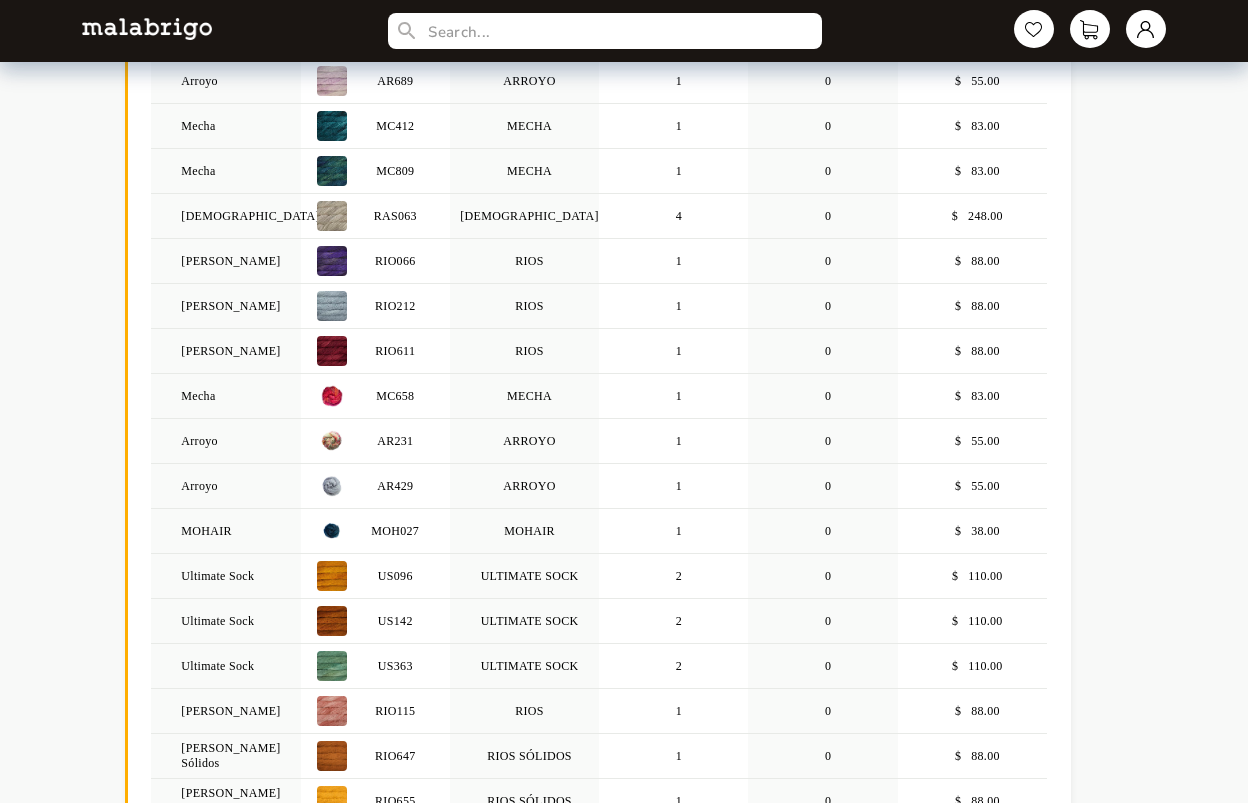 scroll, scrollTop: 0, scrollLeft: 0, axis: both 